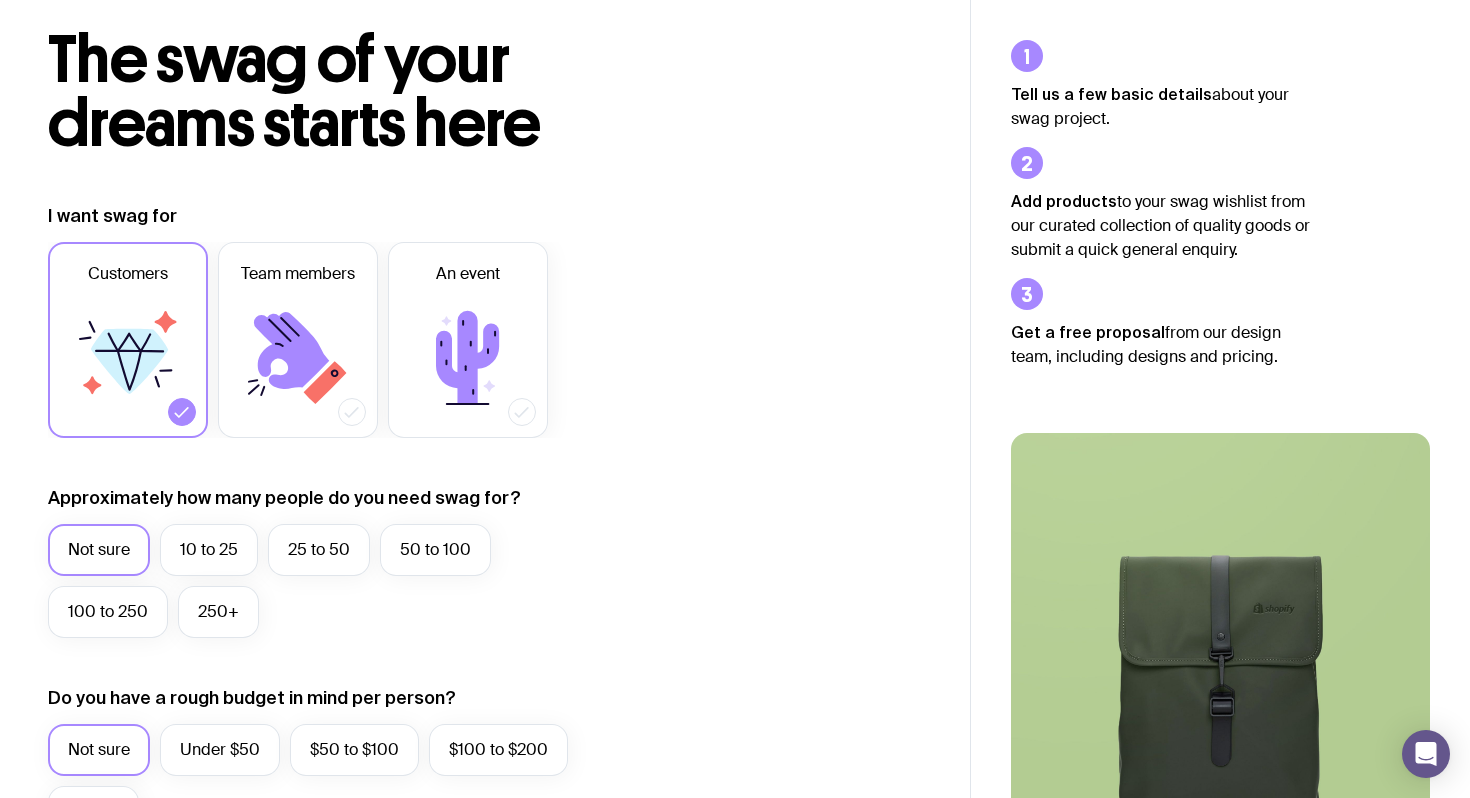 scroll, scrollTop: 111, scrollLeft: 0, axis: vertical 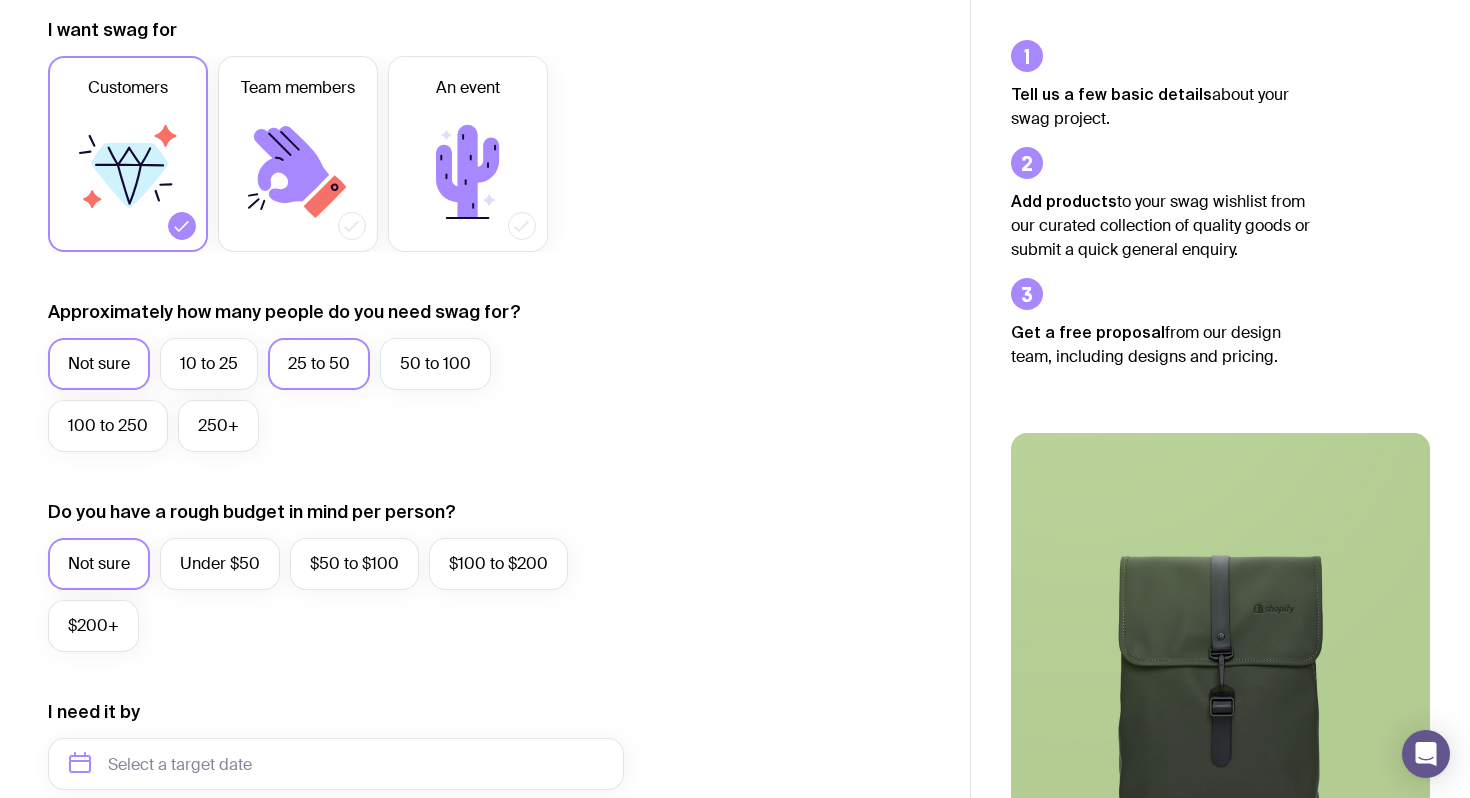 click on "25 to 50" at bounding box center (319, 364) 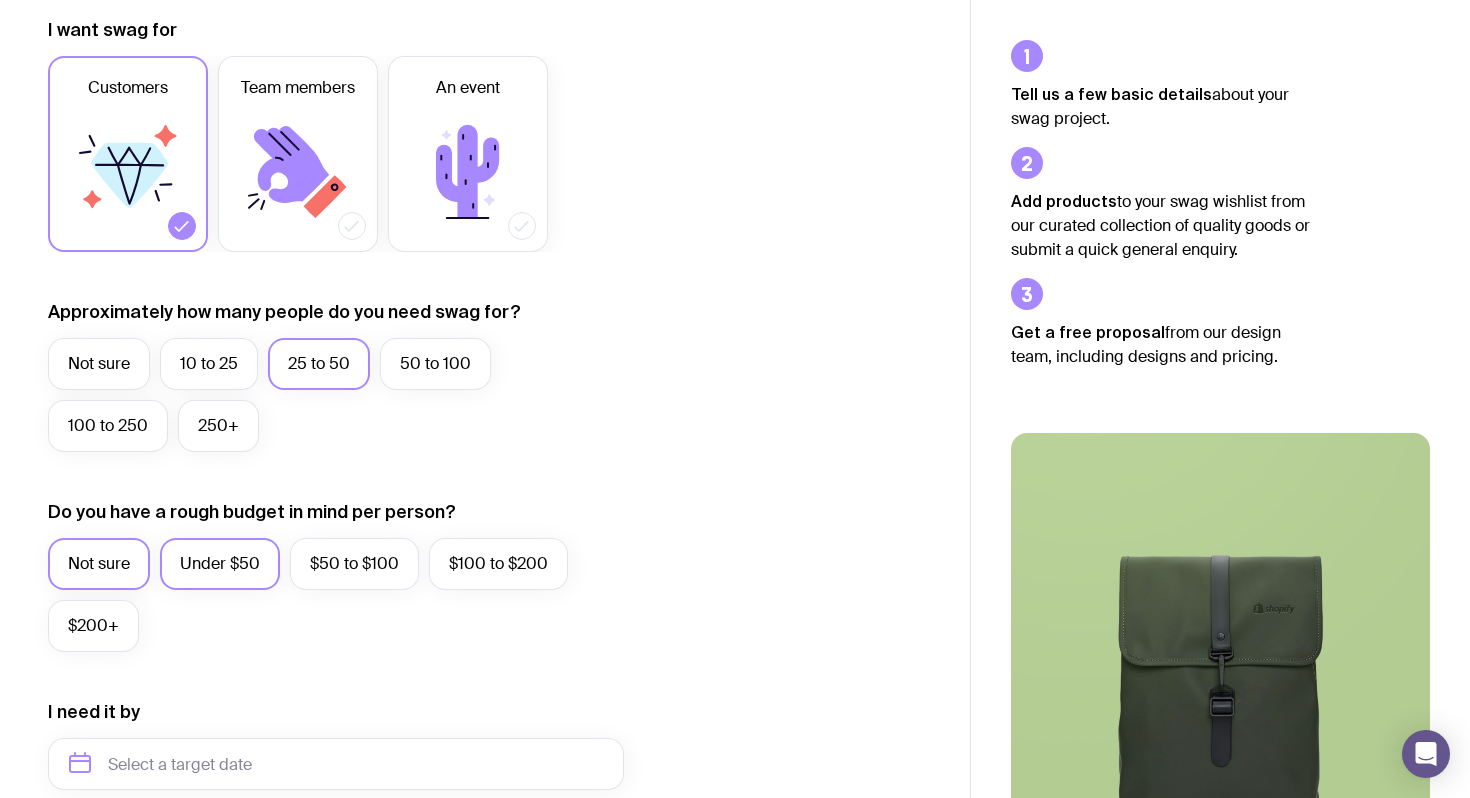 click on "Under $50" at bounding box center [220, 564] 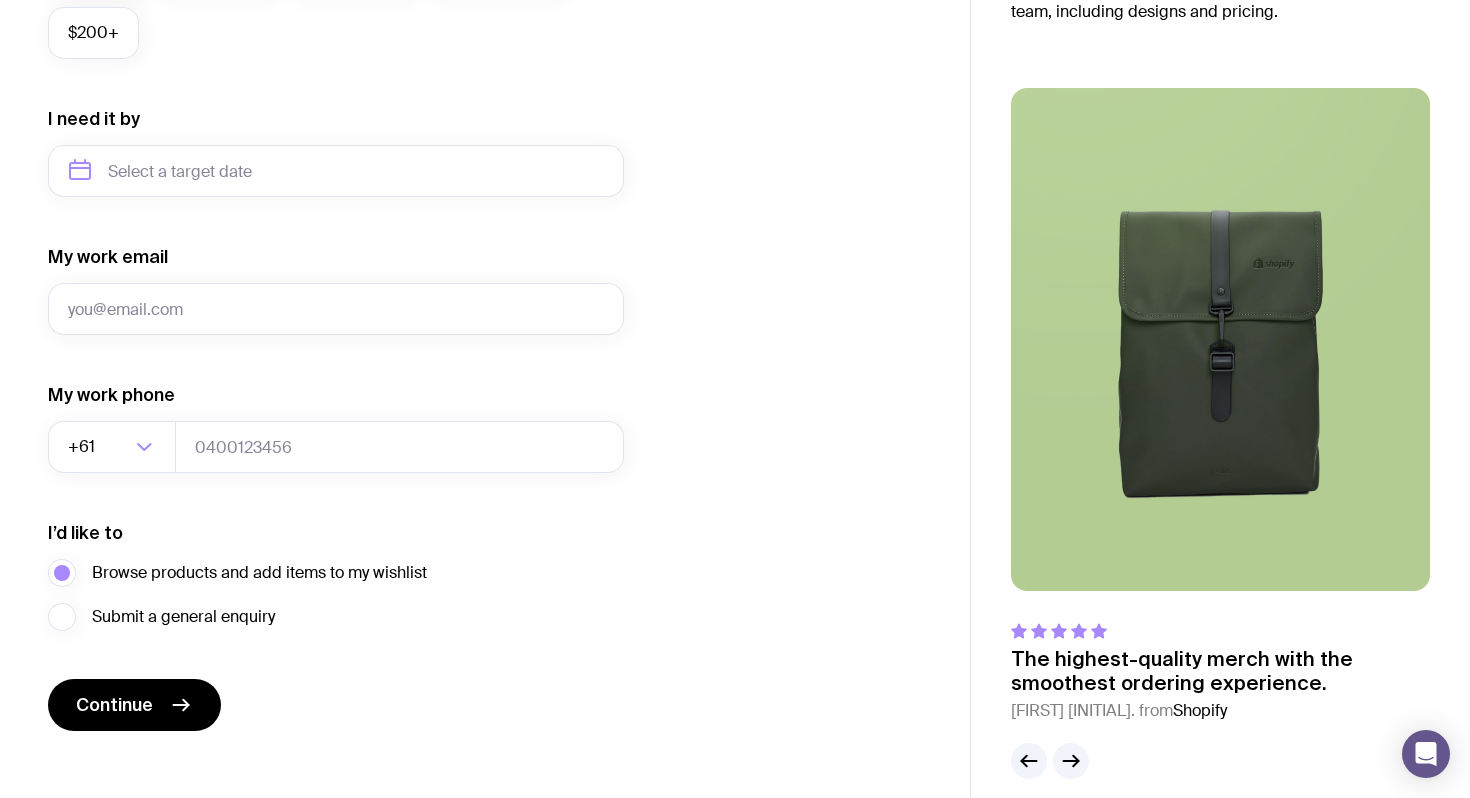 scroll, scrollTop: 902, scrollLeft: 0, axis: vertical 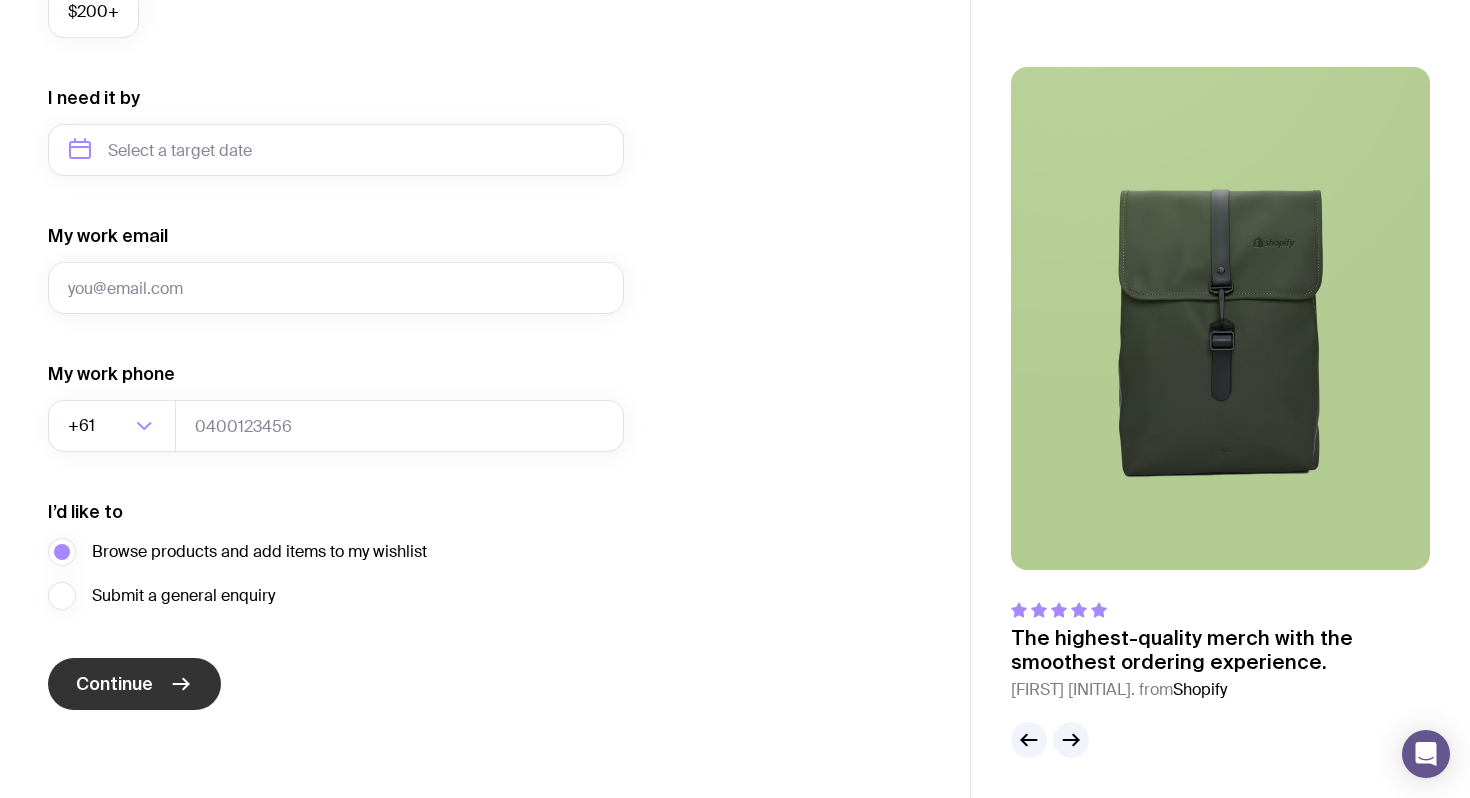 click on "Continue" at bounding box center [114, 684] 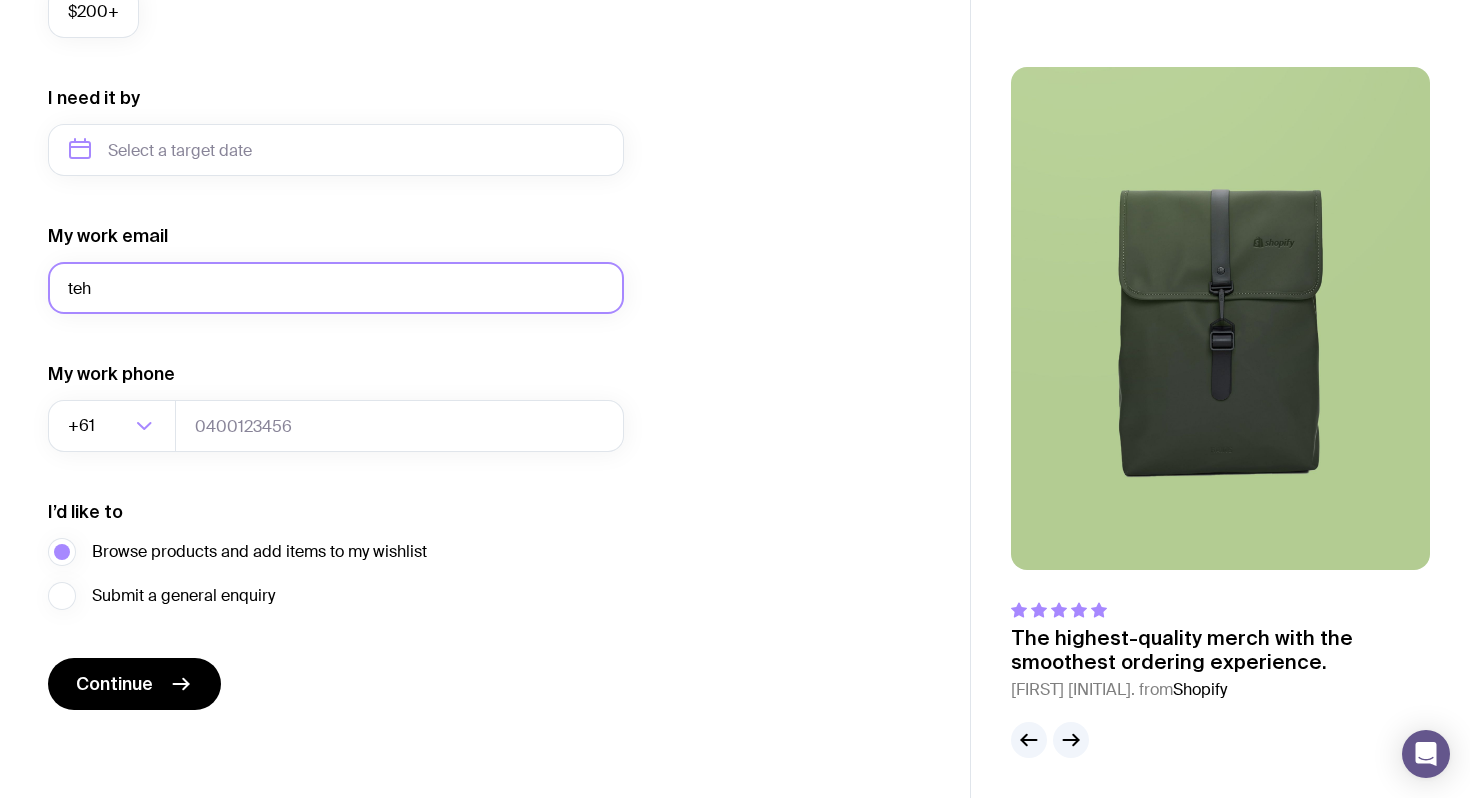 type on "[EMAIL]" 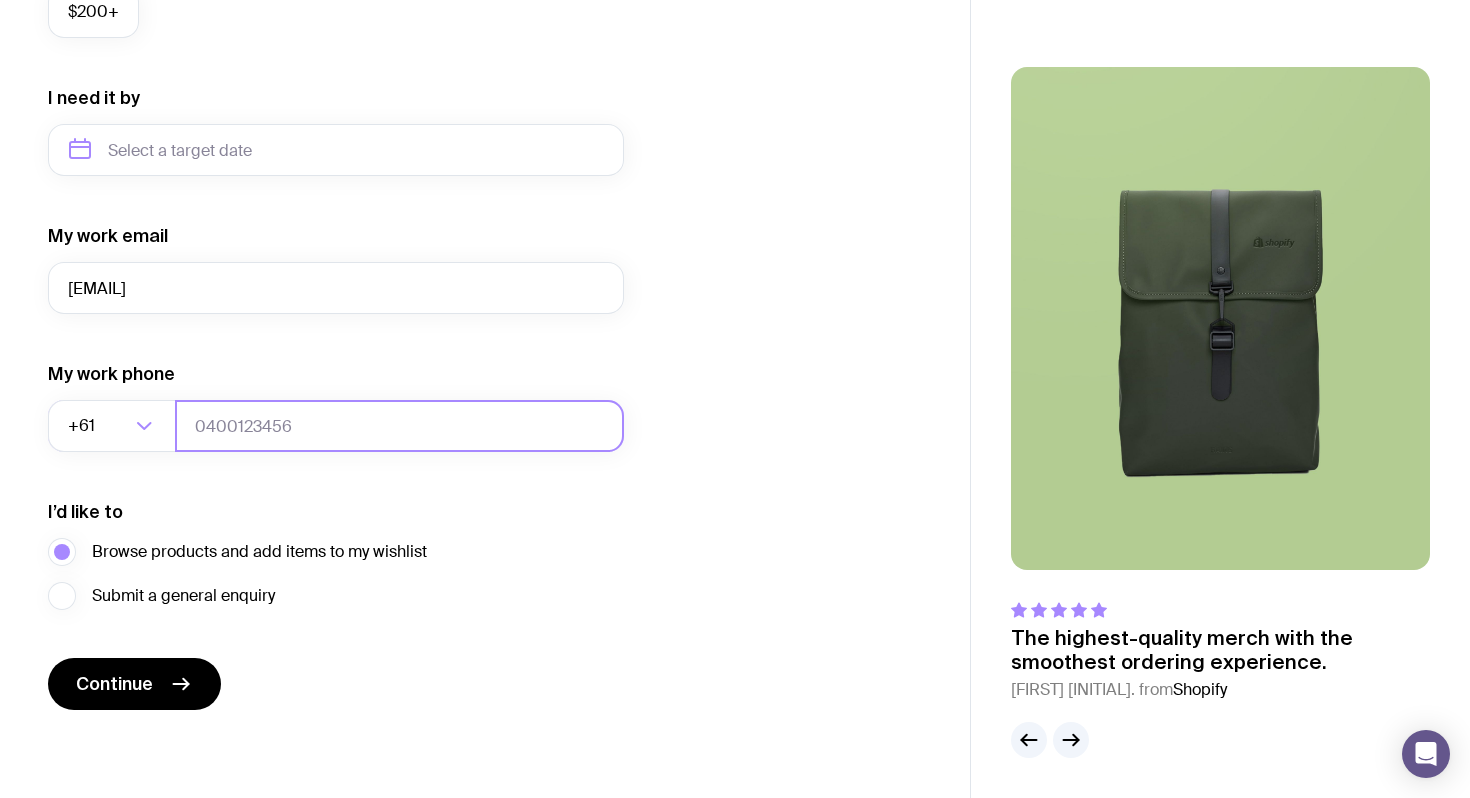 type on "[PHONE]" 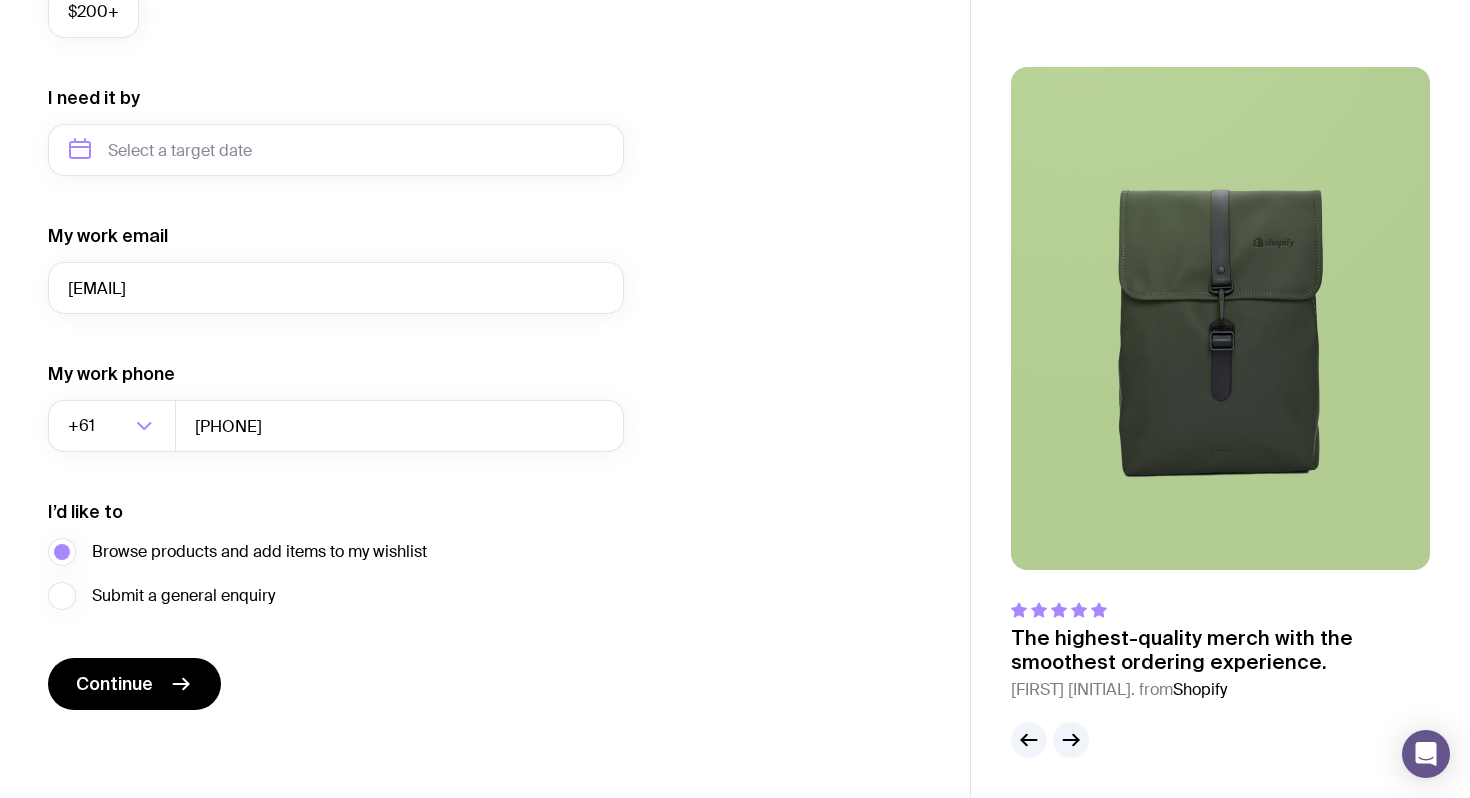 click on "I want swag for Customers Team members An event Approximately how many people do you need swag for? Not sure 10 to 25 25 to 50 50 to 100 100 to 250 250+ Do you have a rough budget in mind per person? Not sure Under $50 $50 to $100 $100 to $200 $200+ I need it by My work email [EMAIL] My work phone [PHONE] I’d like to Browse products and add items to my wishlist Submit a general enquiry Continue" at bounding box center [336, 57] 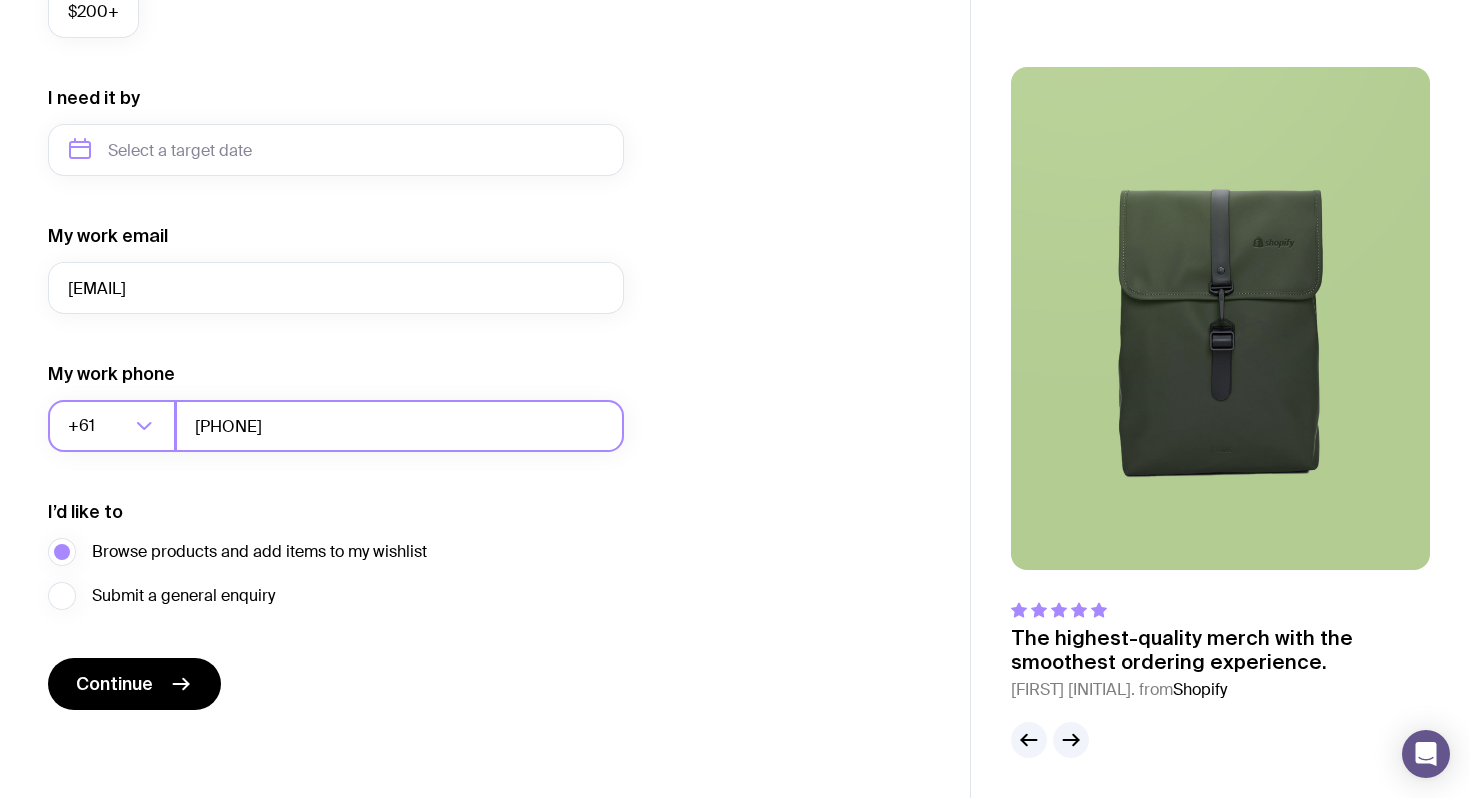 drag, startPoint x: 358, startPoint y: 409, endPoint x: 55, endPoint y: 404, distance: 303.04126 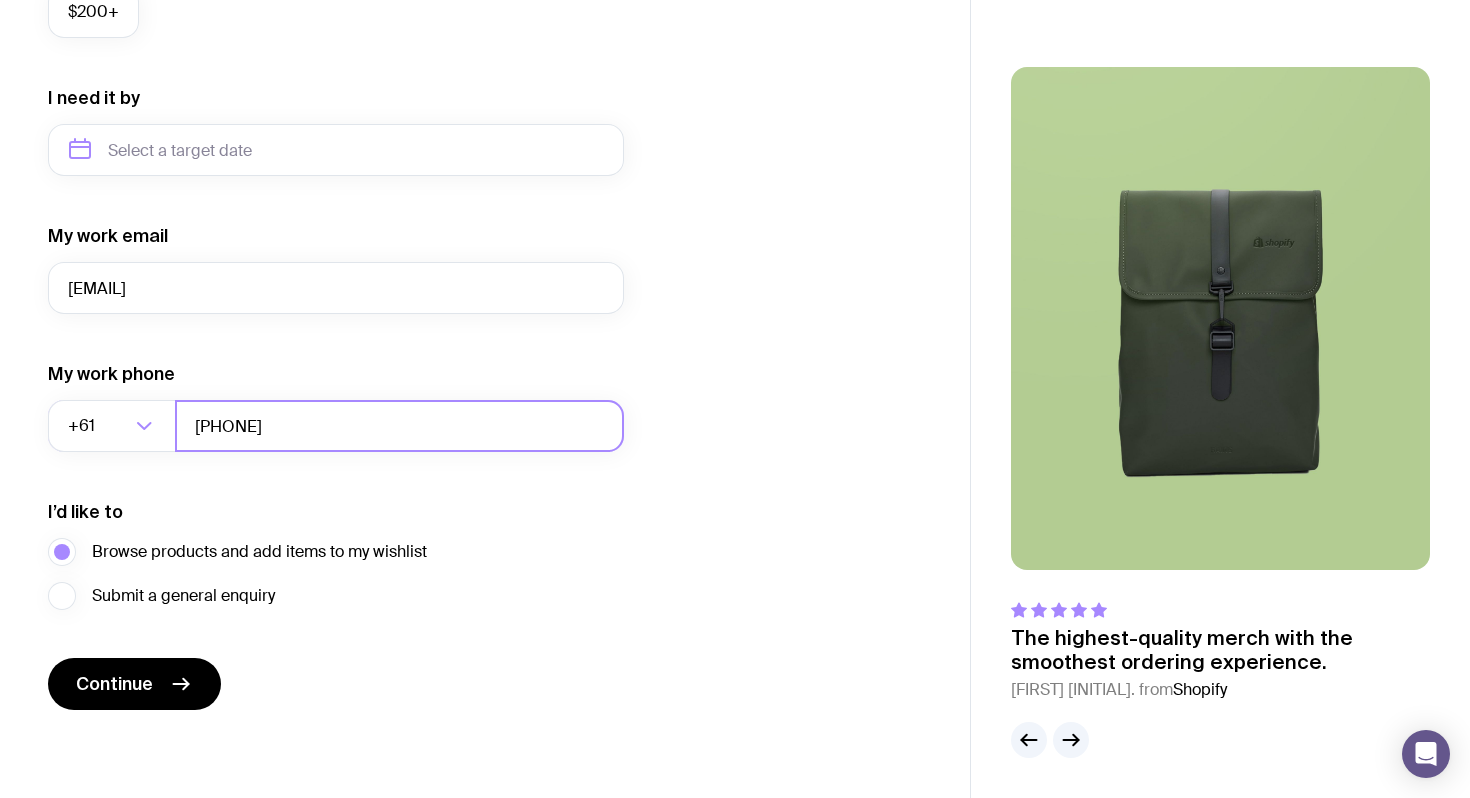 click on "[PHONE]" at bounding box center [399, 426] 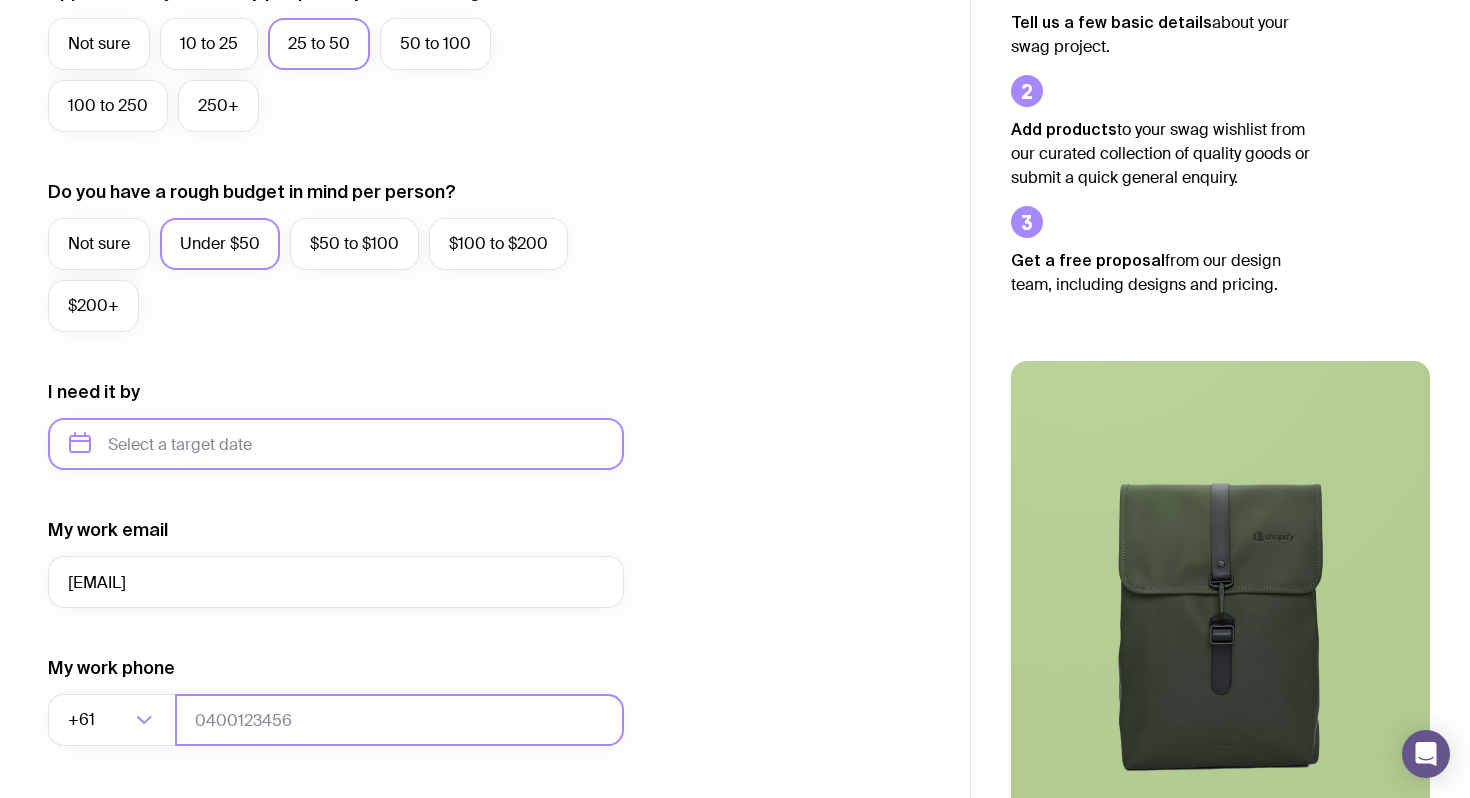 scroll, scrollTop: 577, scrollLeft: 0, axis: vertical 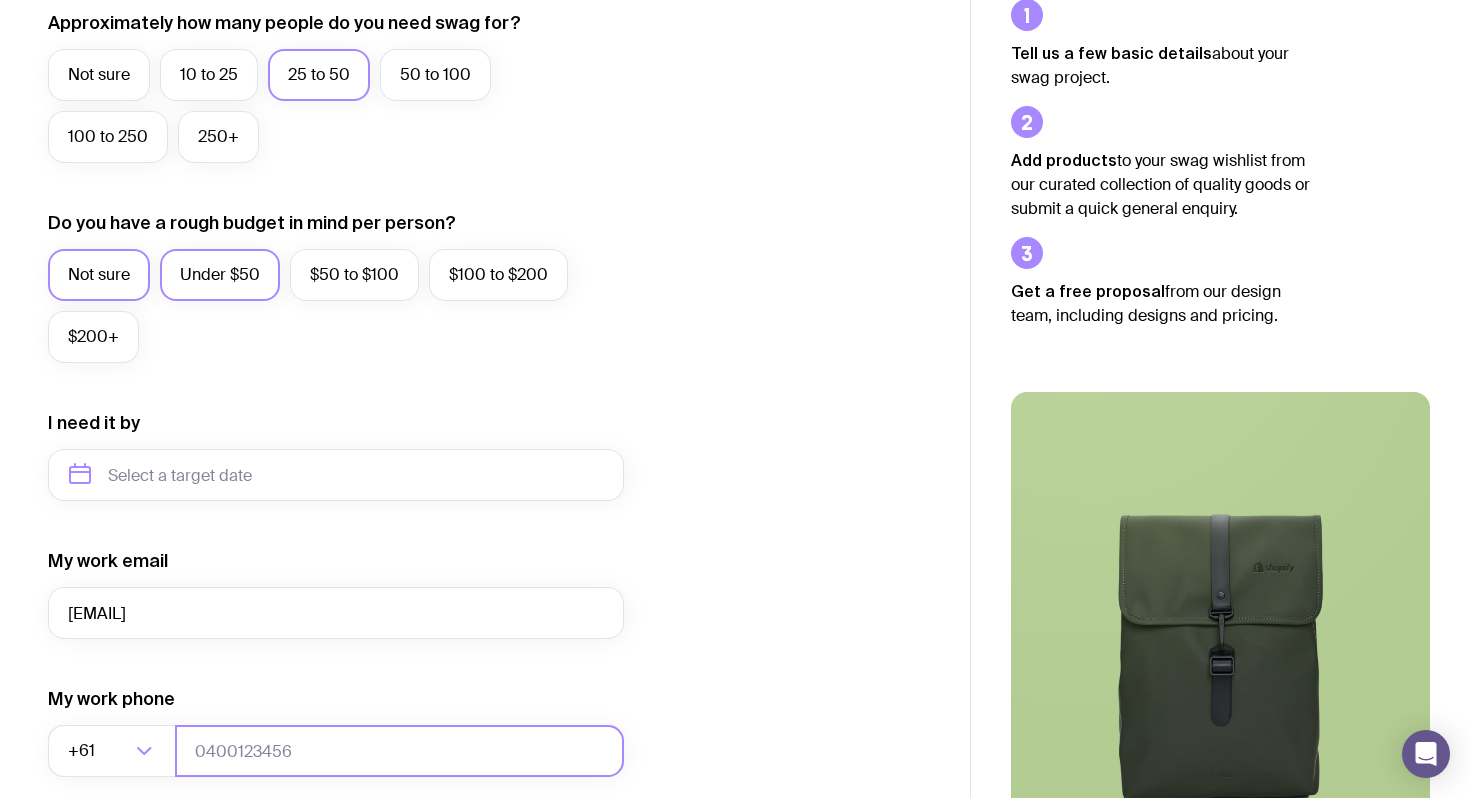 type 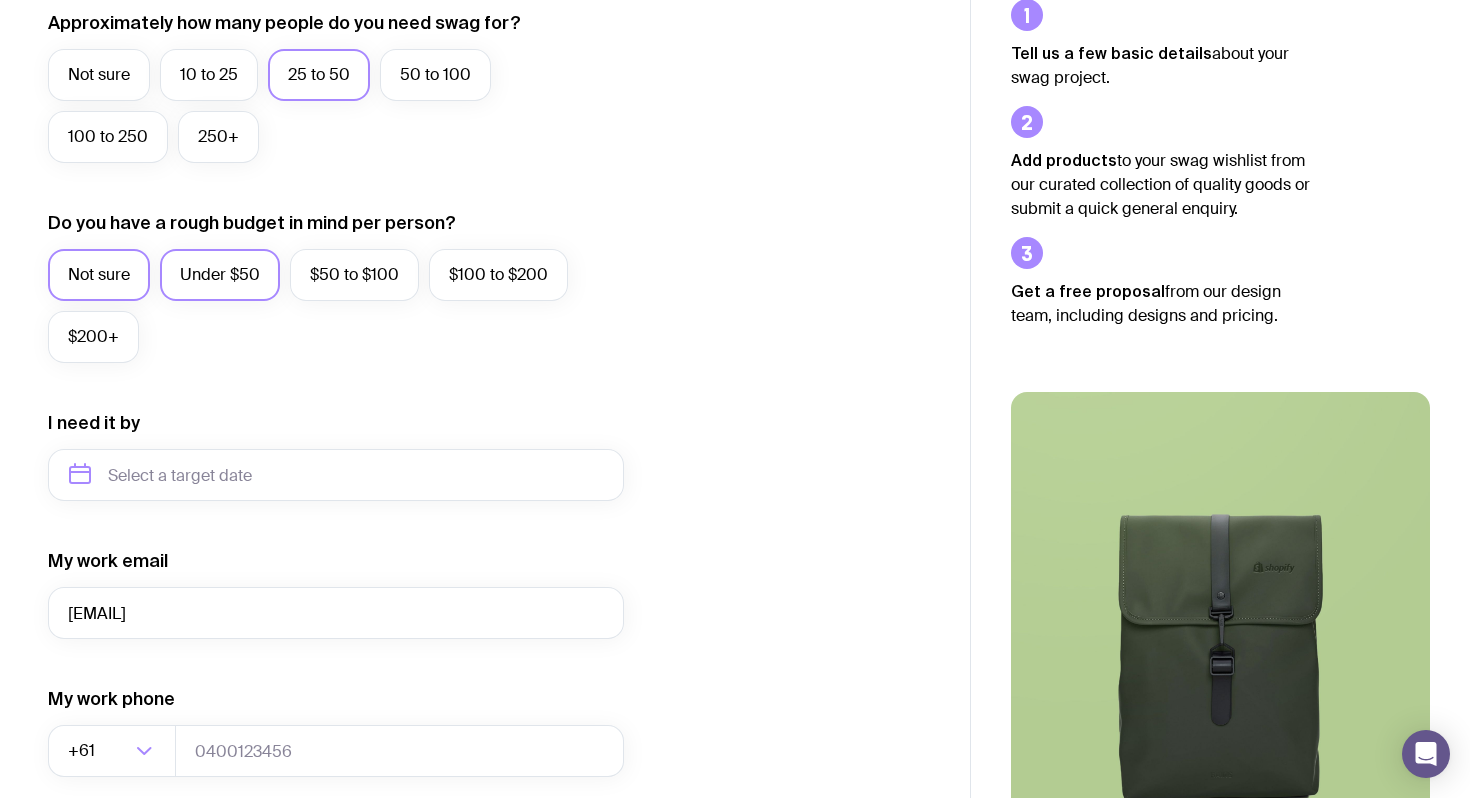 click on "Not sure" at bounding box center (99, 275) 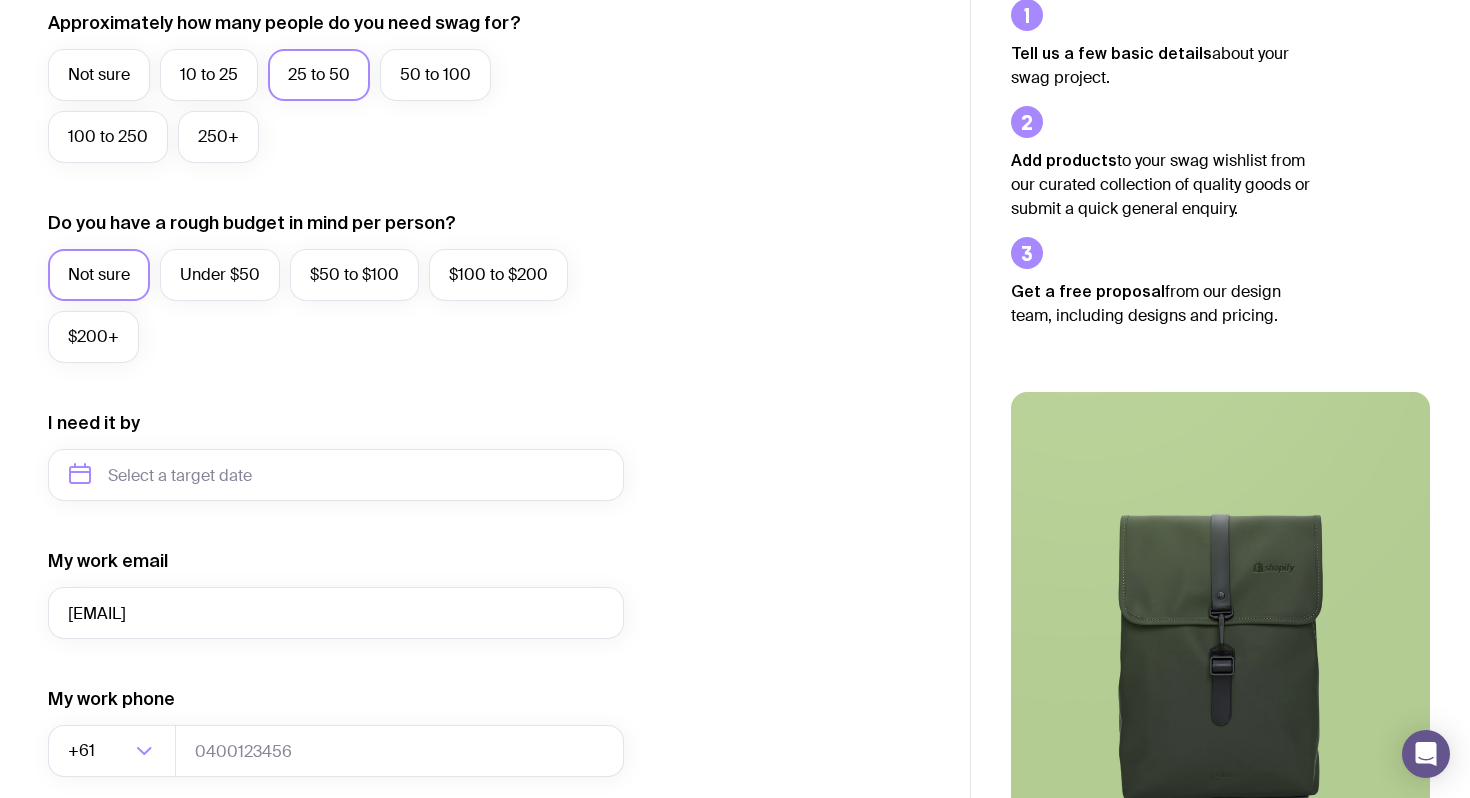 click on "Not sure 10 to 25 25 to 50 50 to 100 100 to 250 250+" at bounding box center (336, 111) 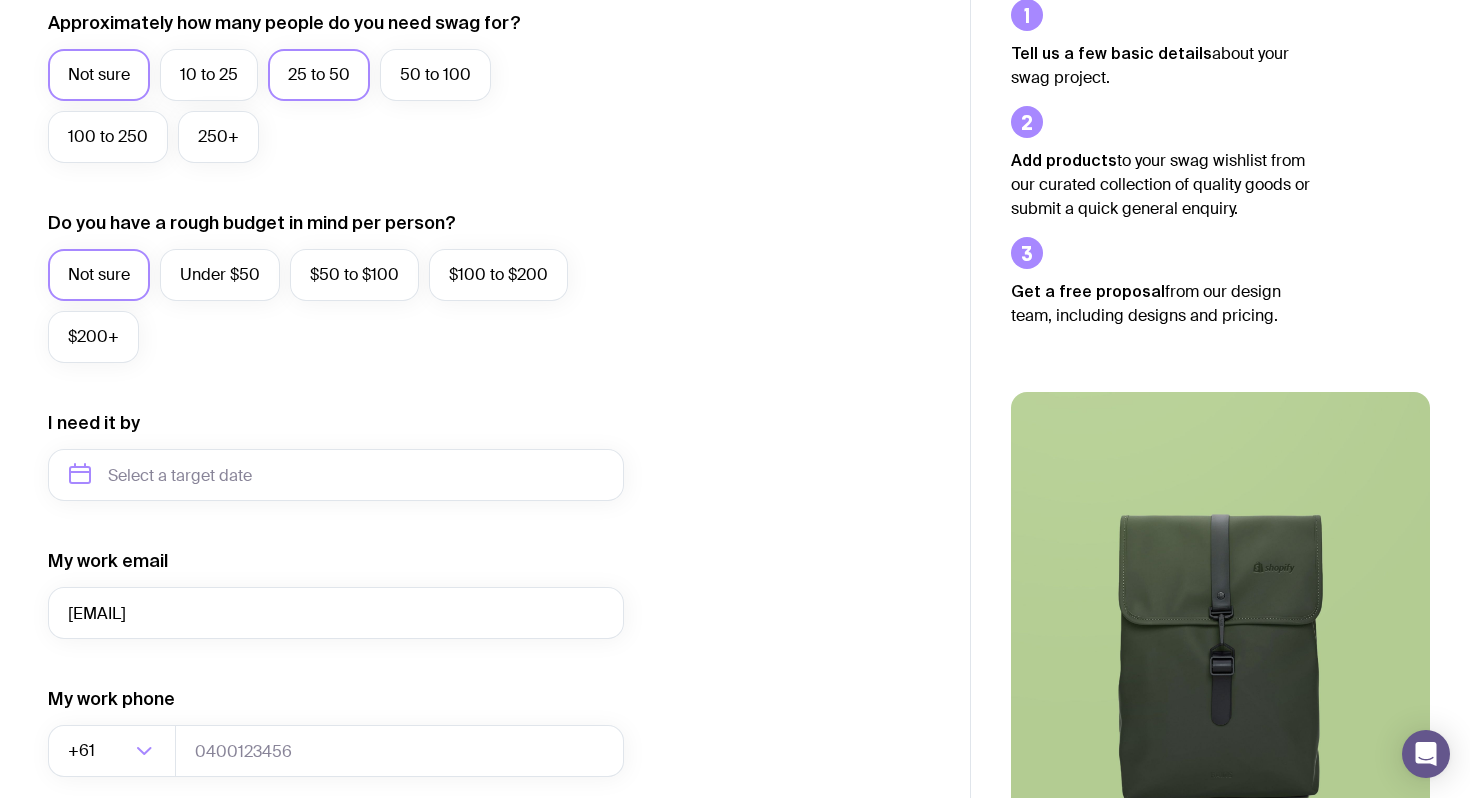 click on "Not sure" at bounding box center (99, 75) 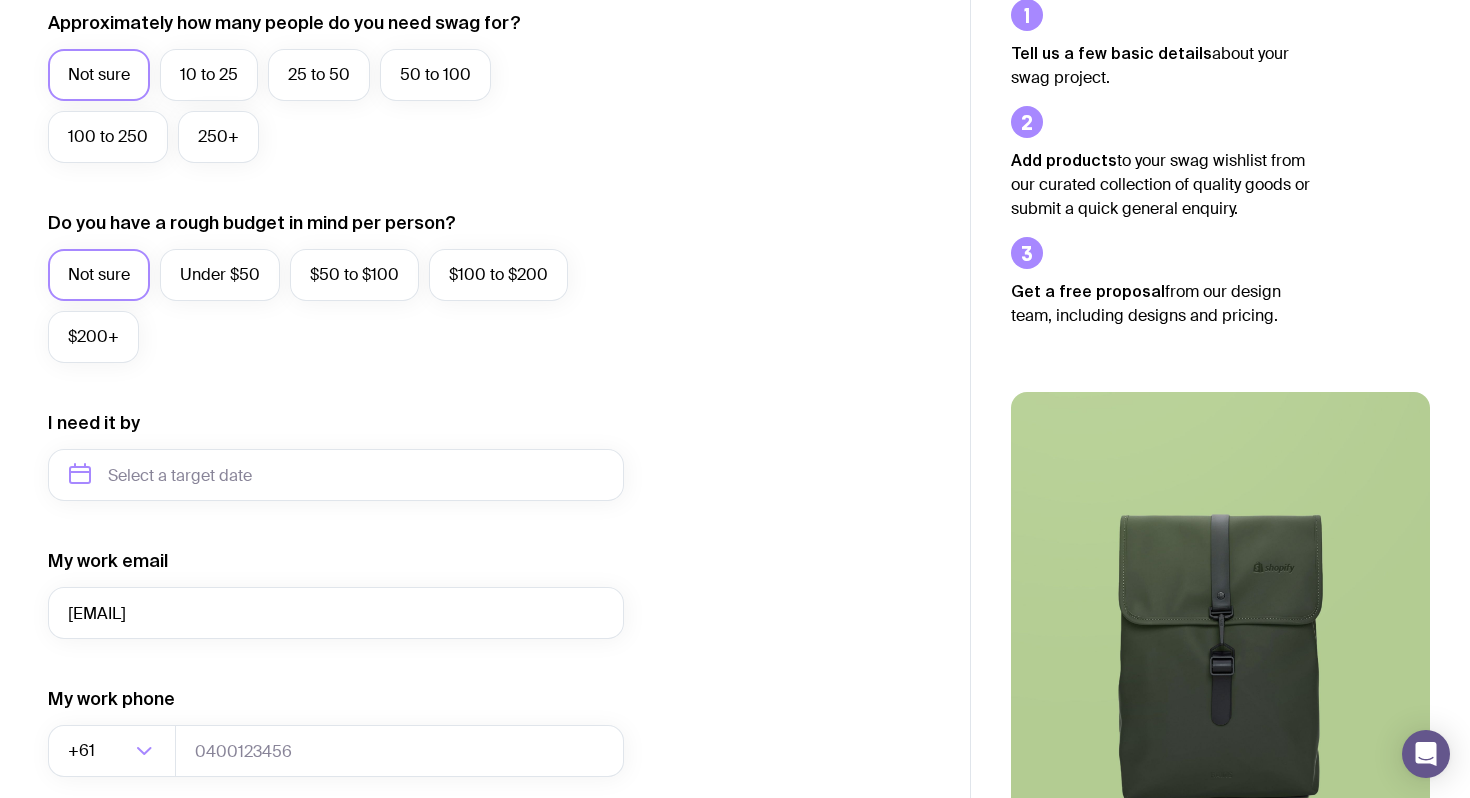 scroll, scrollTop: 902, scrollLeft: 0, axis: vertical 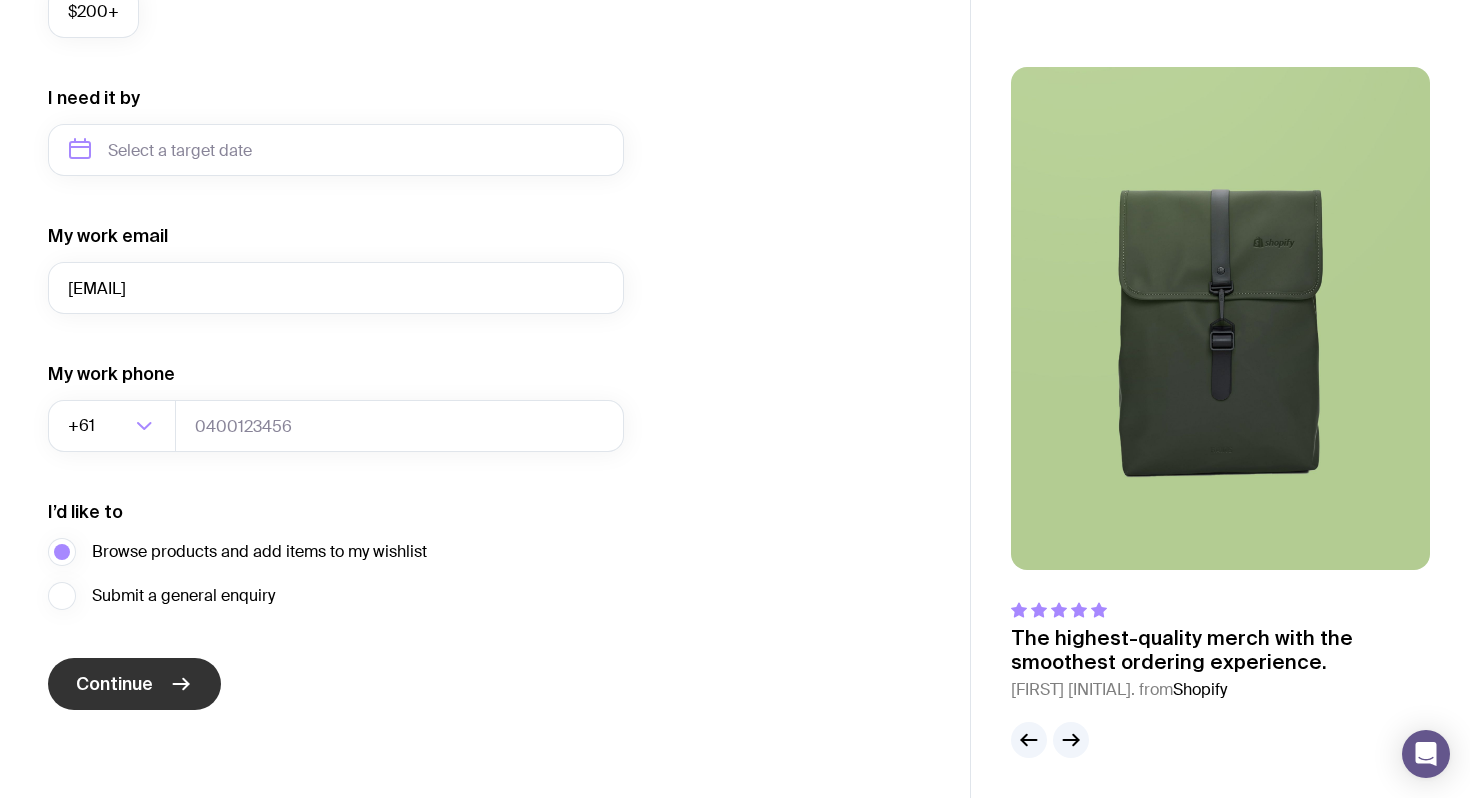 click on "Continue" at bounding box center (114, 684) 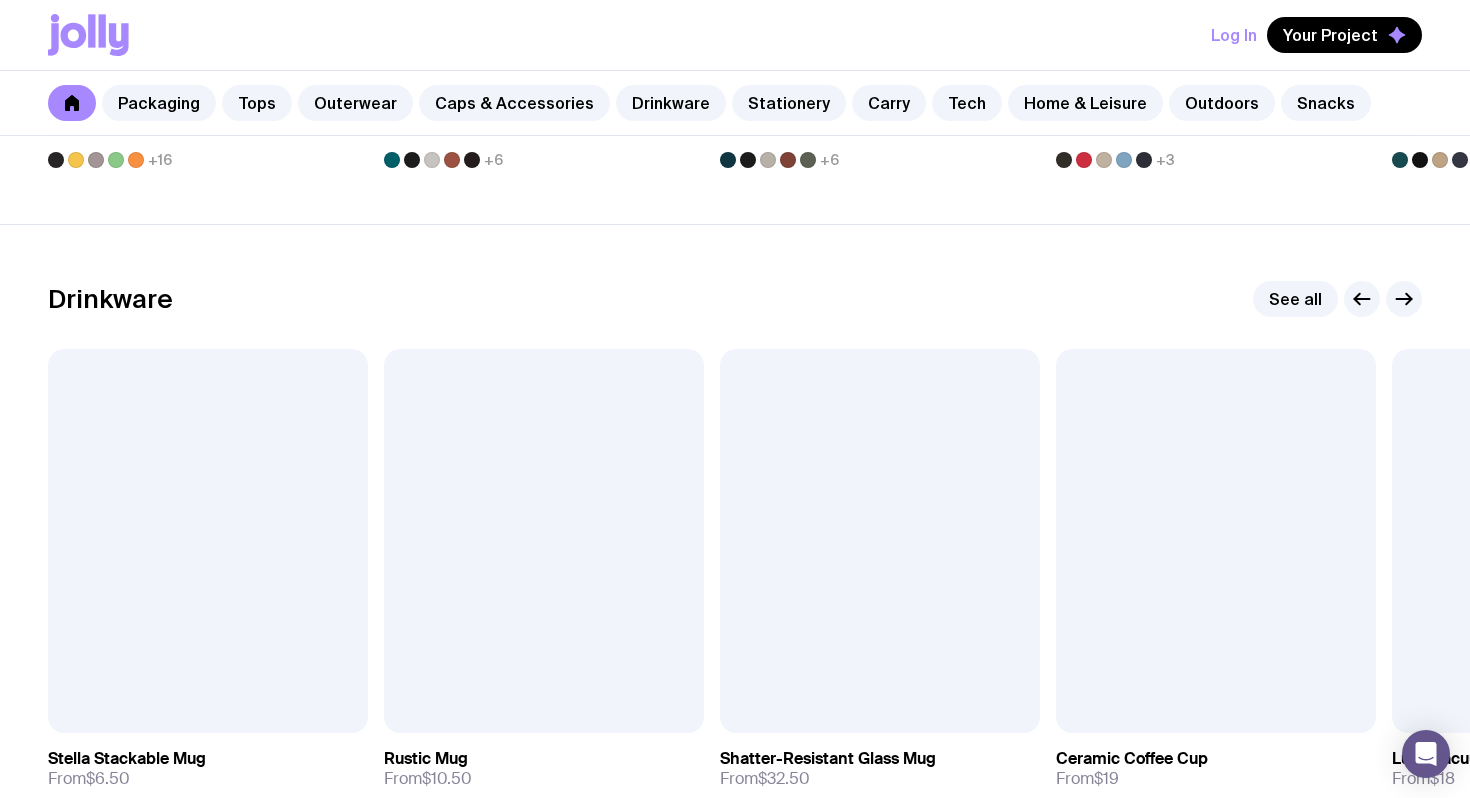 scroll, scrollTop: 2691, scrollLeft: 0, axis: vertical 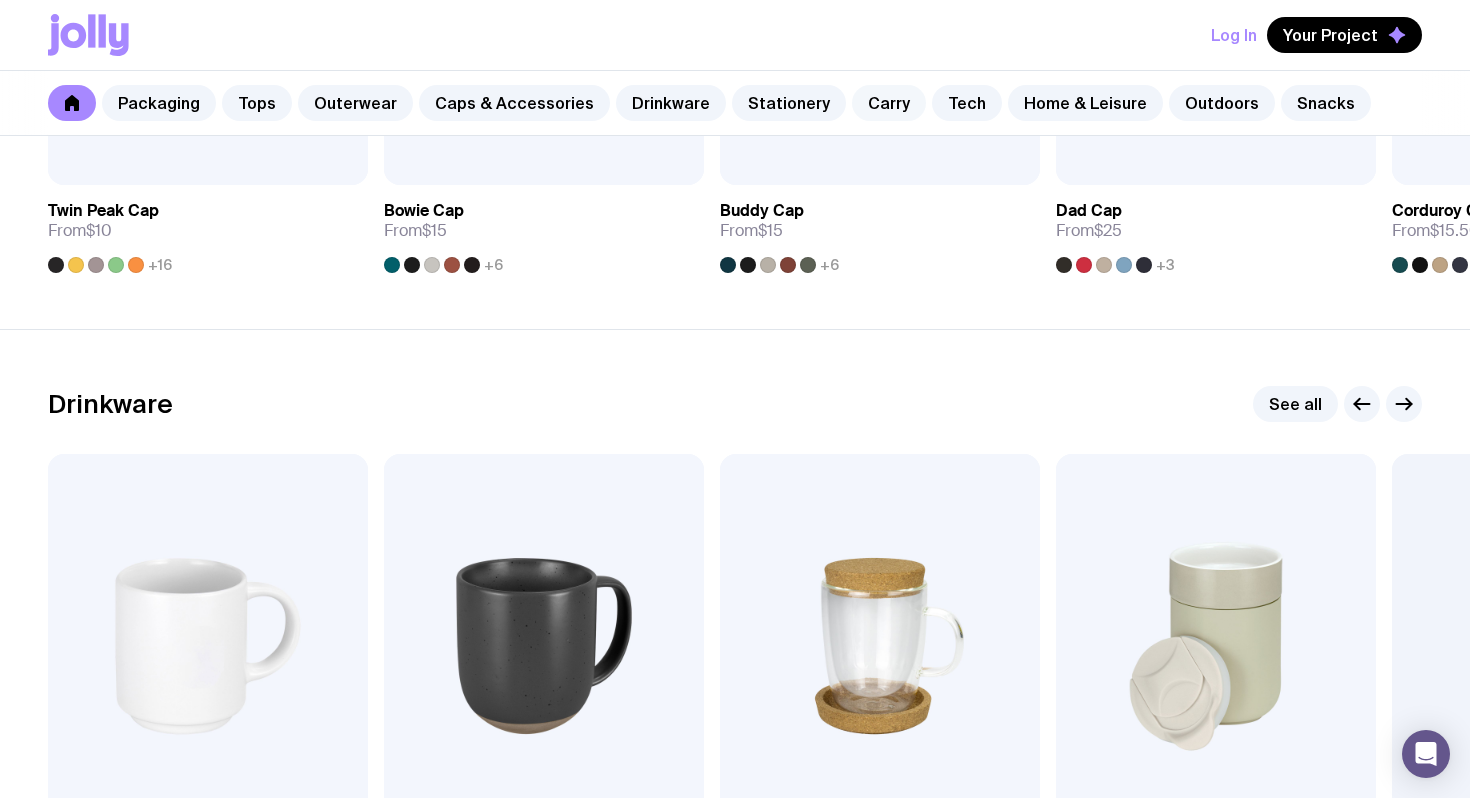 click on "Carry" 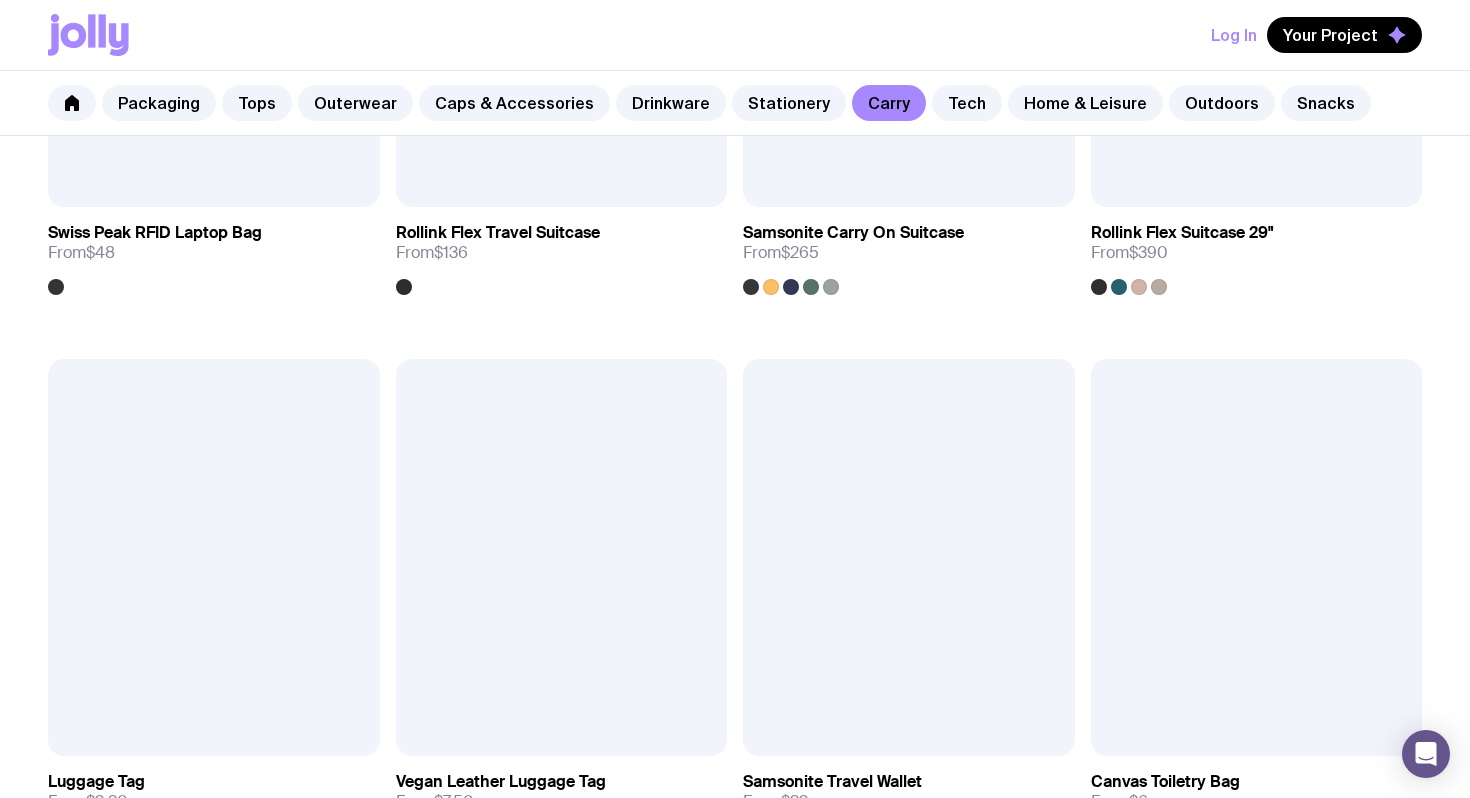 scroll, scrollTop: 4090, scrollLeft: 0, axis: vertical 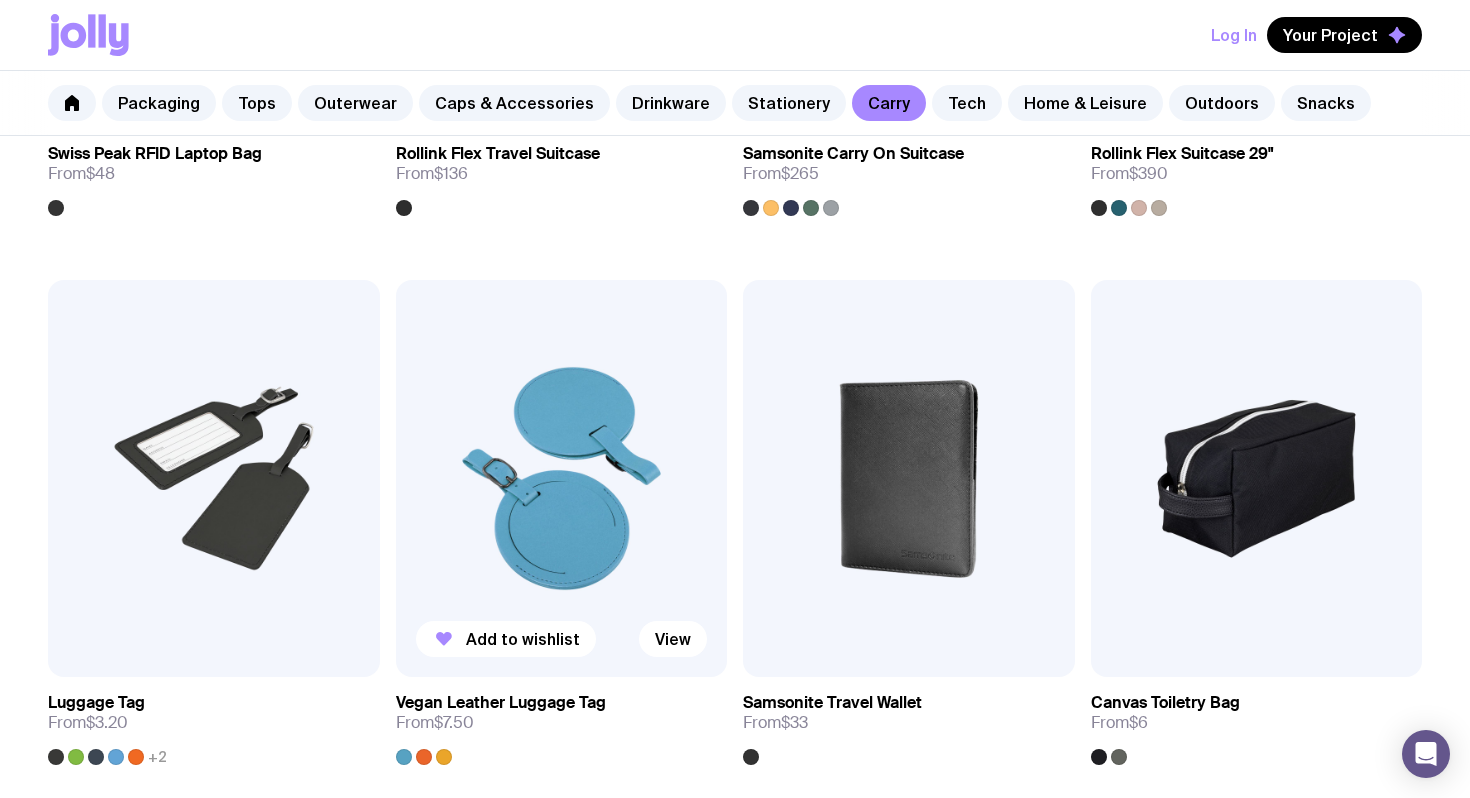 click at bounding box center (562, 479) 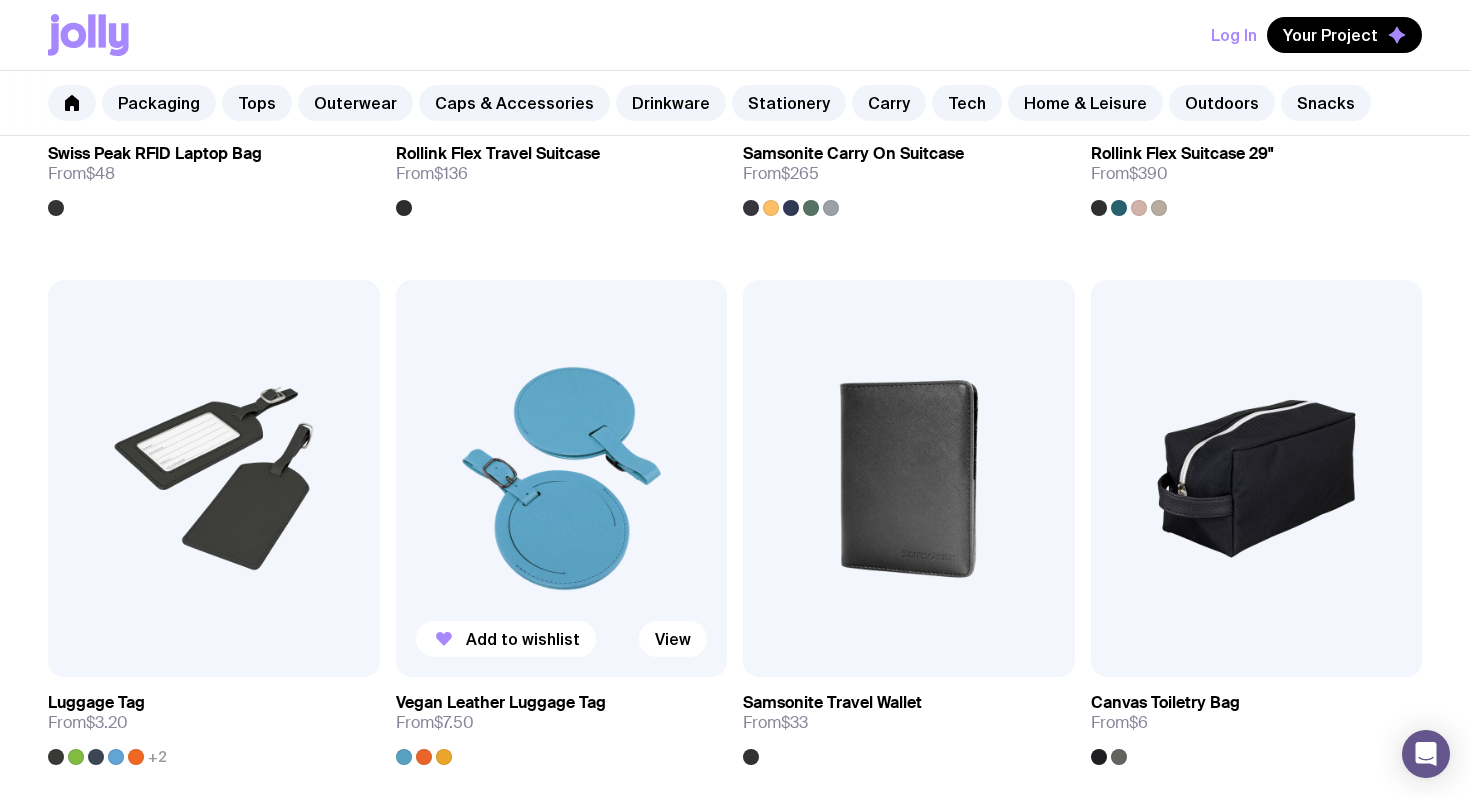 scroll, scrollTop: 0, scrollLeft: 0, axis: both 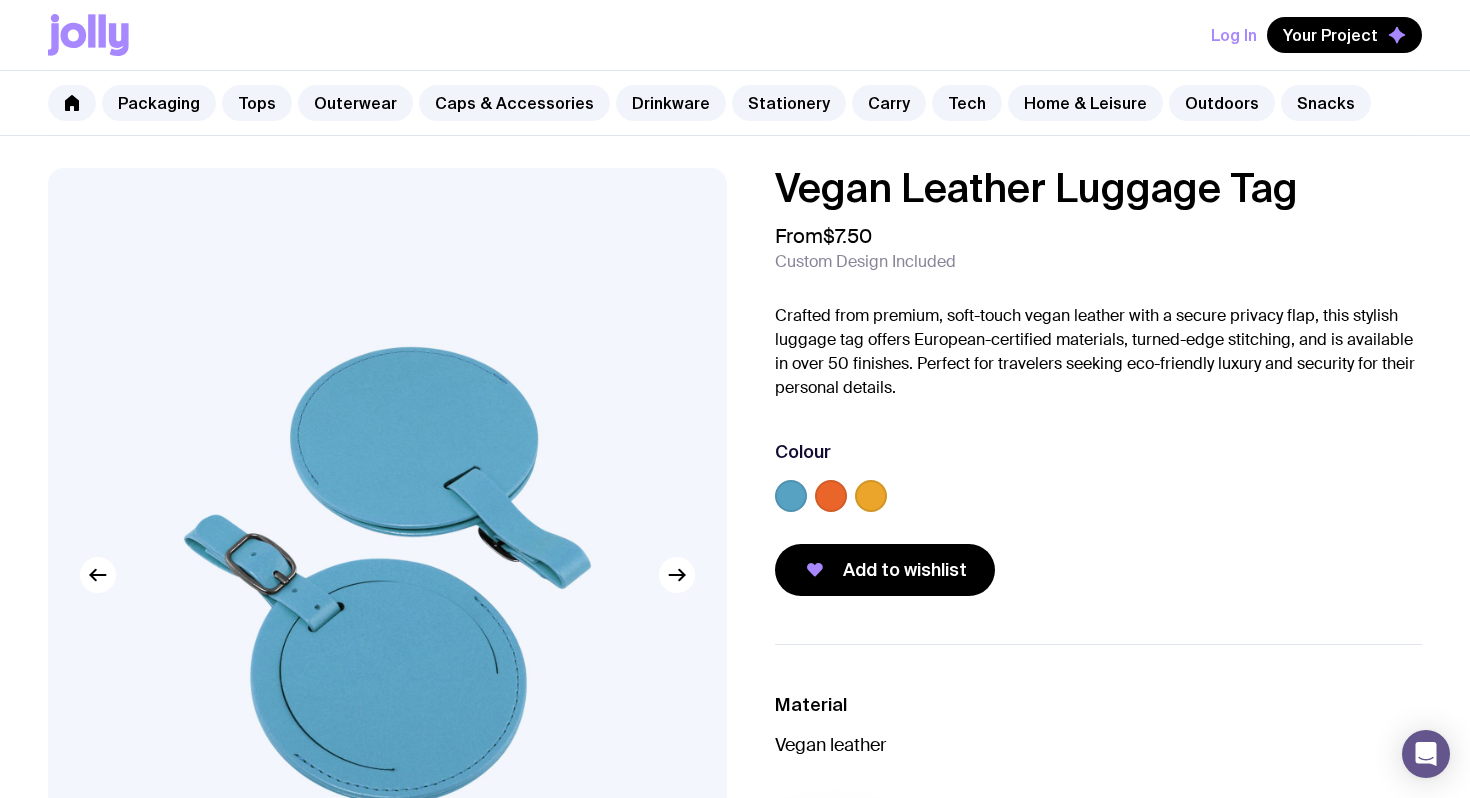 click 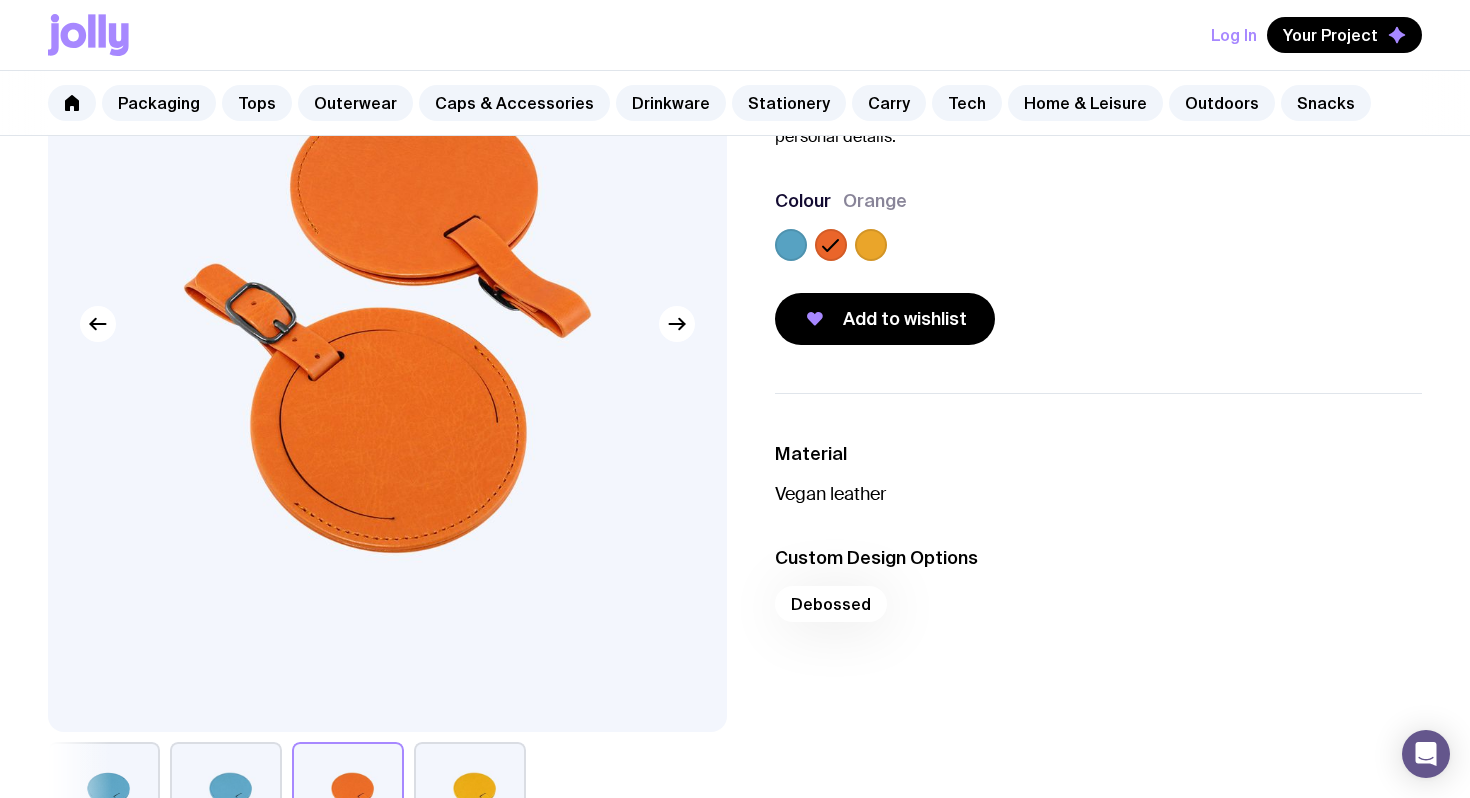 scroll, scrollTop: 270, scrollLeft: 0, axis: vertical 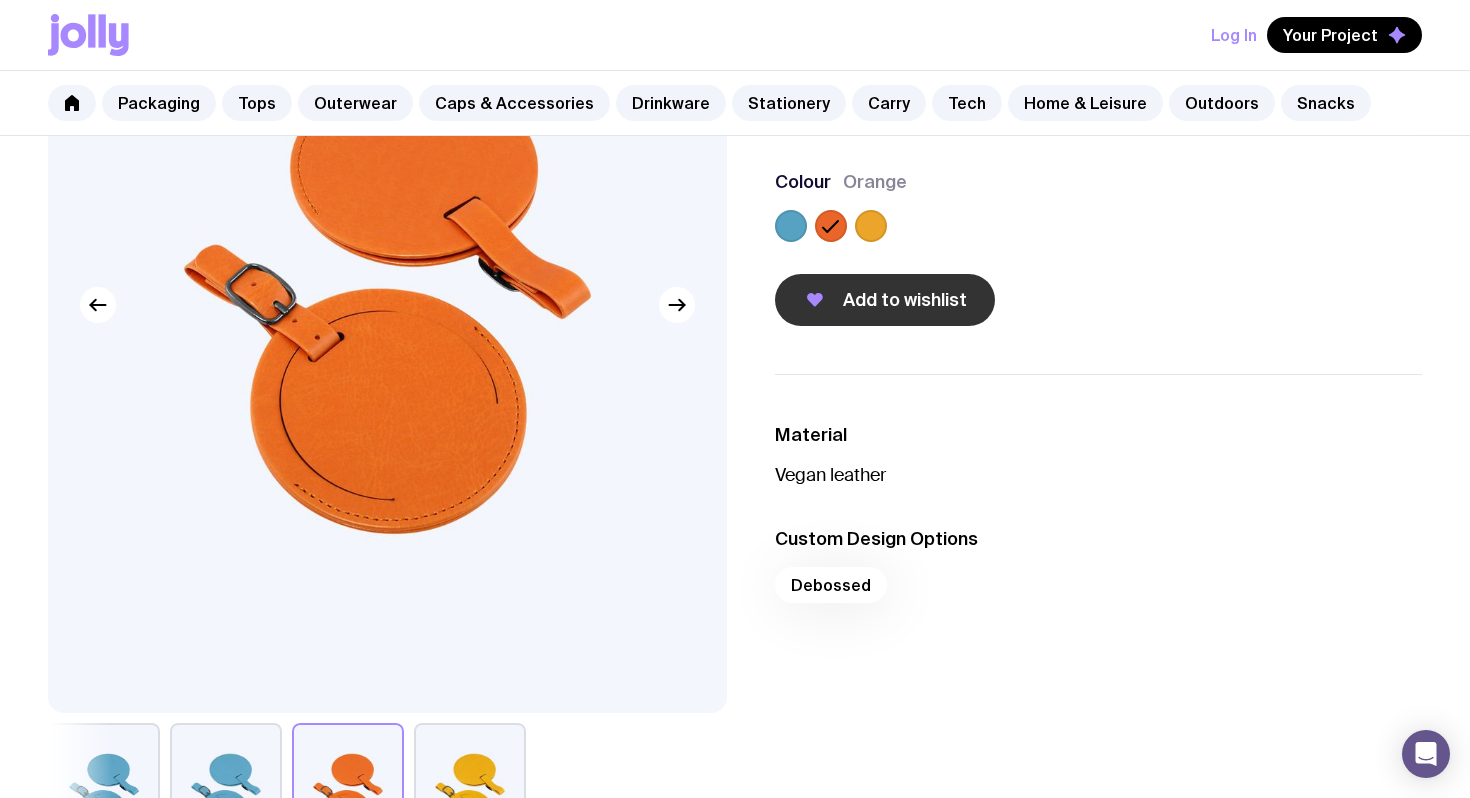 click on "Add to wishlist" at bounding box center [885, 300] 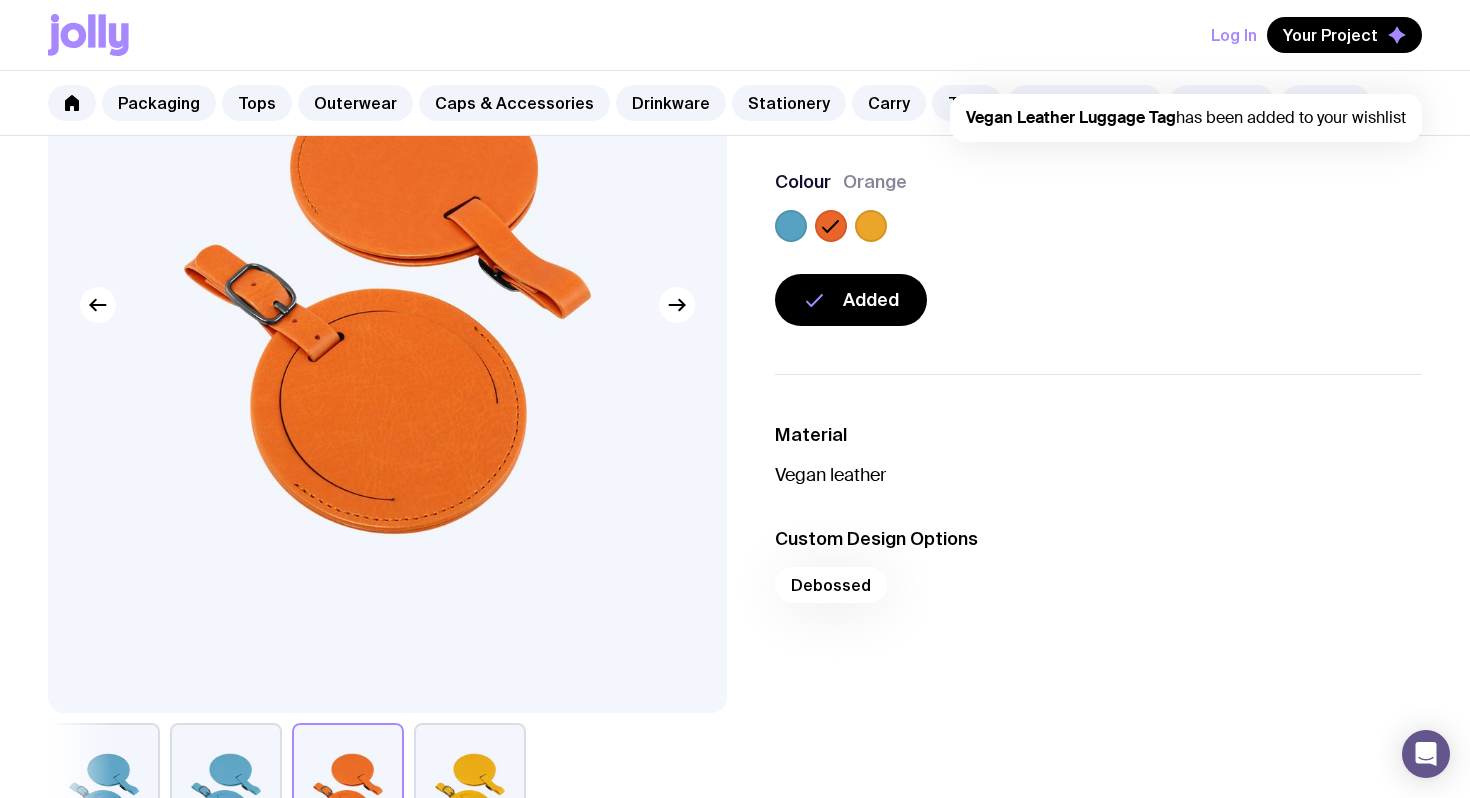 scroll, scrollTop: 0, scrollLeft: 0, axis: both 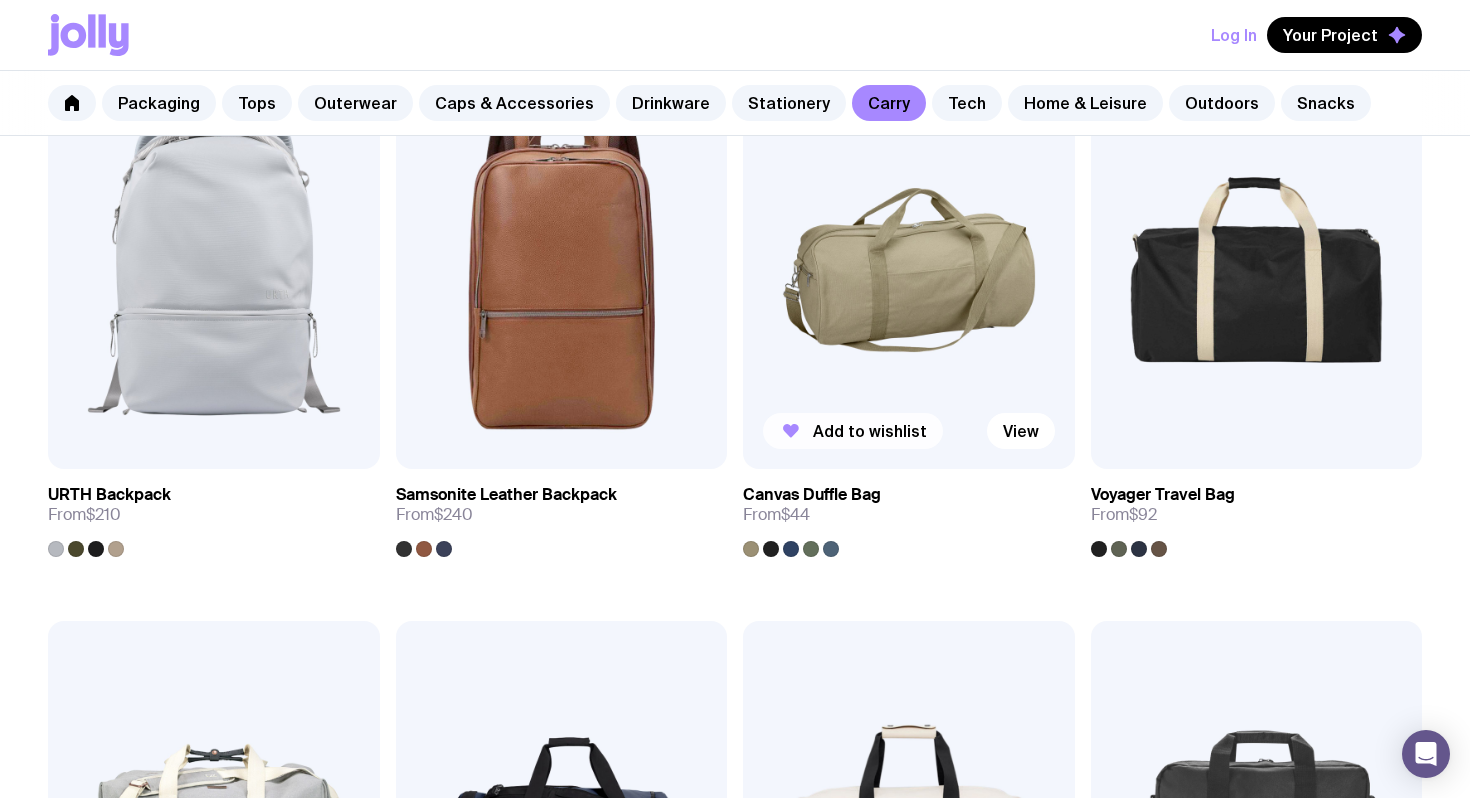 click on "Add to wishlist" 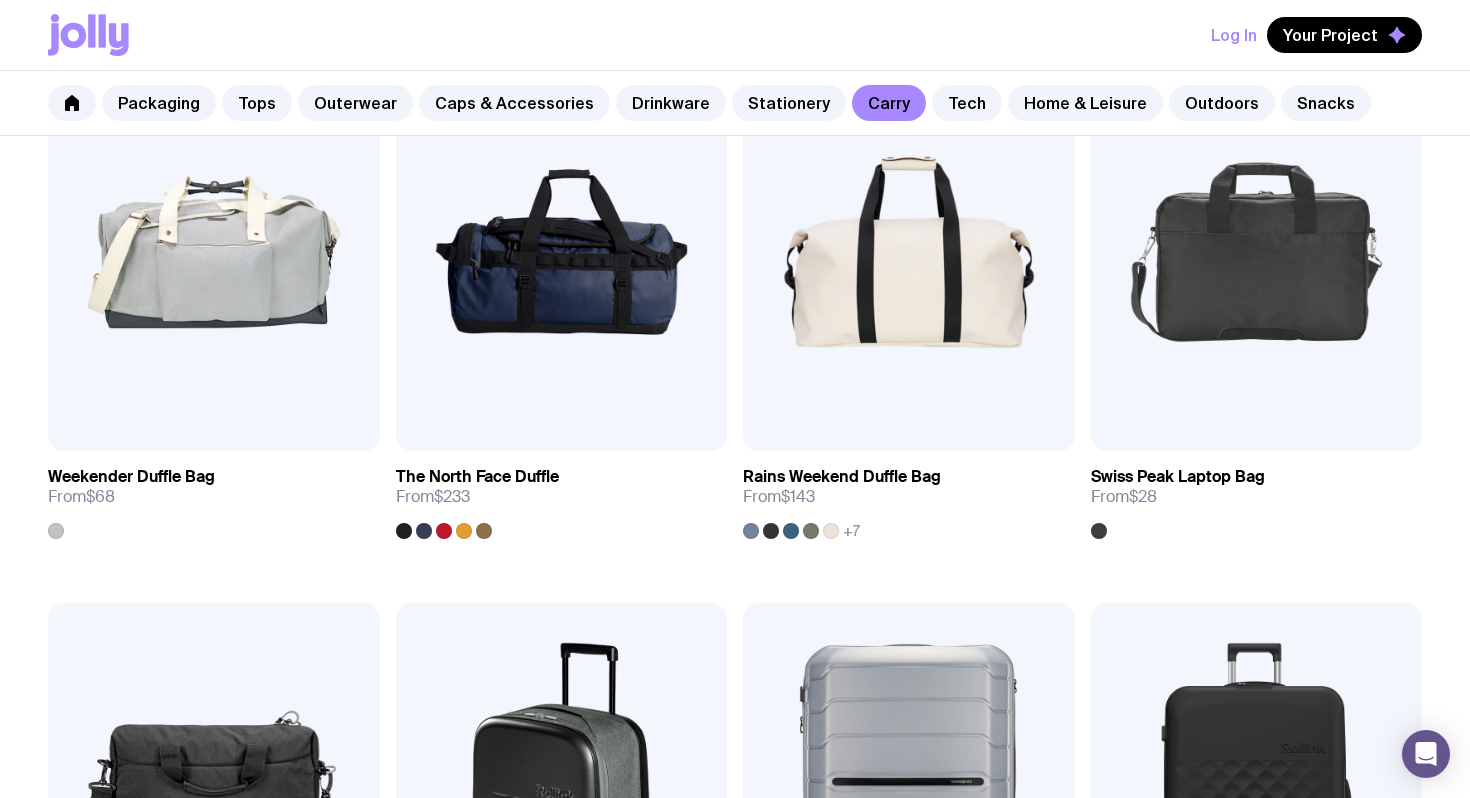 scroll, scrollTop: 3244, scrollLeft: 0, axis: vertical 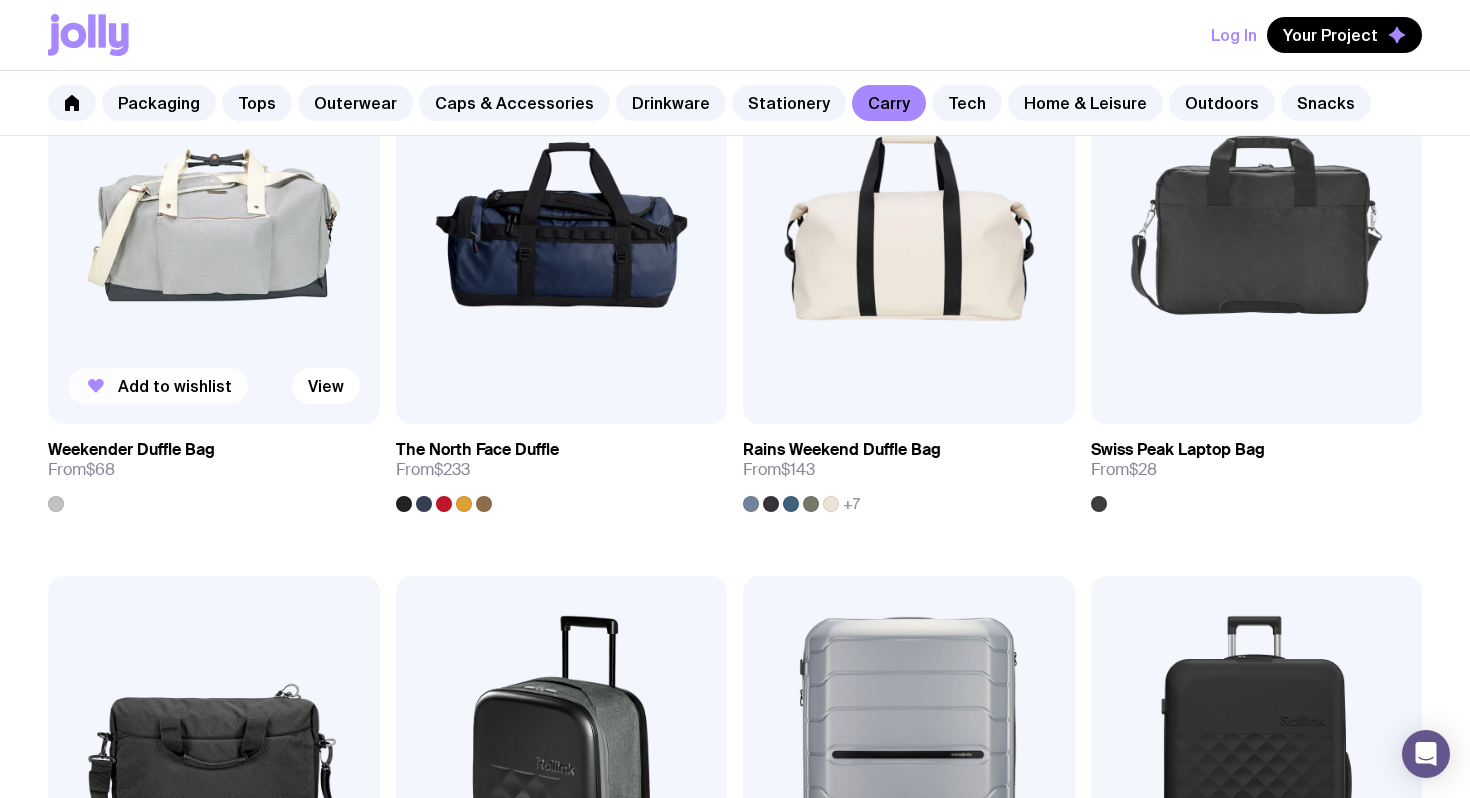 click on "Add to wishlist" 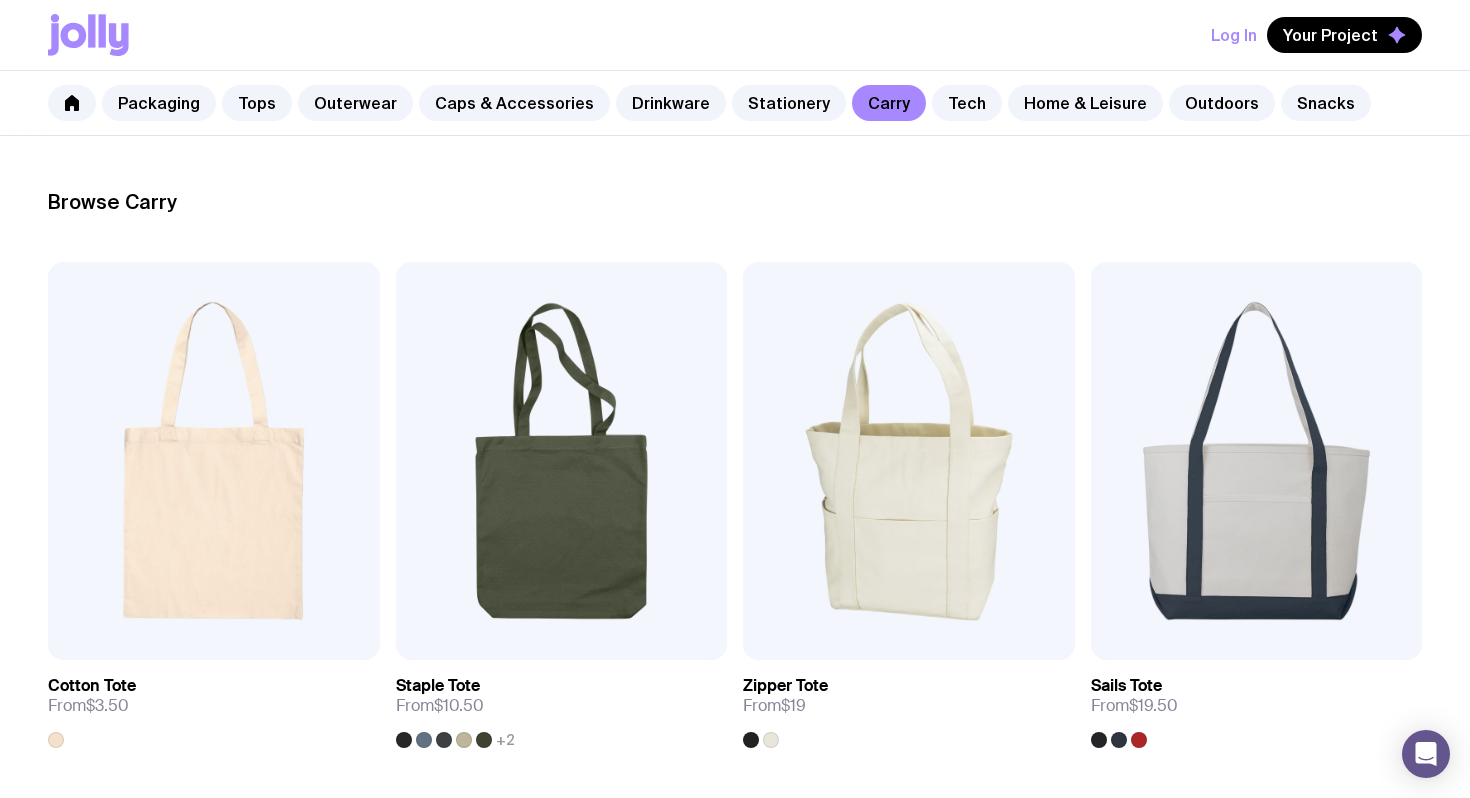 scroll, scrollTop: 0, scrollLeft: 0, axis: both 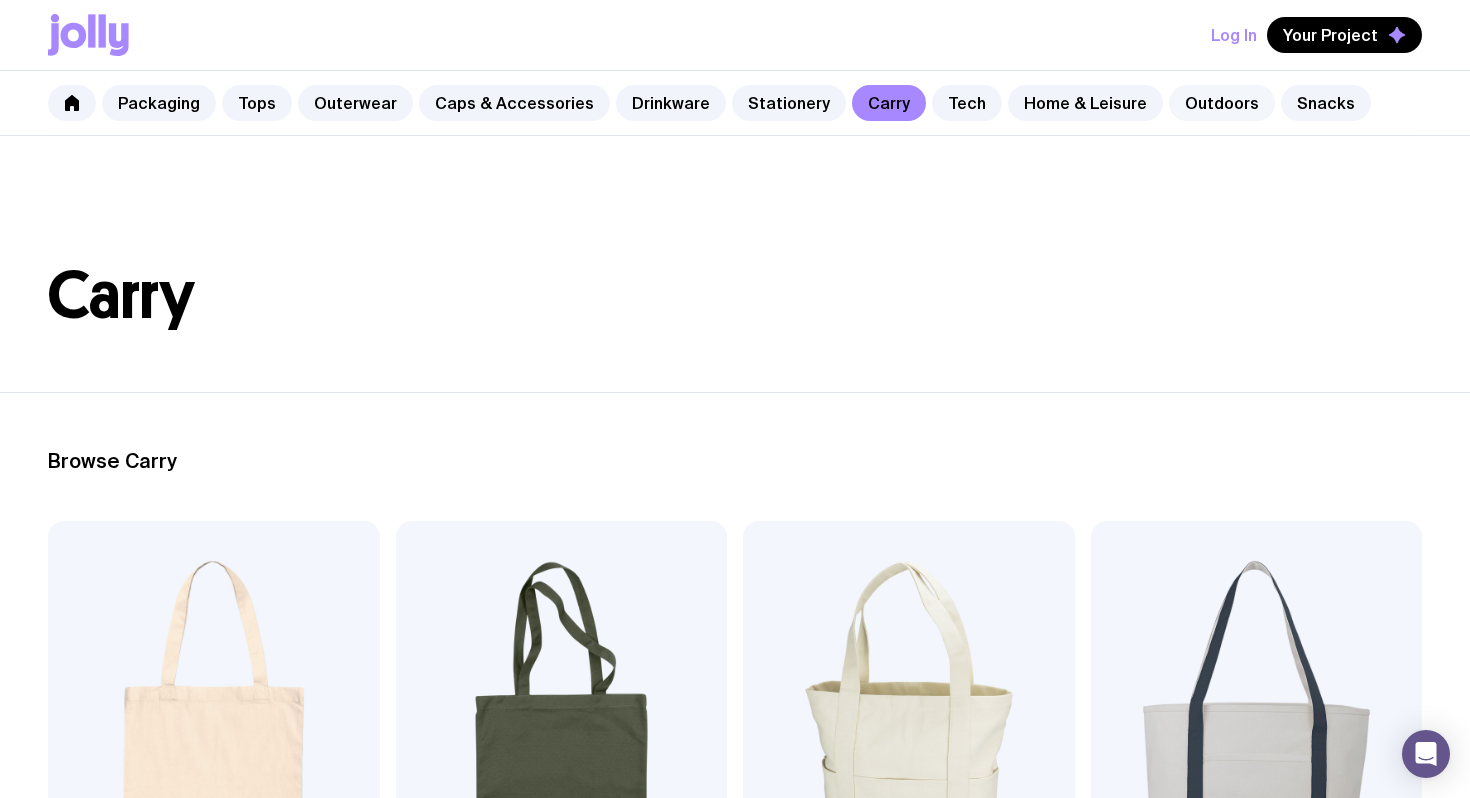 click on "Outdoors" 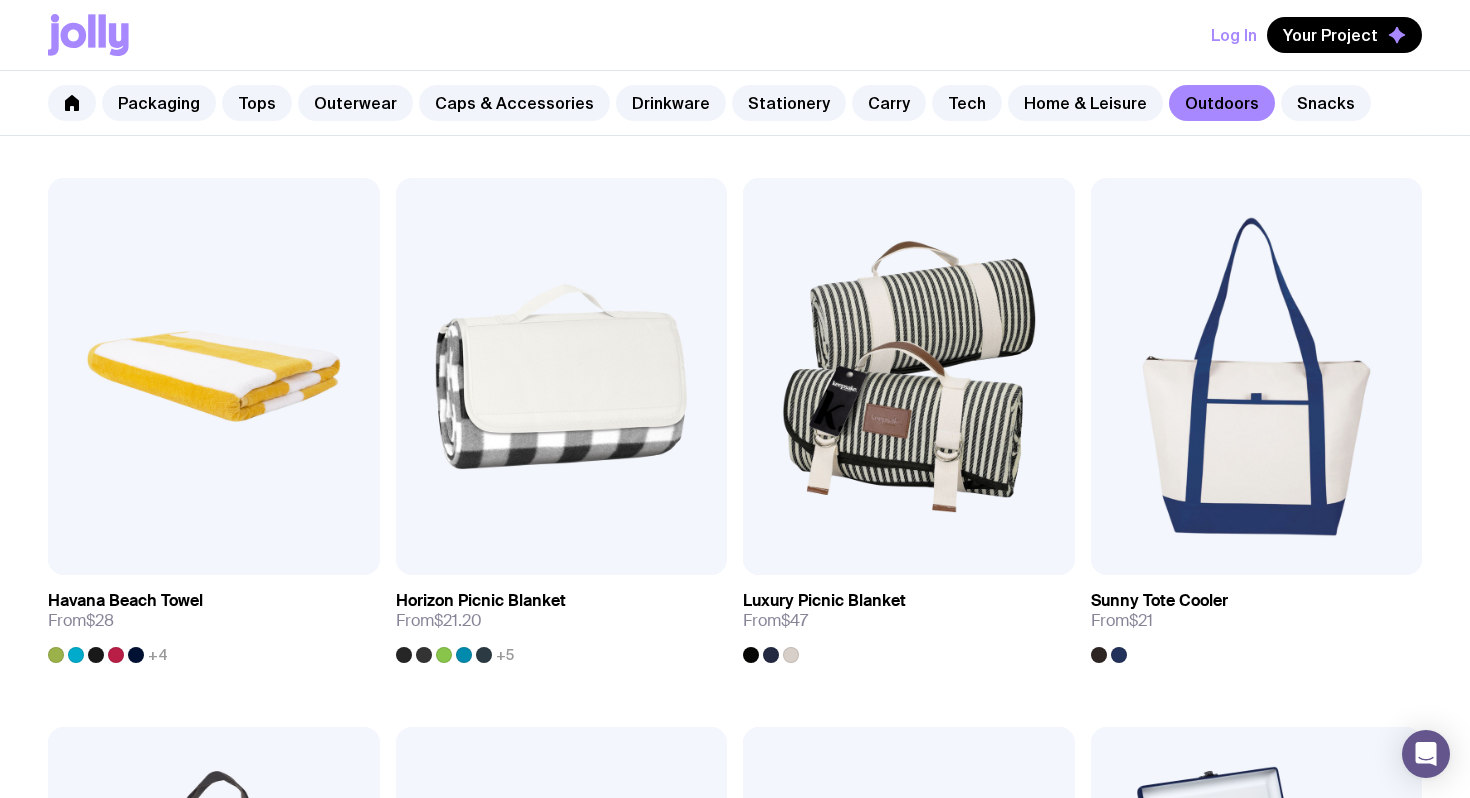 scroll, scrollTop: 1449, scrollLeft: 0, axis: vertical 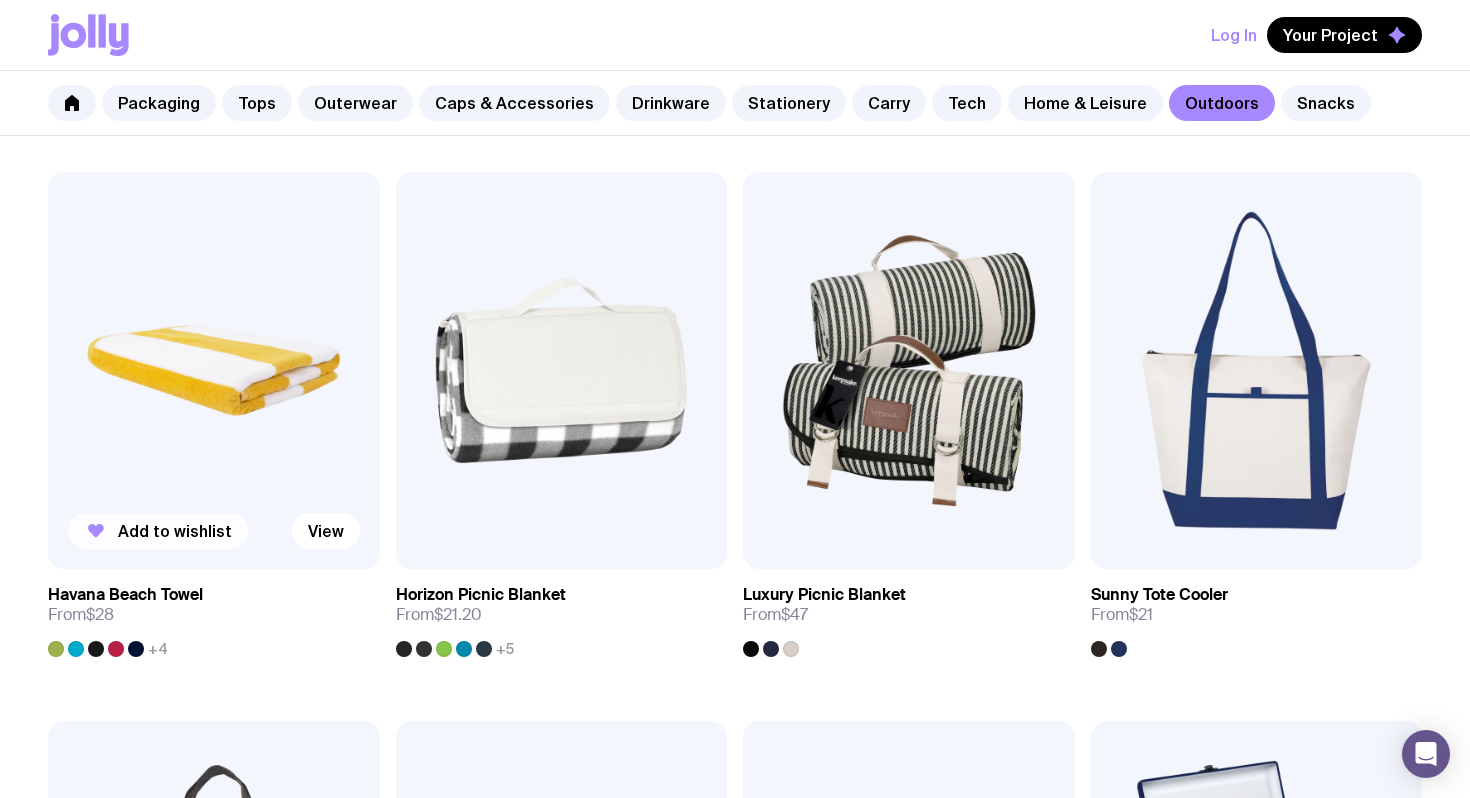 click on "Add to wishlist" 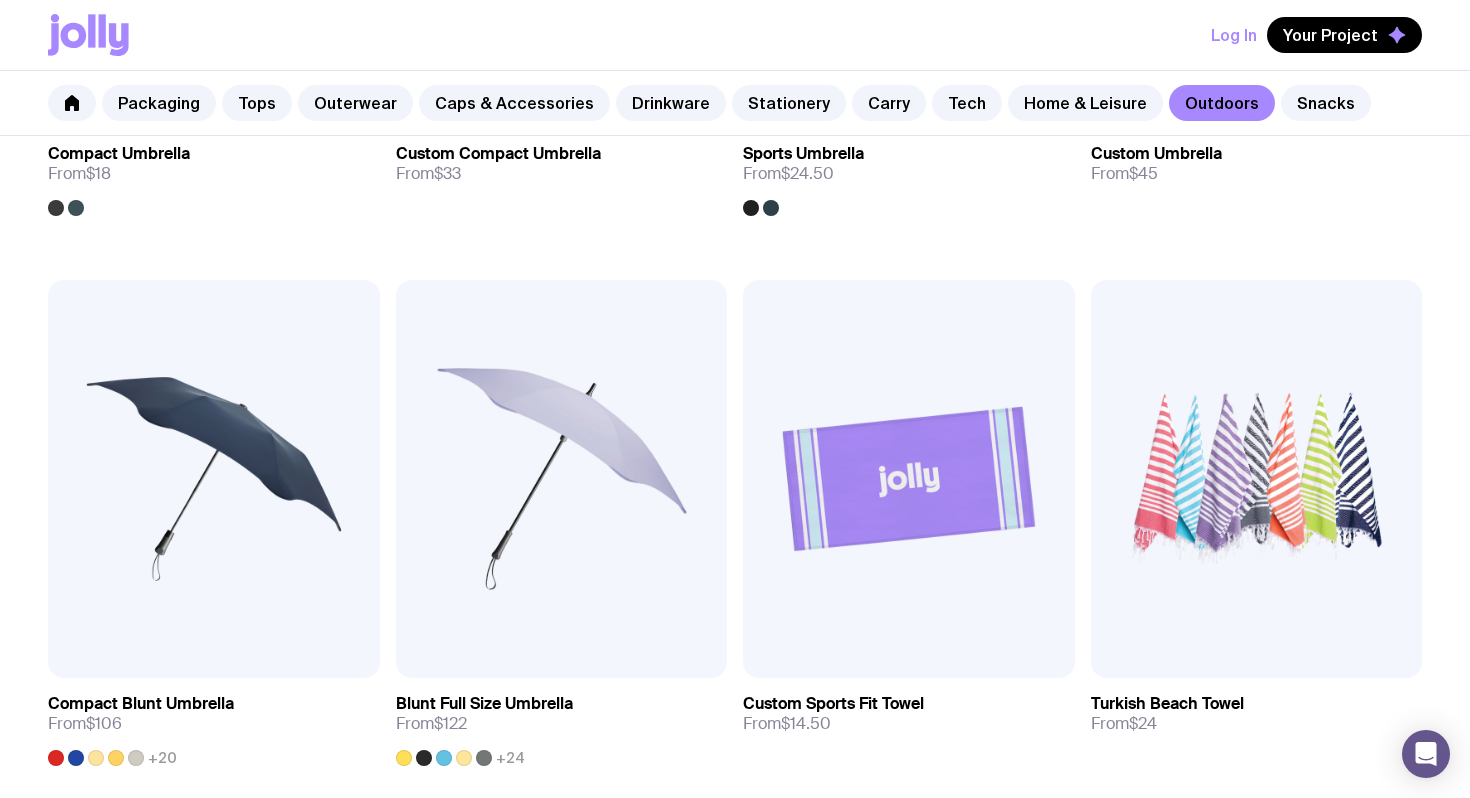 scroll, scrollTop: 784, scrollLeft: 0, axis: vertical 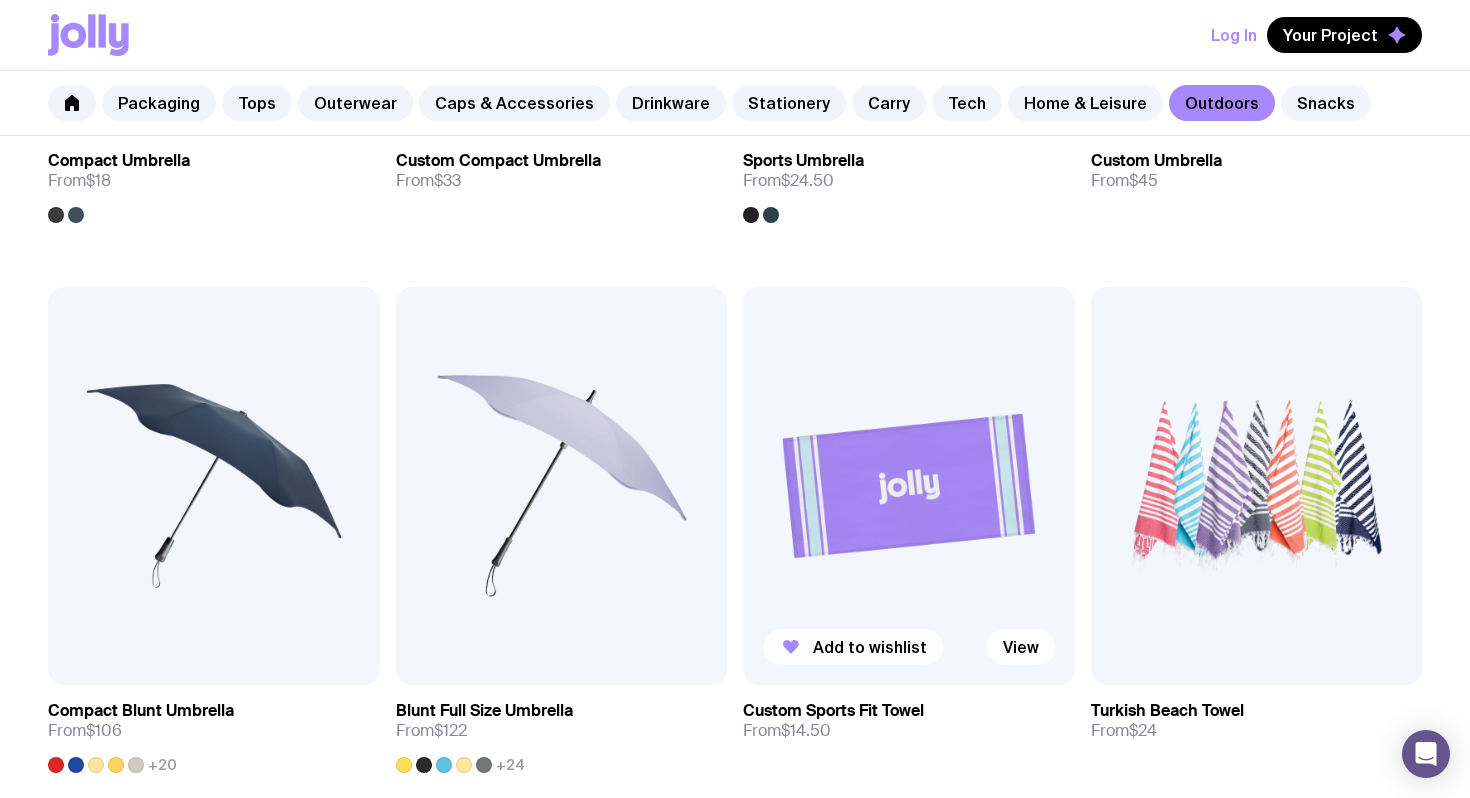click on "Add to wishlist" 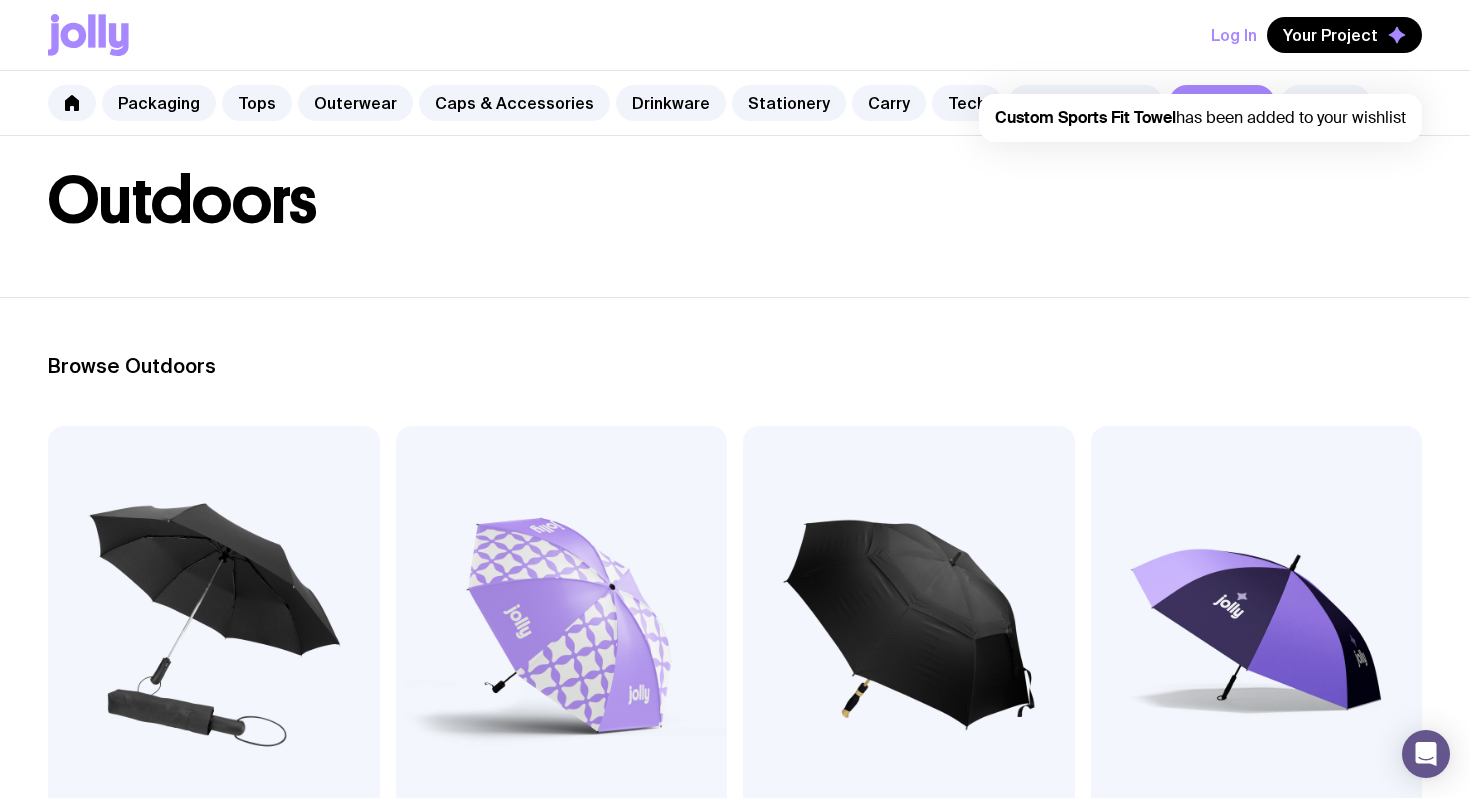scroll, scrollTop: 0, scrollLeft: 0, axis: both 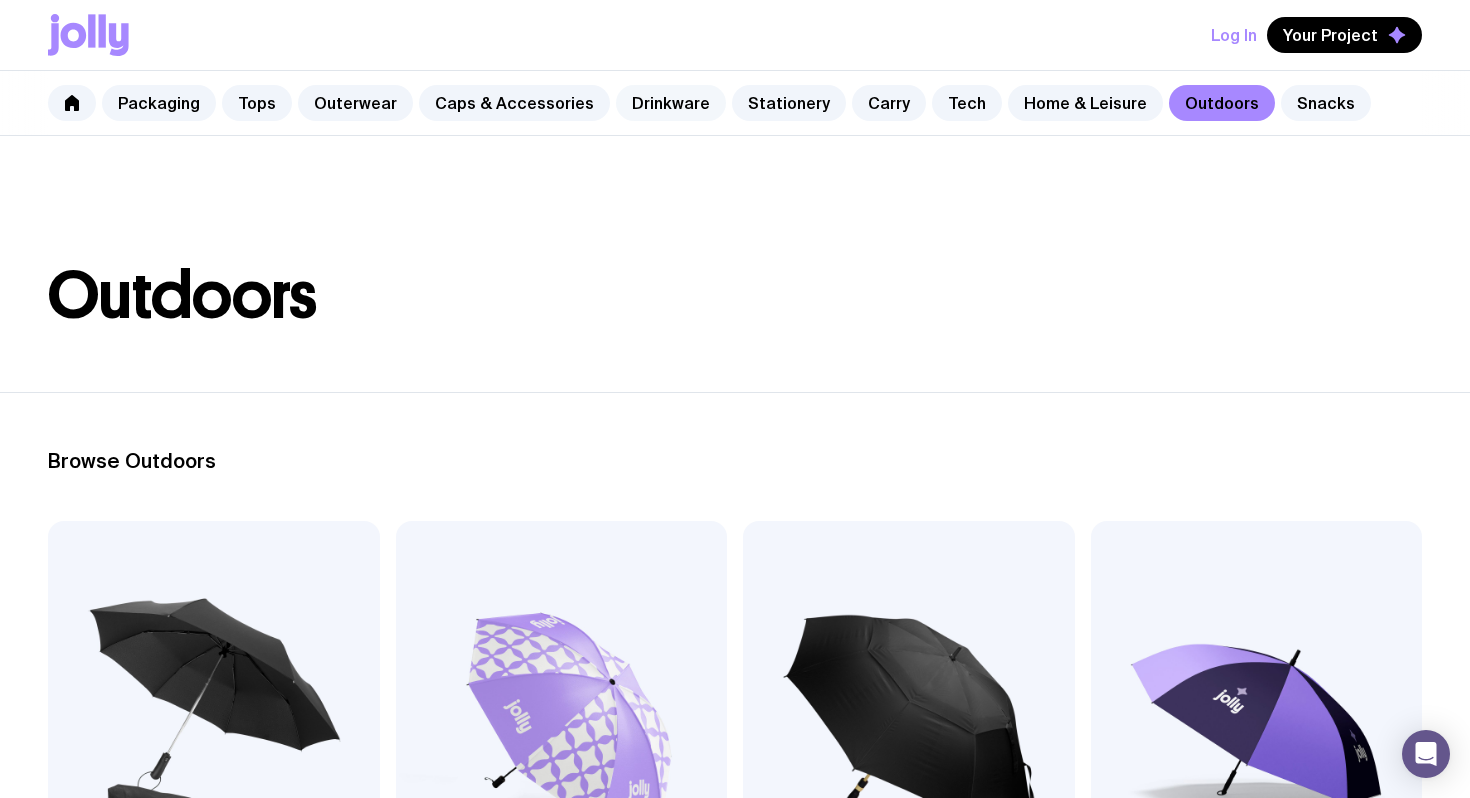 click on "Drinkware" 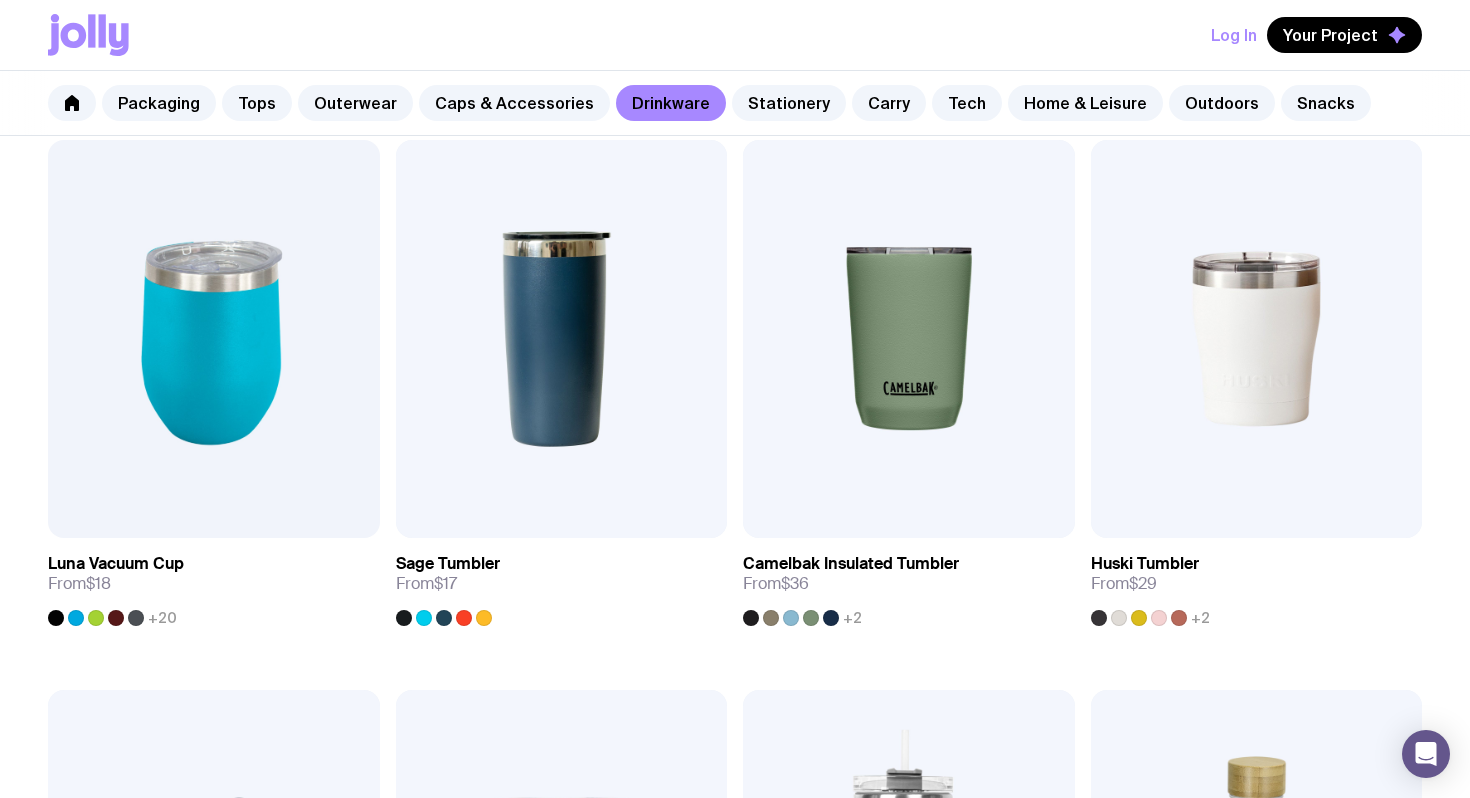 scroll, scrollTop: 933, scrollLeft: 0, axis: vertical 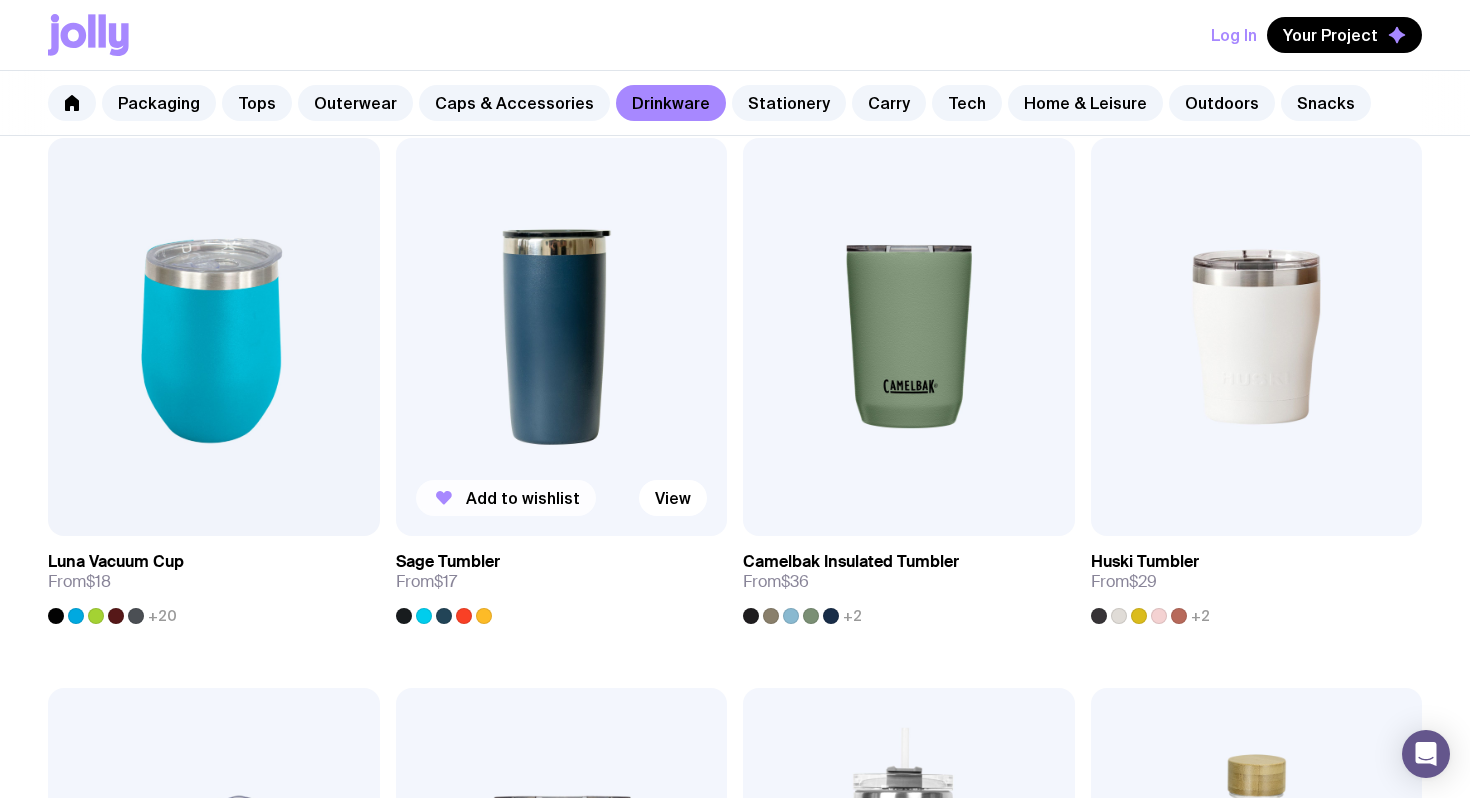 click on "Add to wishlist" 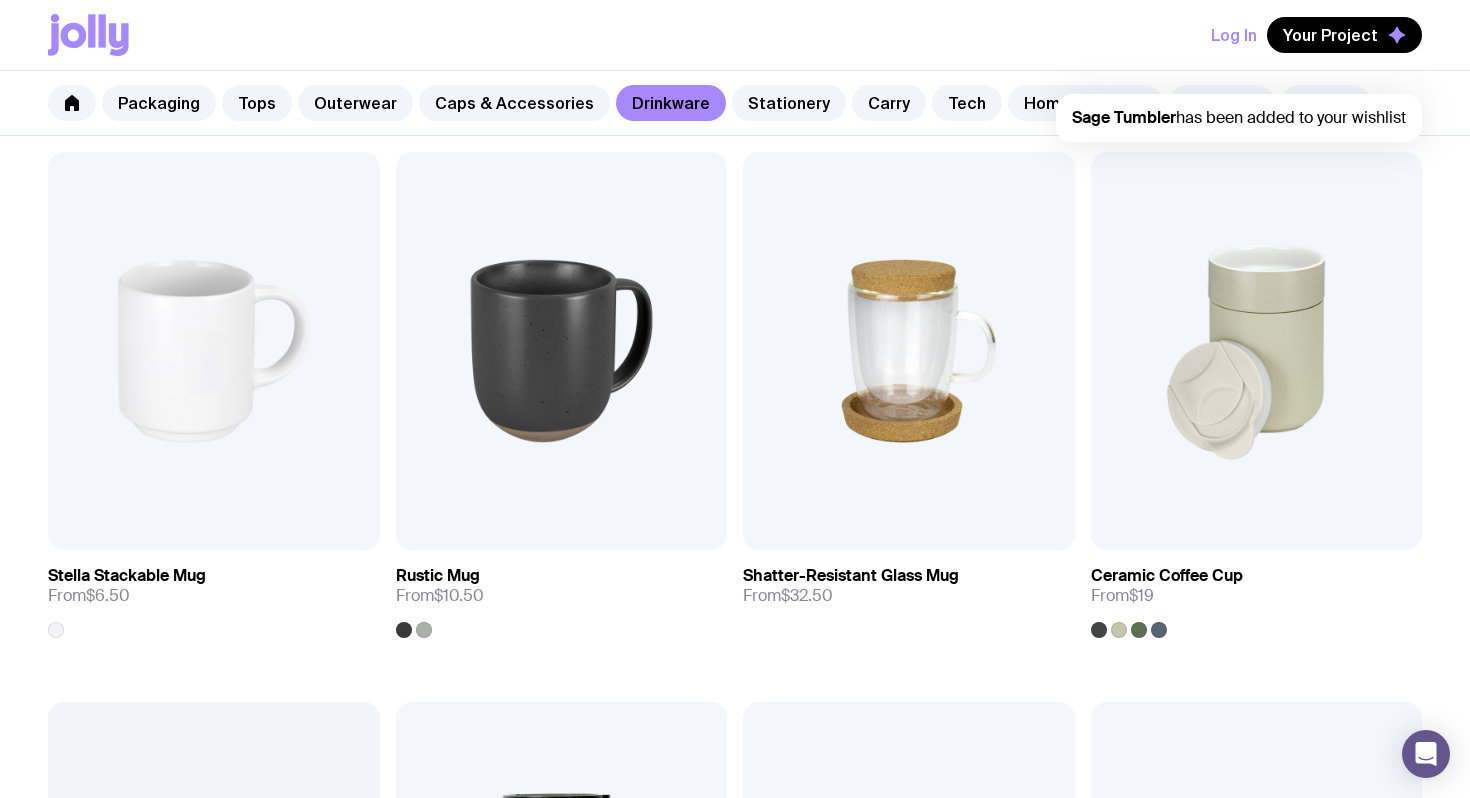 scroll, scrollTop: 366, scrollLeft: 0, axis: vertical 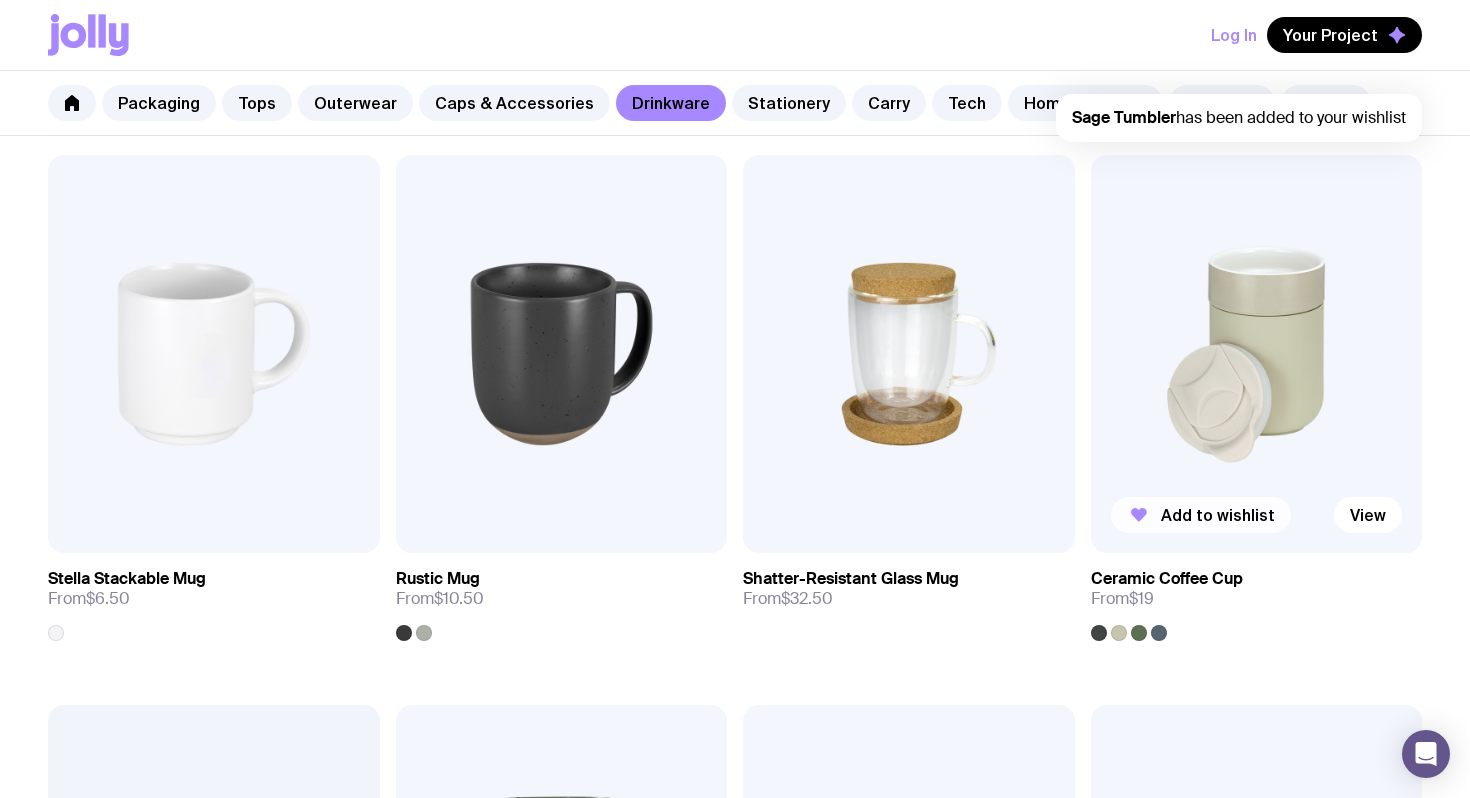click 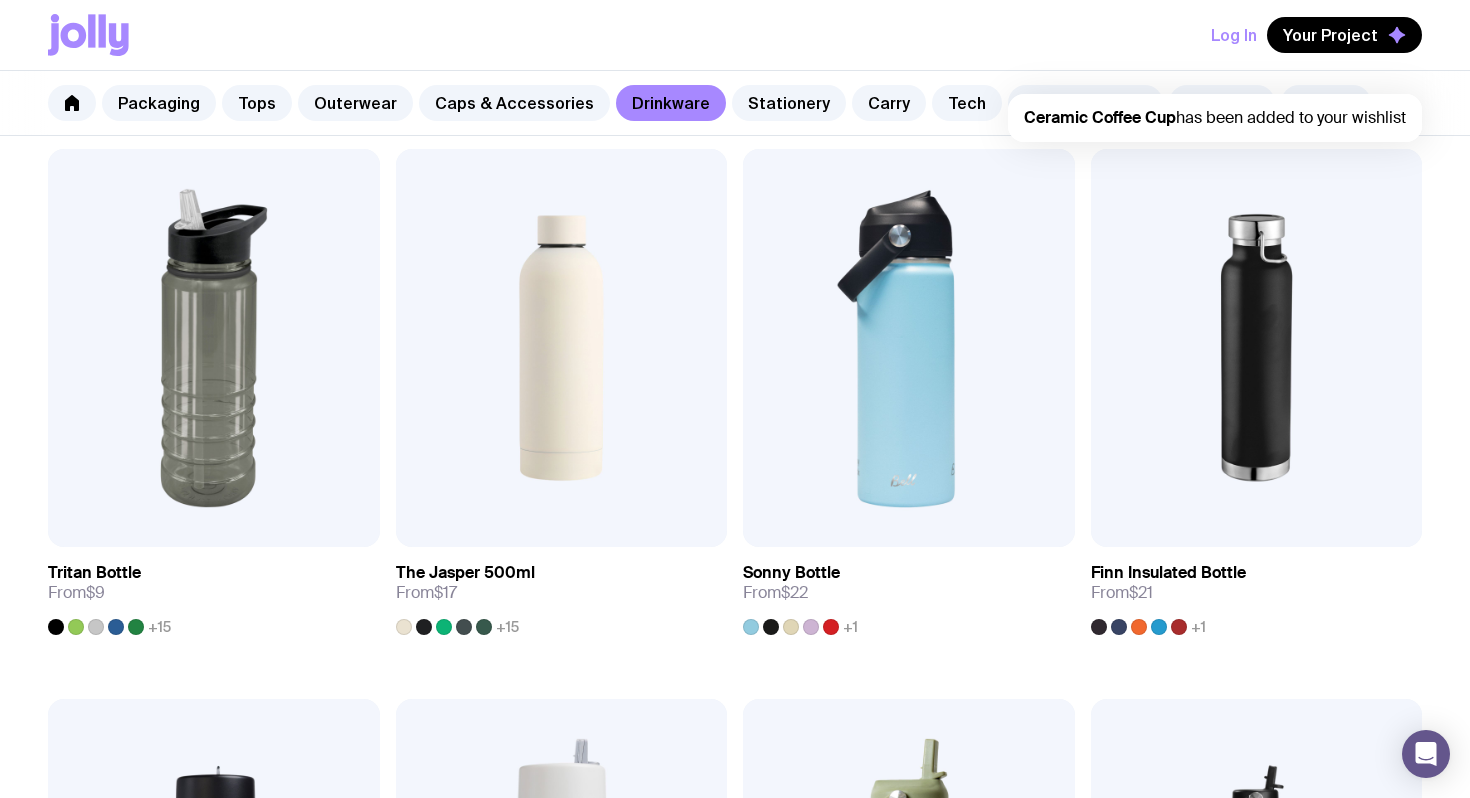 scroll, scrollTop: 2029, scrollLeft: 0, axis: vertical 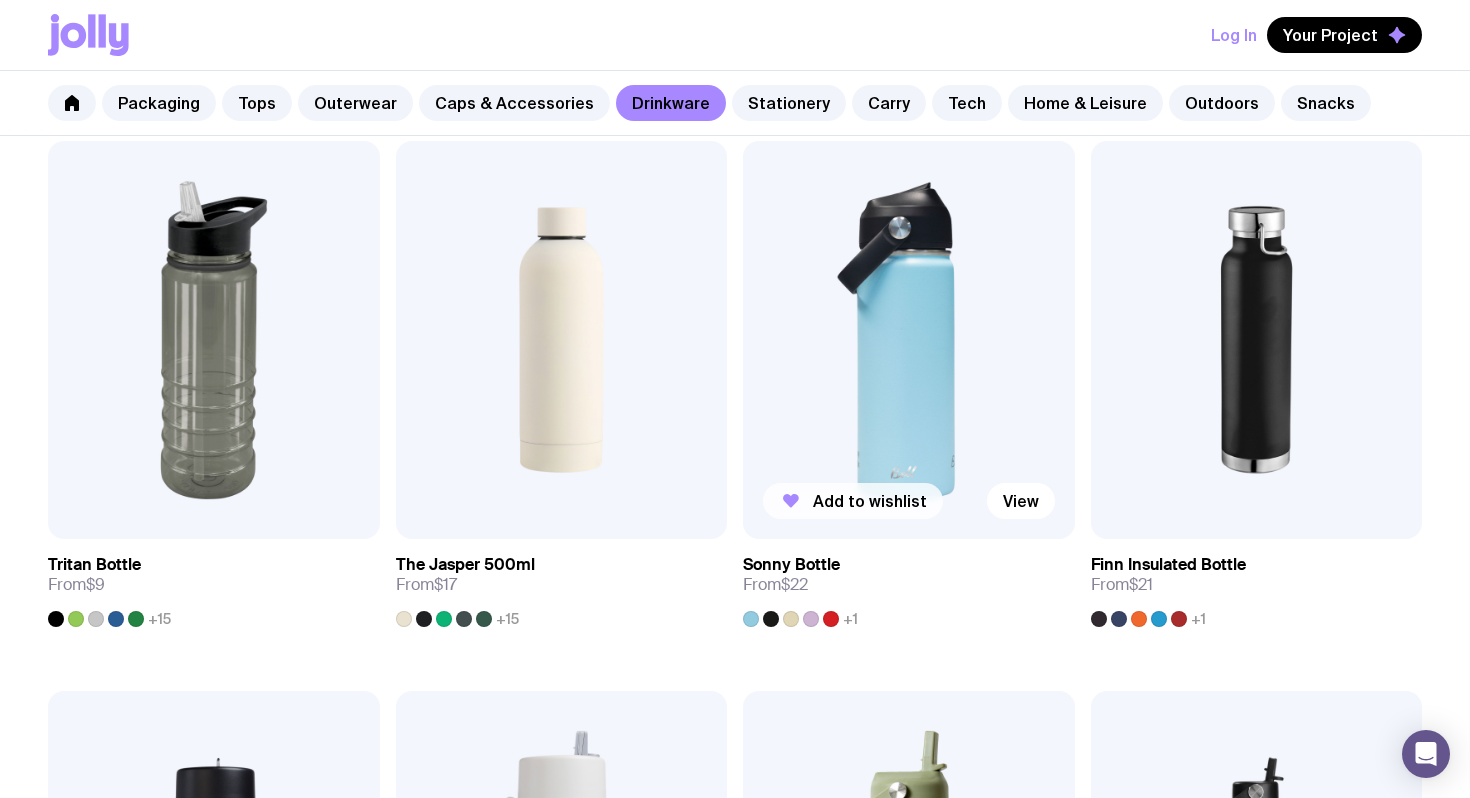 click on "Add to wishlist" 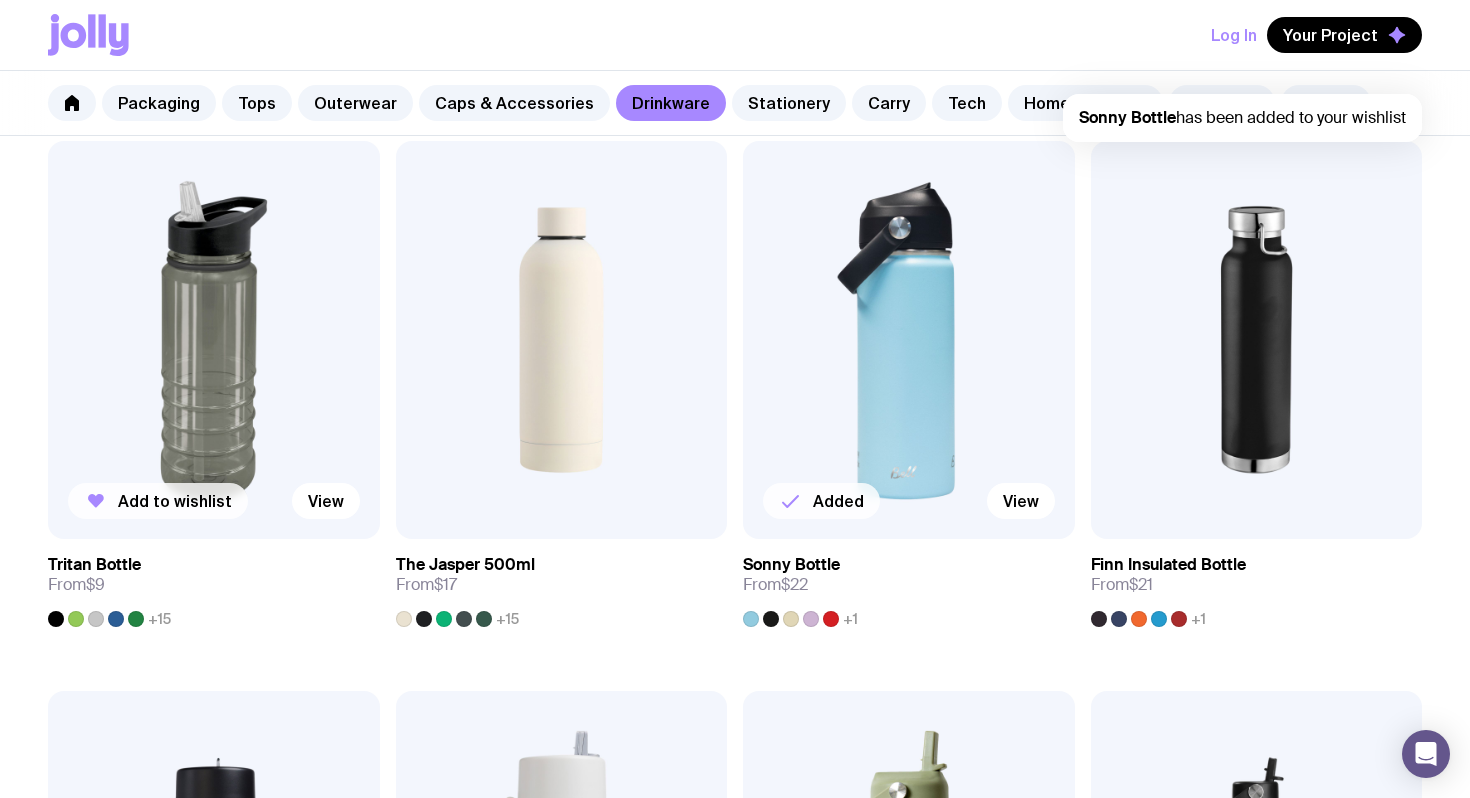 click on "Add to wishlist" 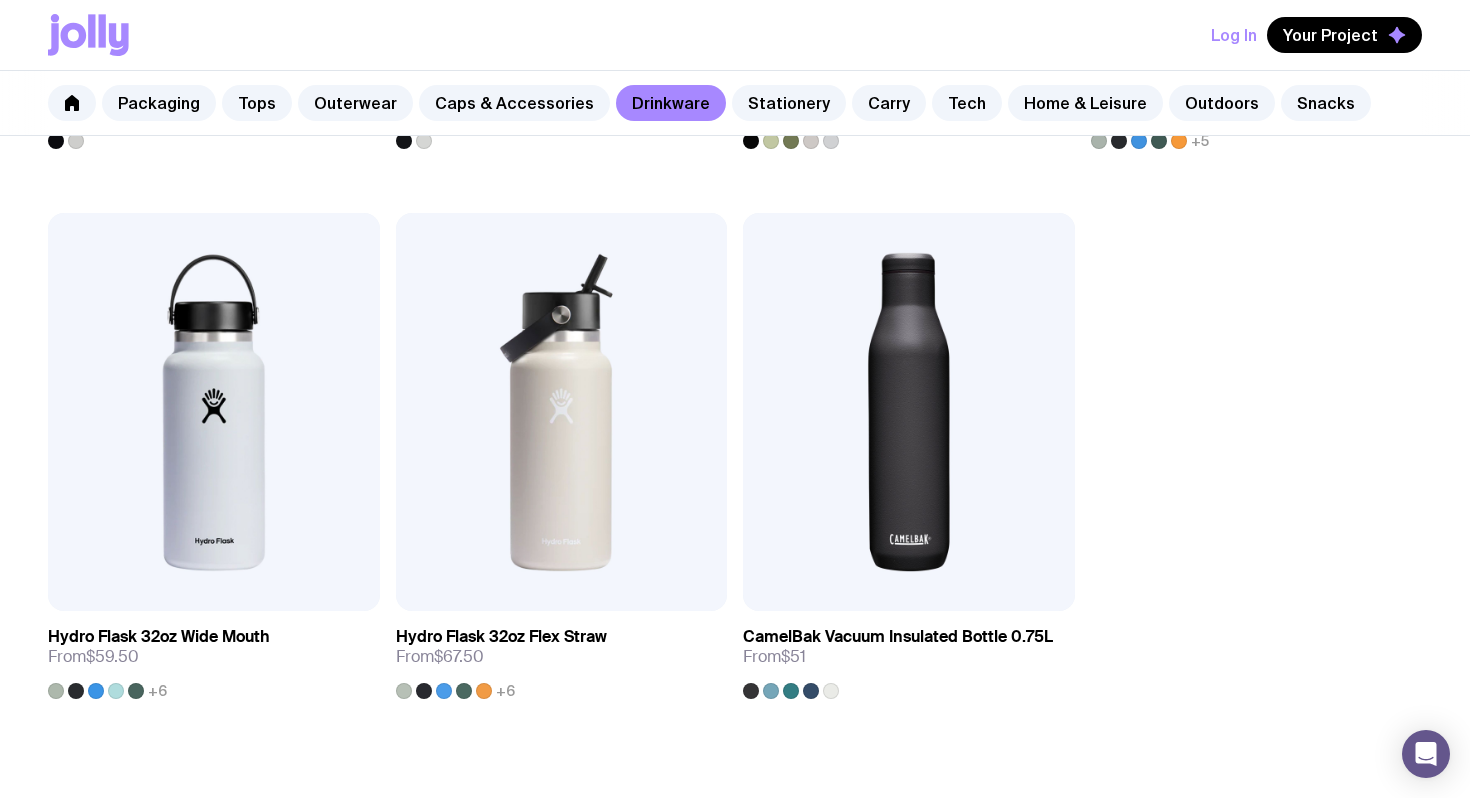 scroll, scrollTop: 2987, scrollLeft: 0, axis: vertical 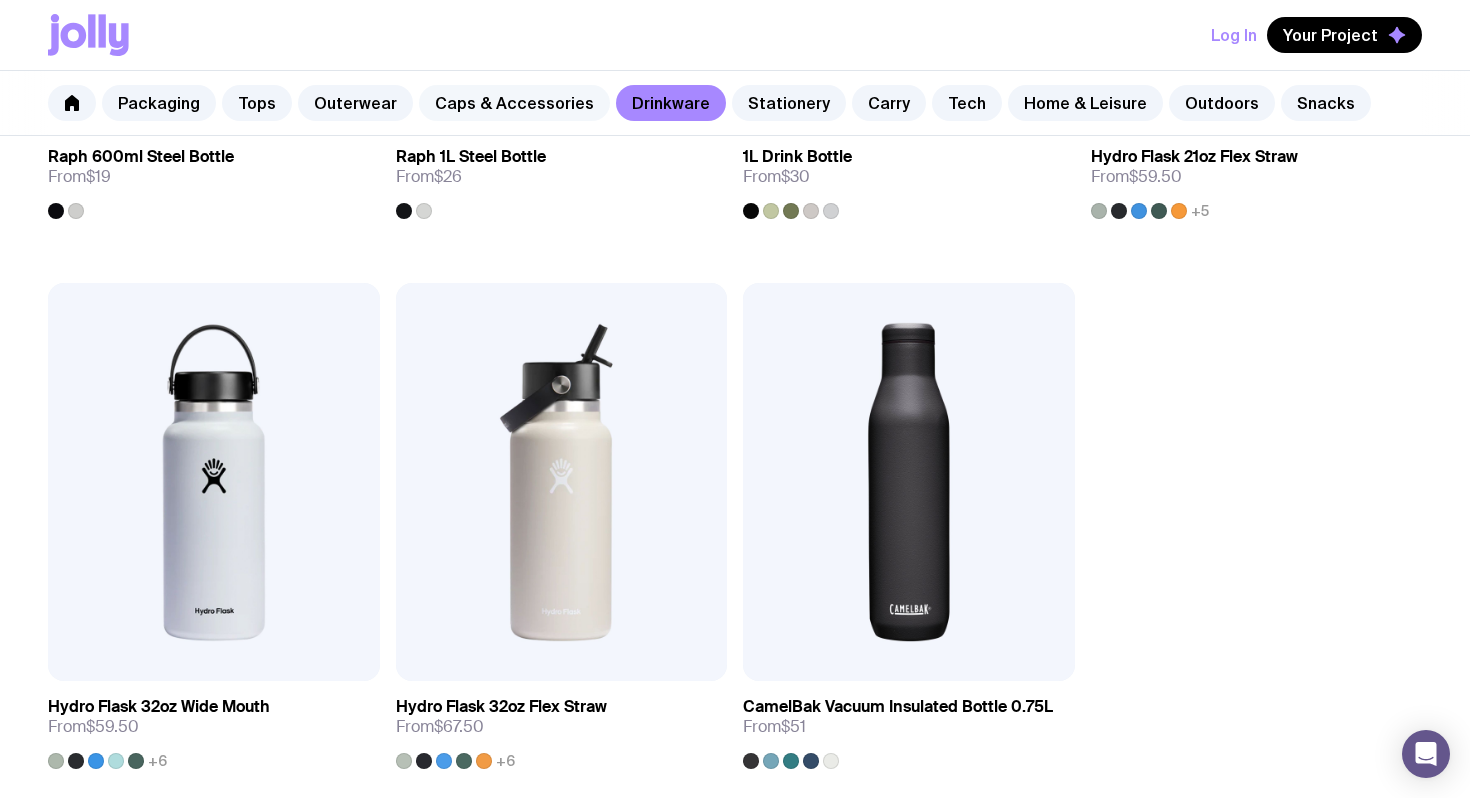 click on "Caps & Accessories" 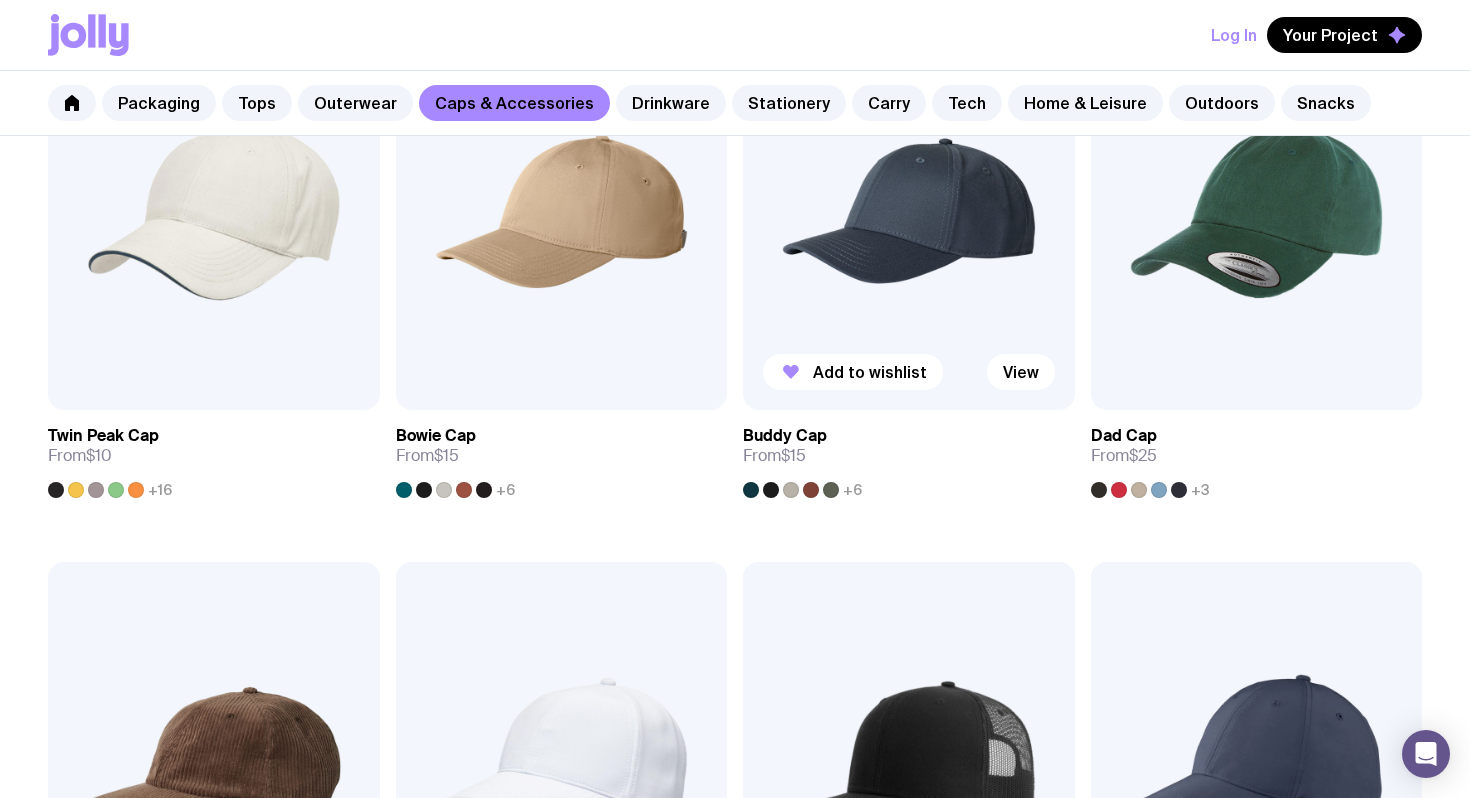 scroll, scrollTop: 507, scrollLeft: 0, axis: vertical 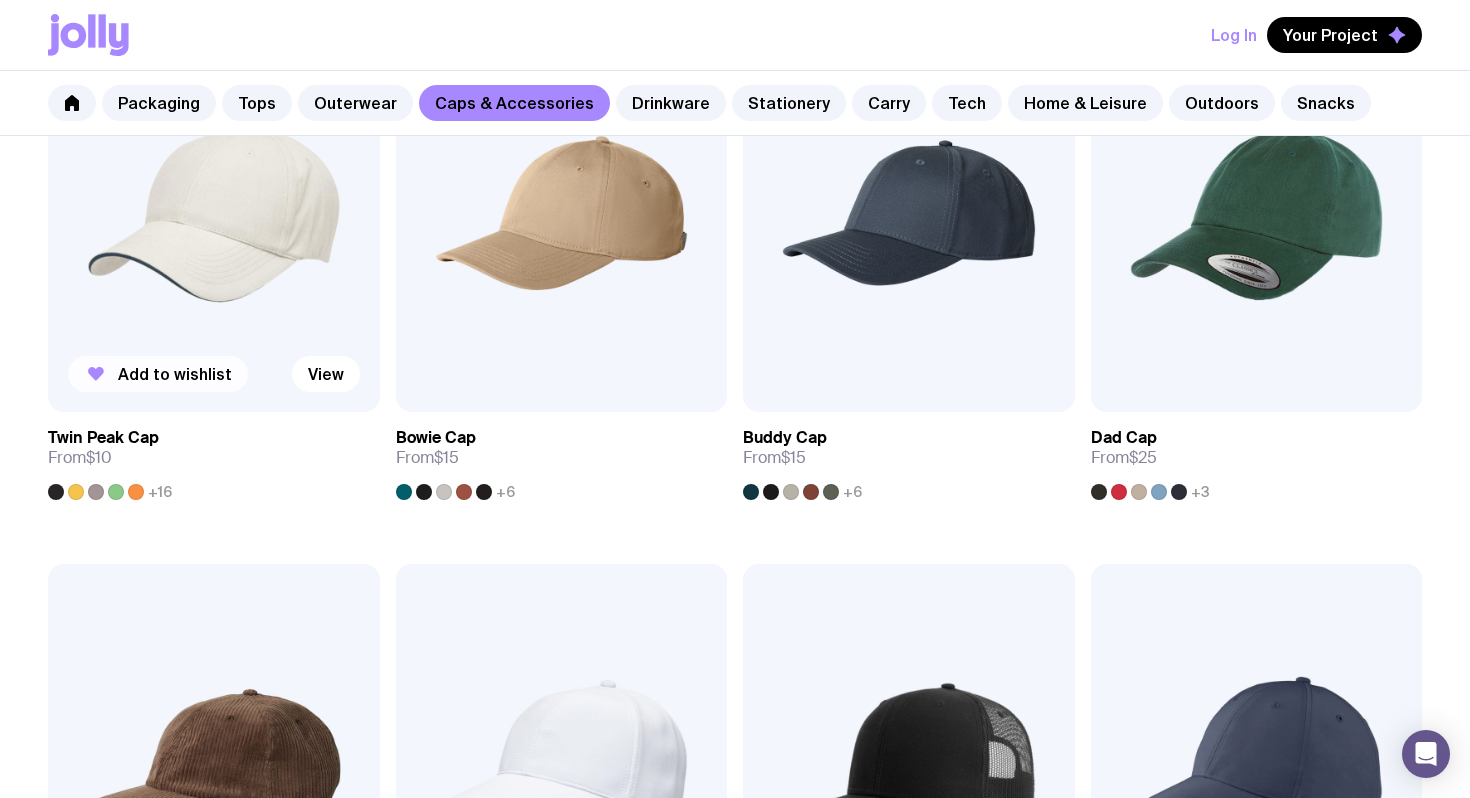 click on "Add to wishlist" 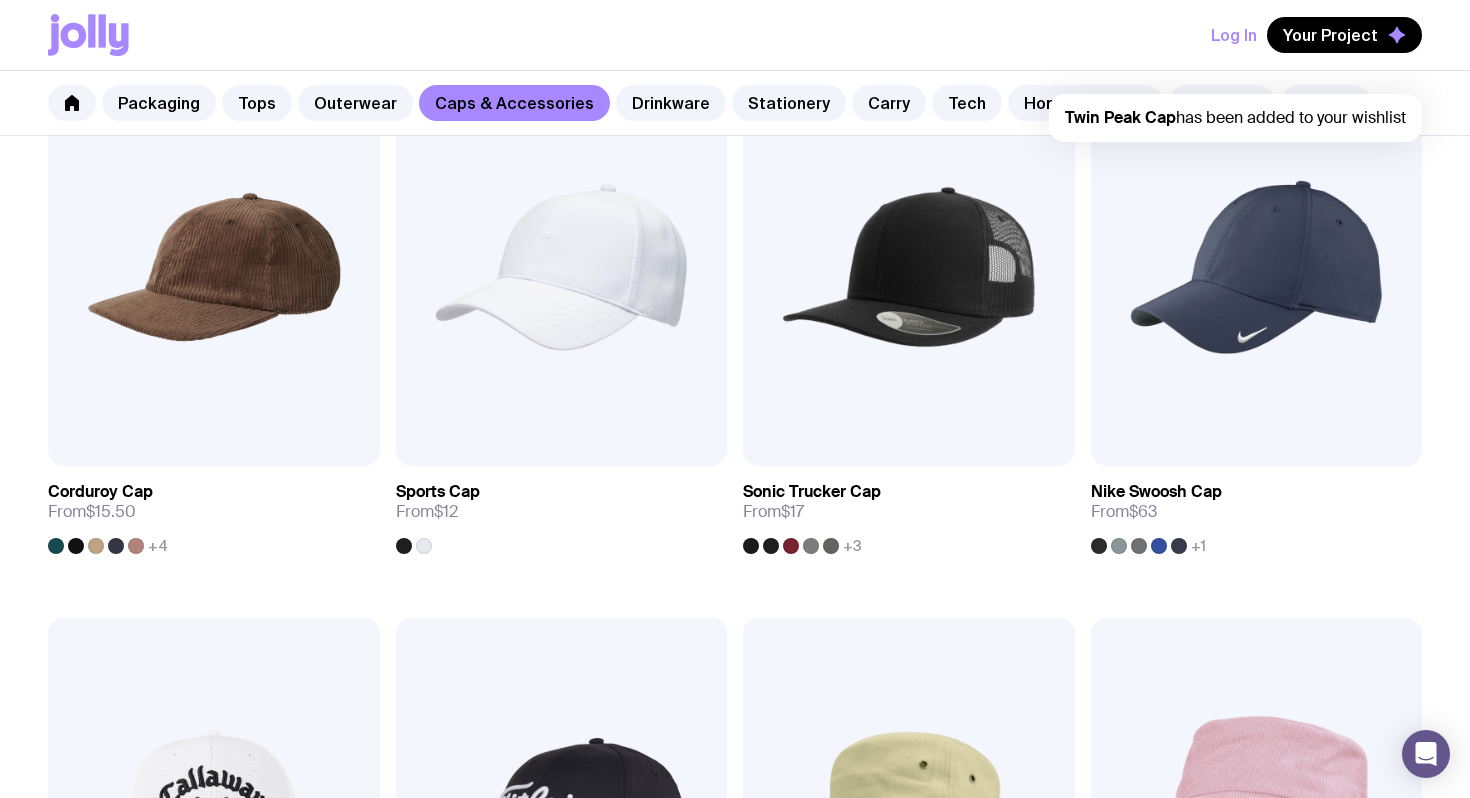 scroll, scrollTop: 1005, scrollLeft: 0, axis: vertical 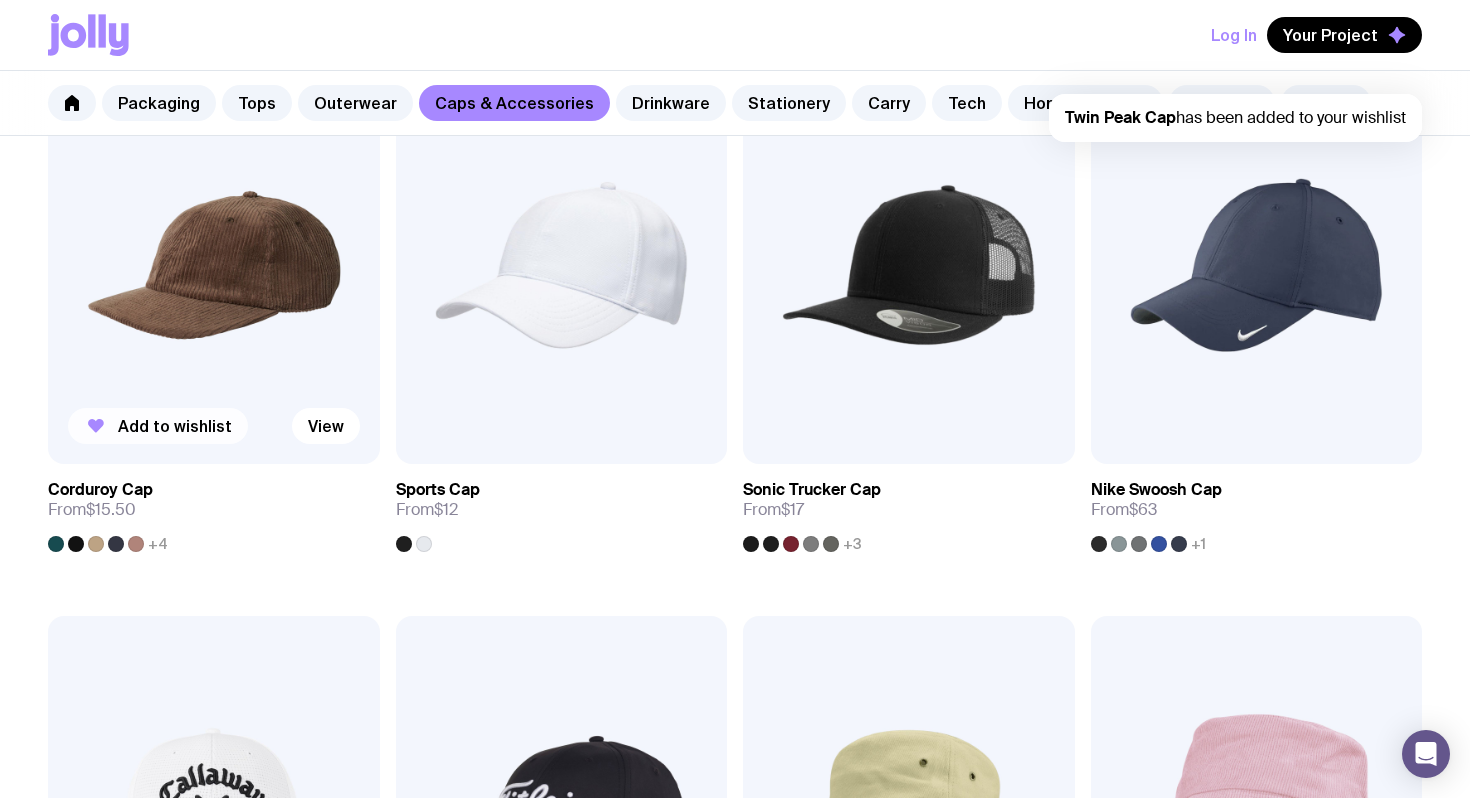 click on "Add to wishlist" 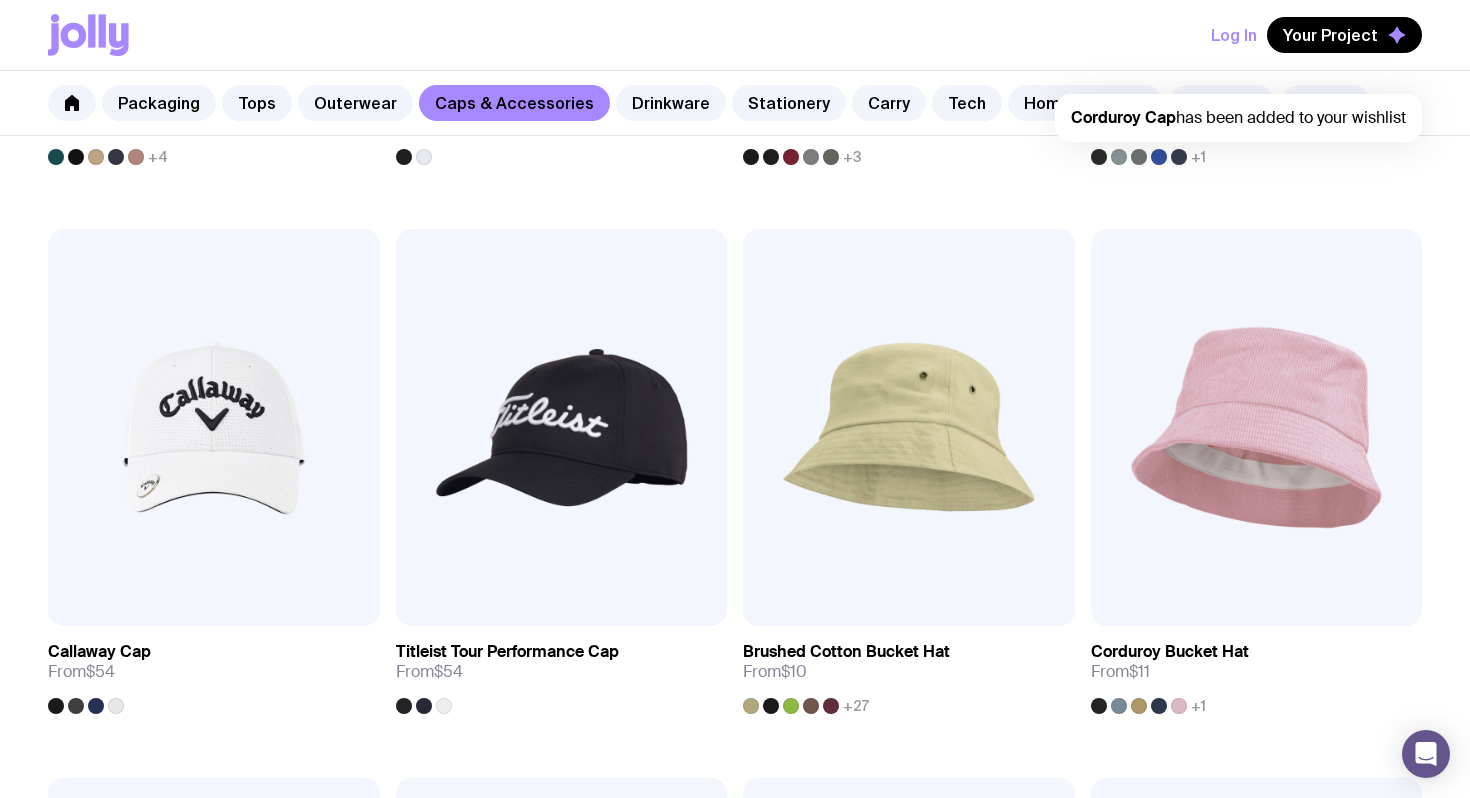 scroll, scrollTop: 1403, scrollLeft: 0, axis: vertical 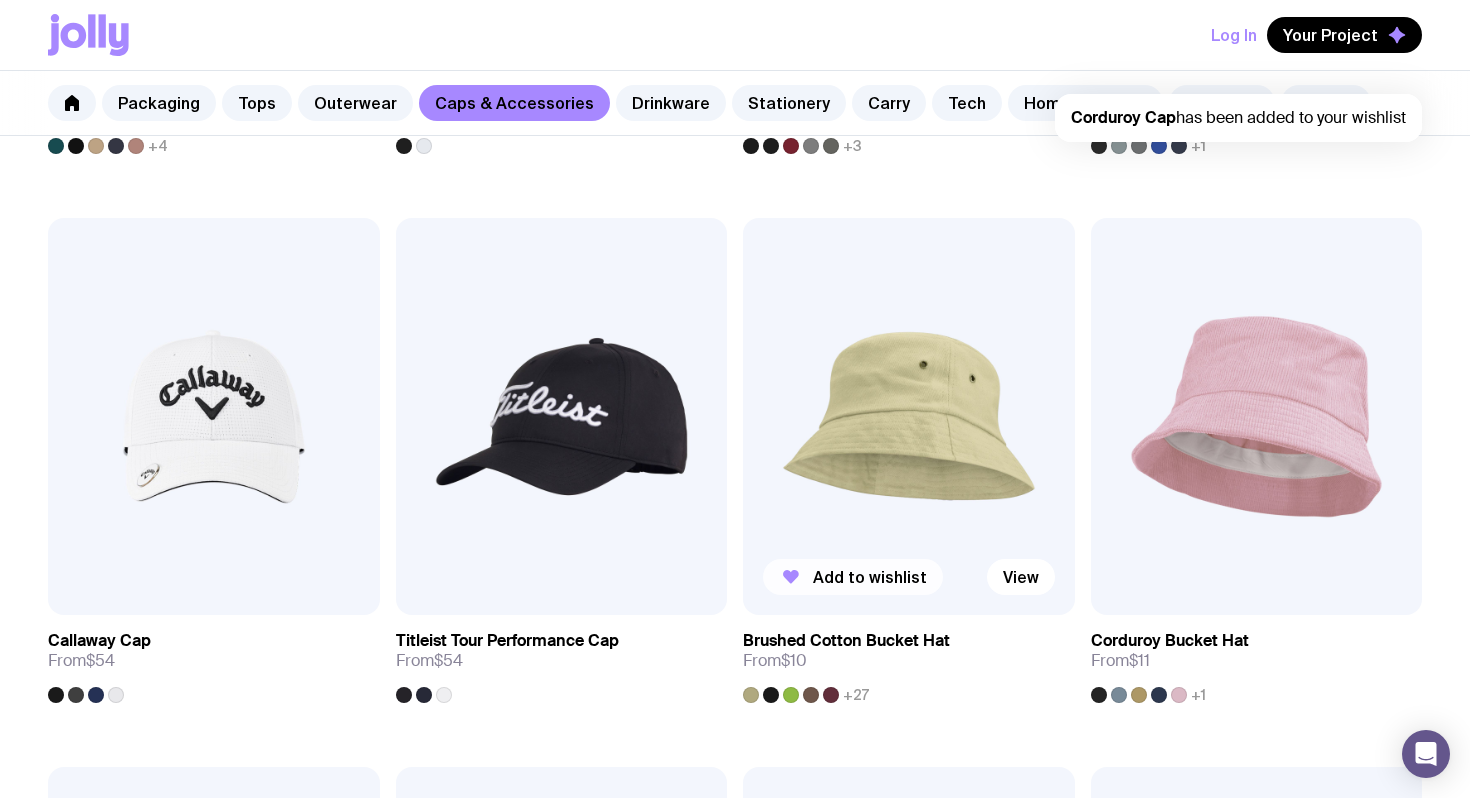 click on "Add to wishlist" 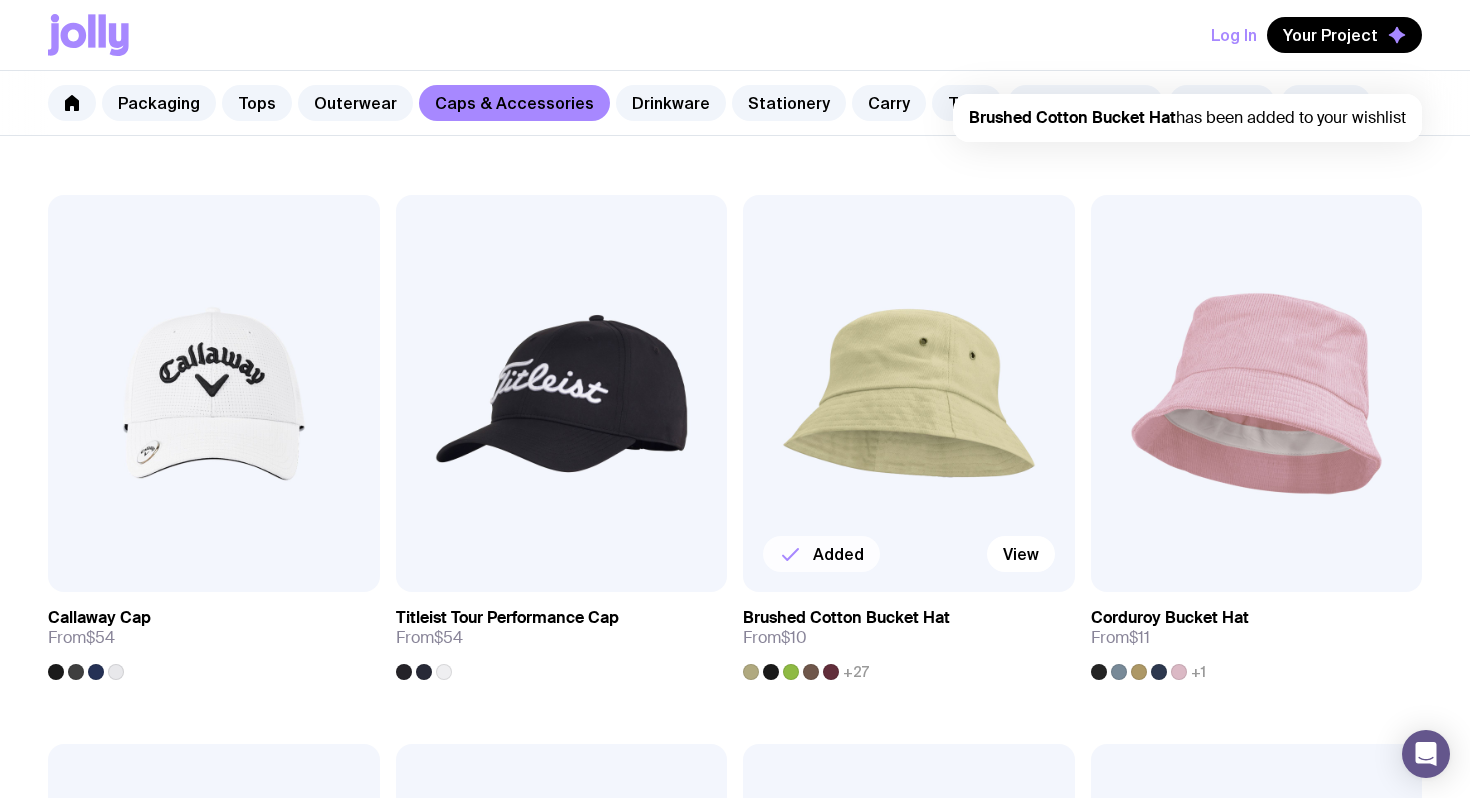 scroll, scrollTop: 1465, scrollLeft: 0, axis: vertical 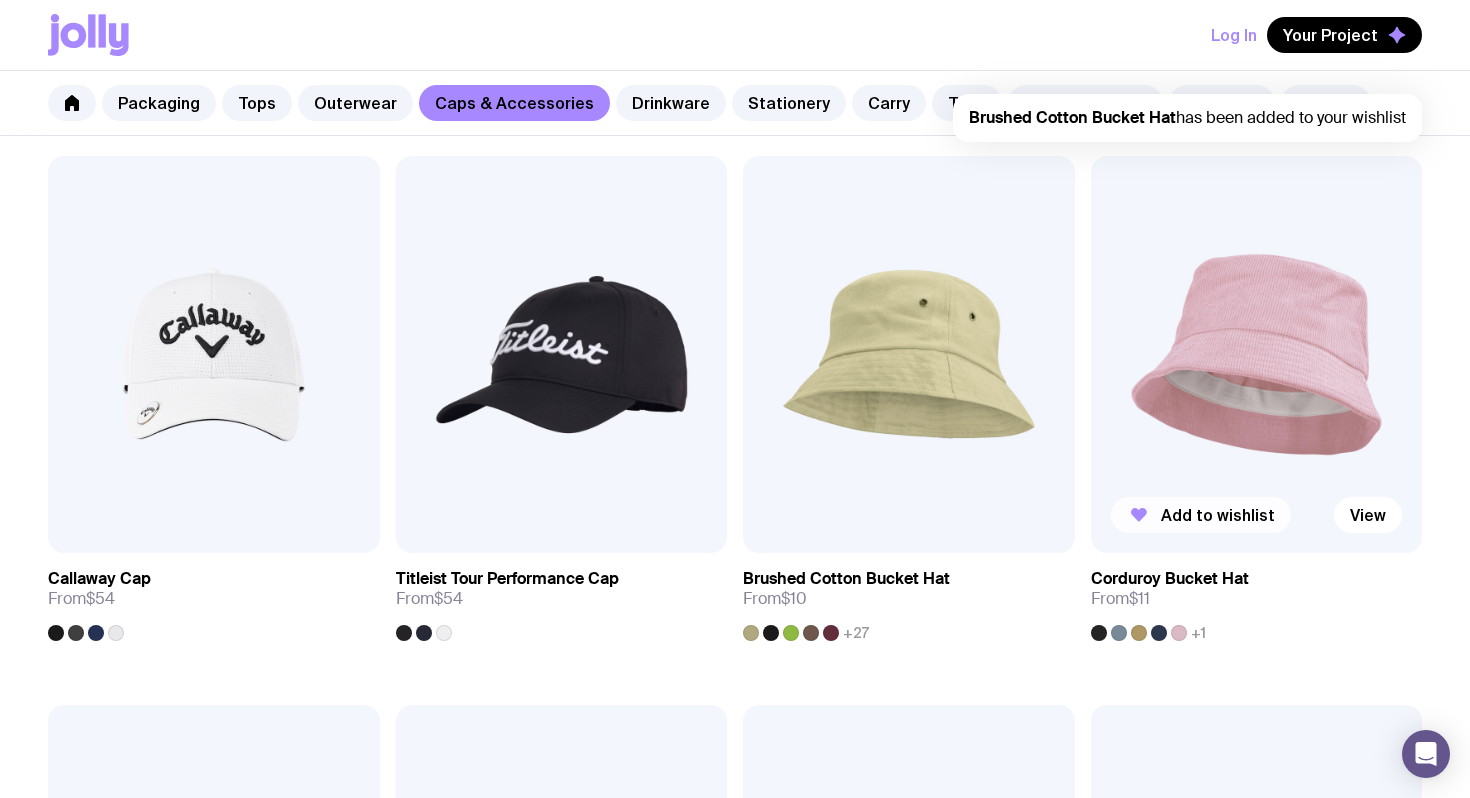 click on "Add to wishlist" 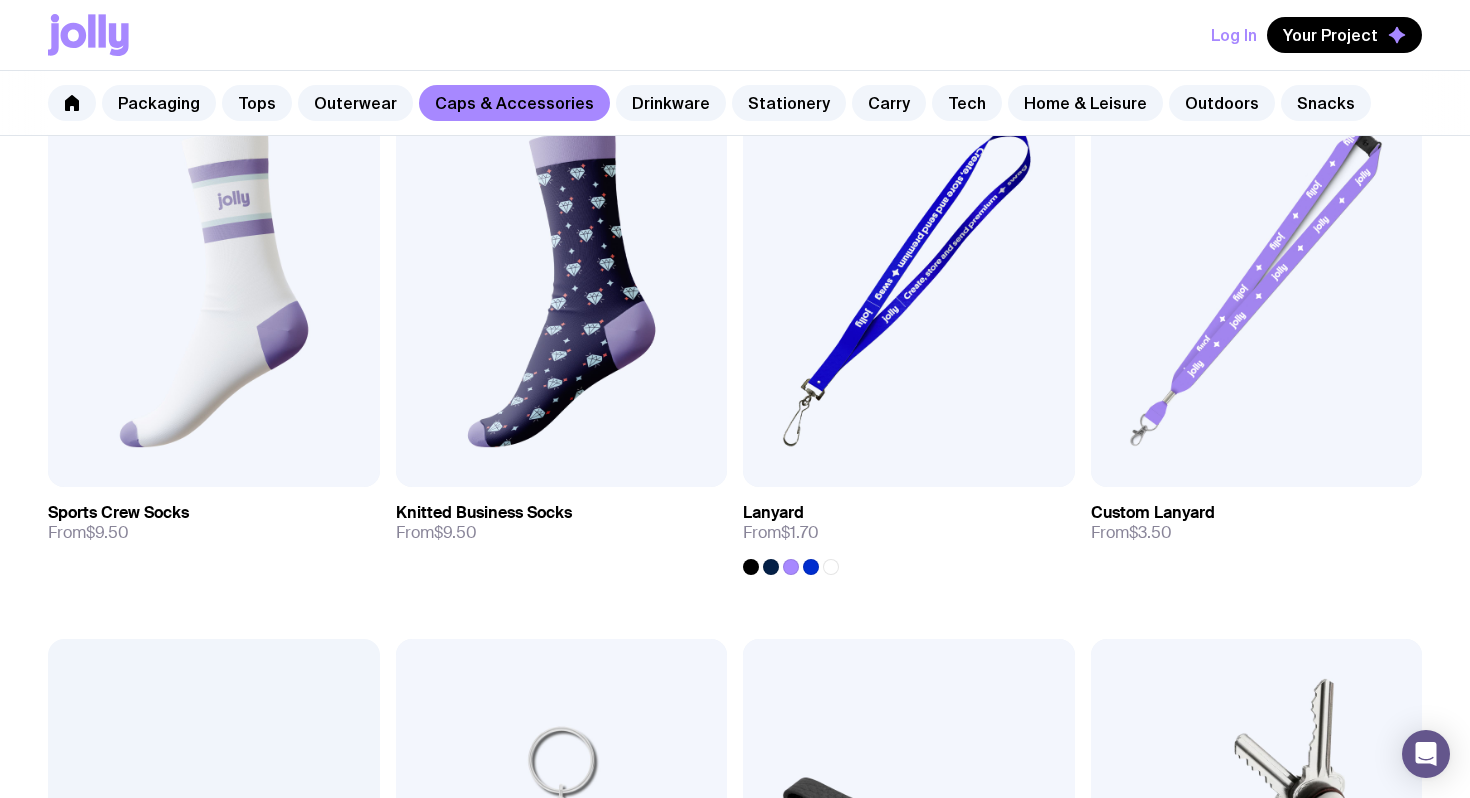 scroll, scrollTop: 2630, scrollLeft: 0, axis: vertical 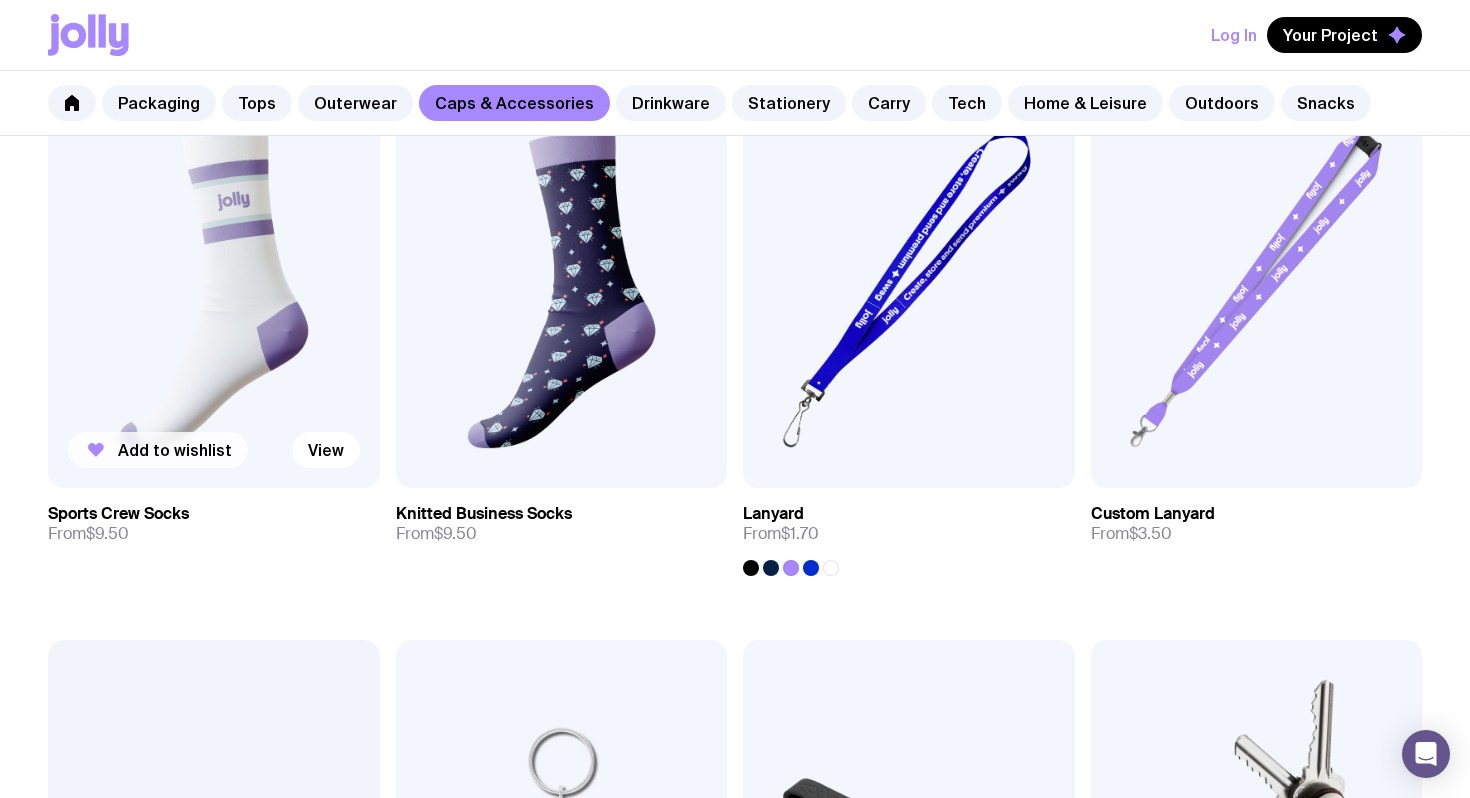 click on "Add to wishlist" 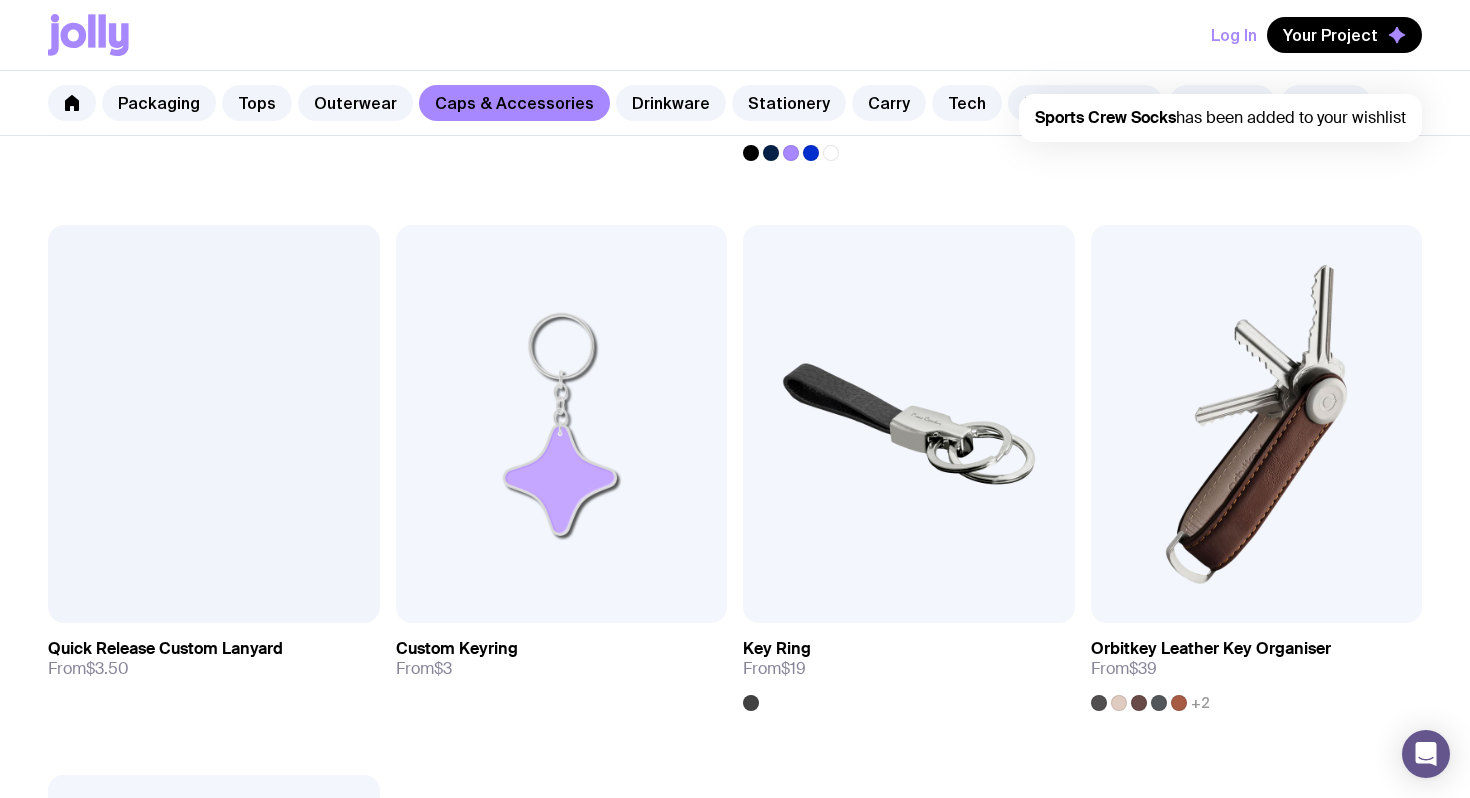 scroll, scrollTop: 3035, scrollLeft: 0, axis: vertical 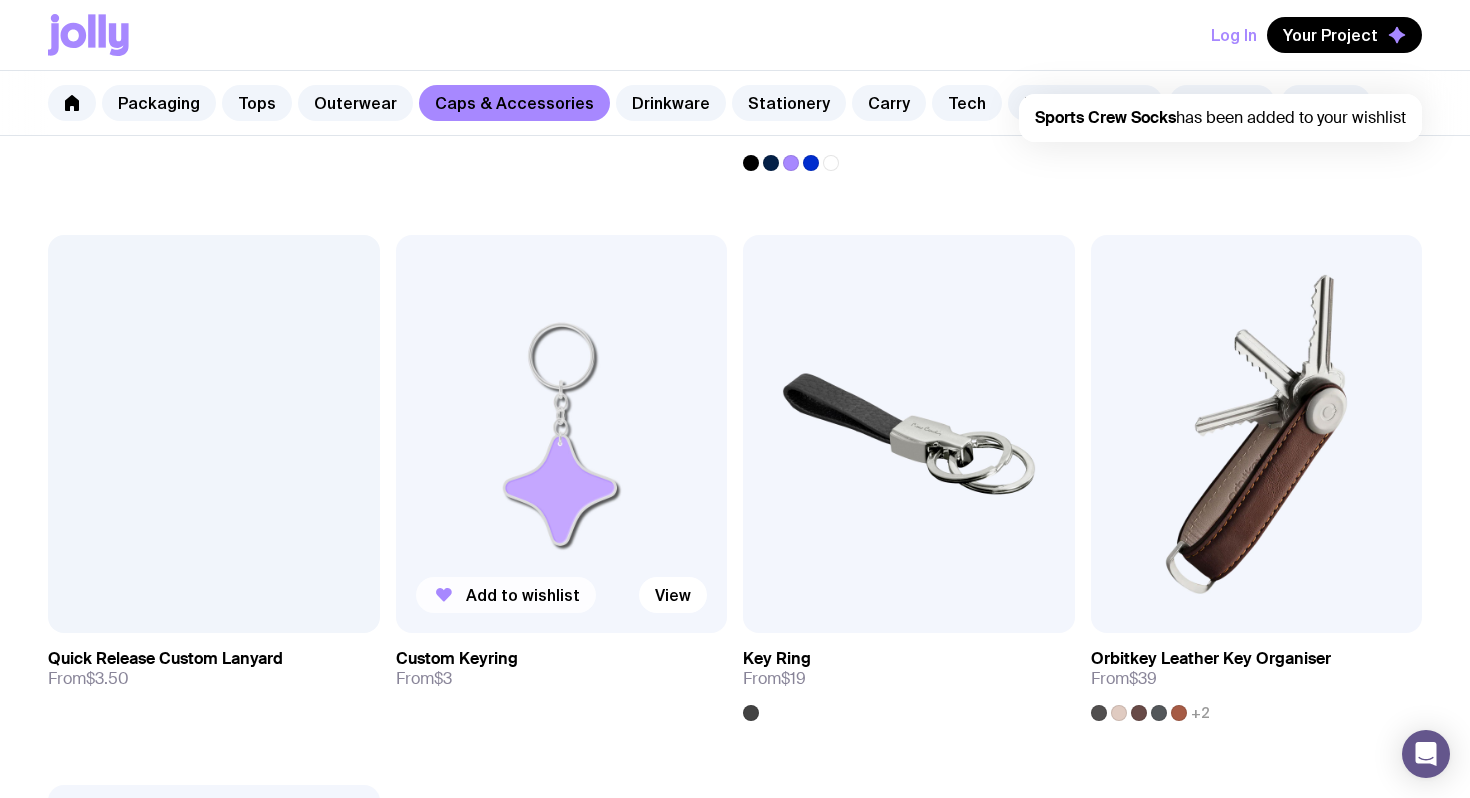 click on "Add to wishlist" 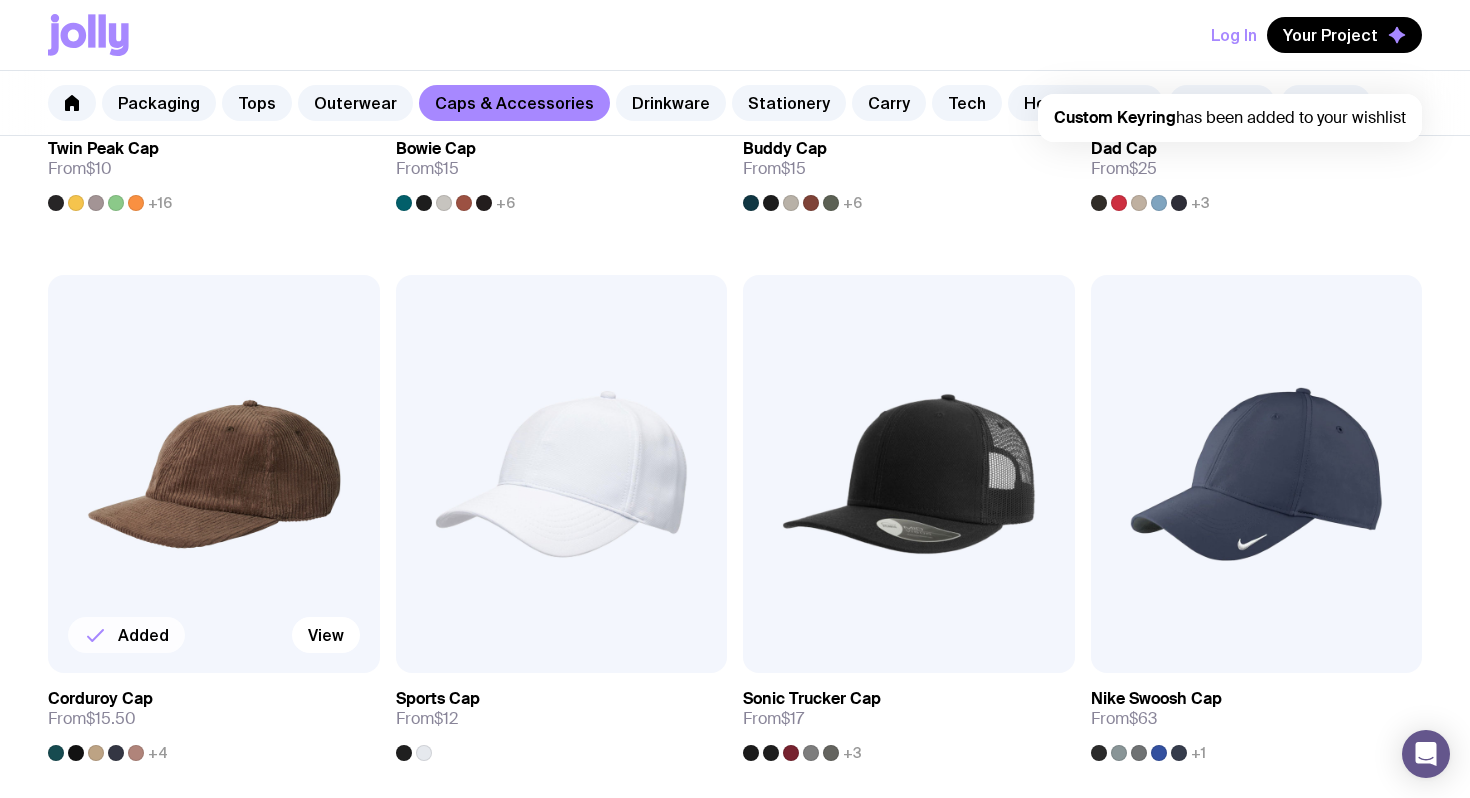 scroll, scrollTop: 0, scrollLeft: 0, axis: both 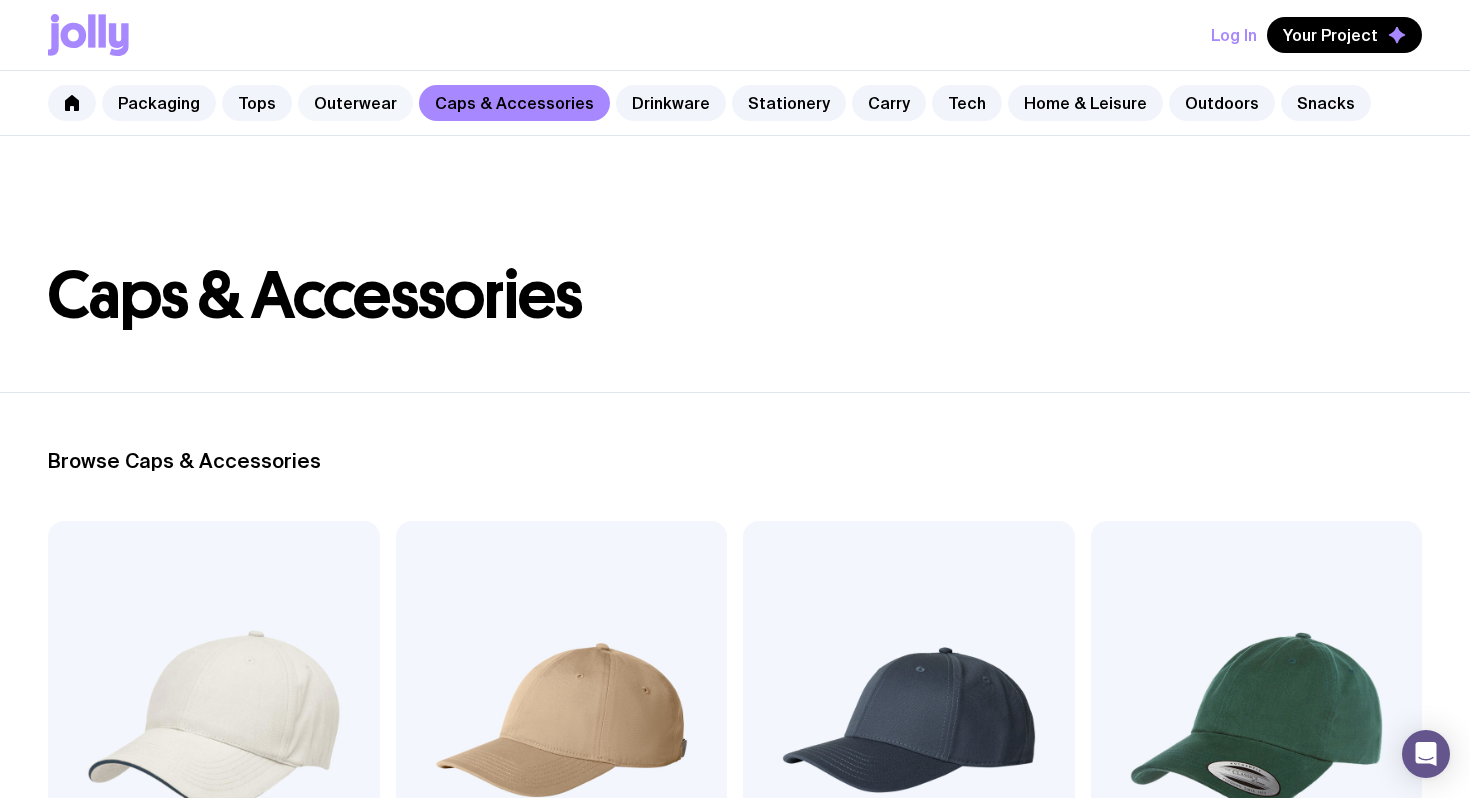 click on "Outerwear" 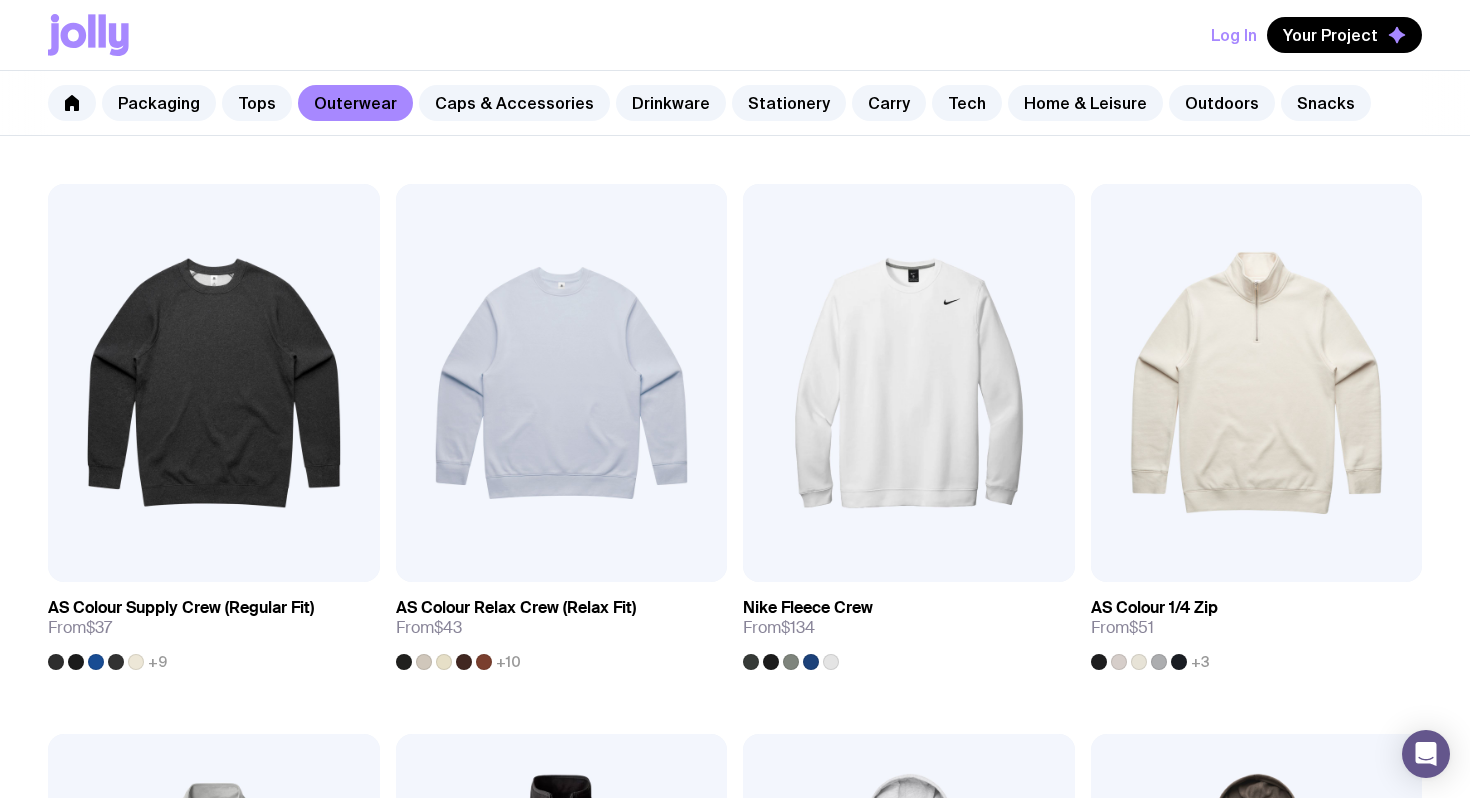 scroll, scrollTop: 370, scrollLeft: 0, axis: vertical 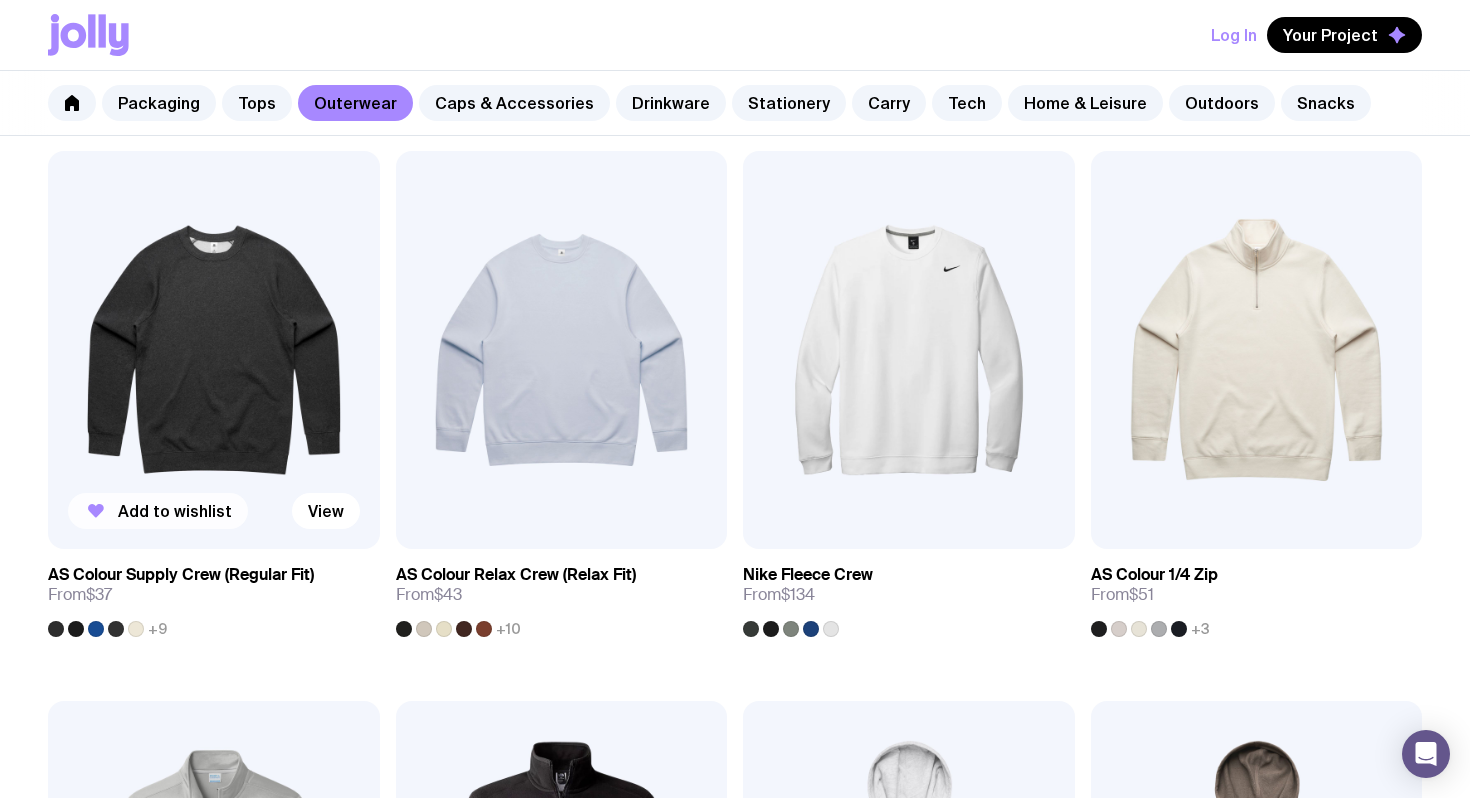 click on "Add to wishlist" 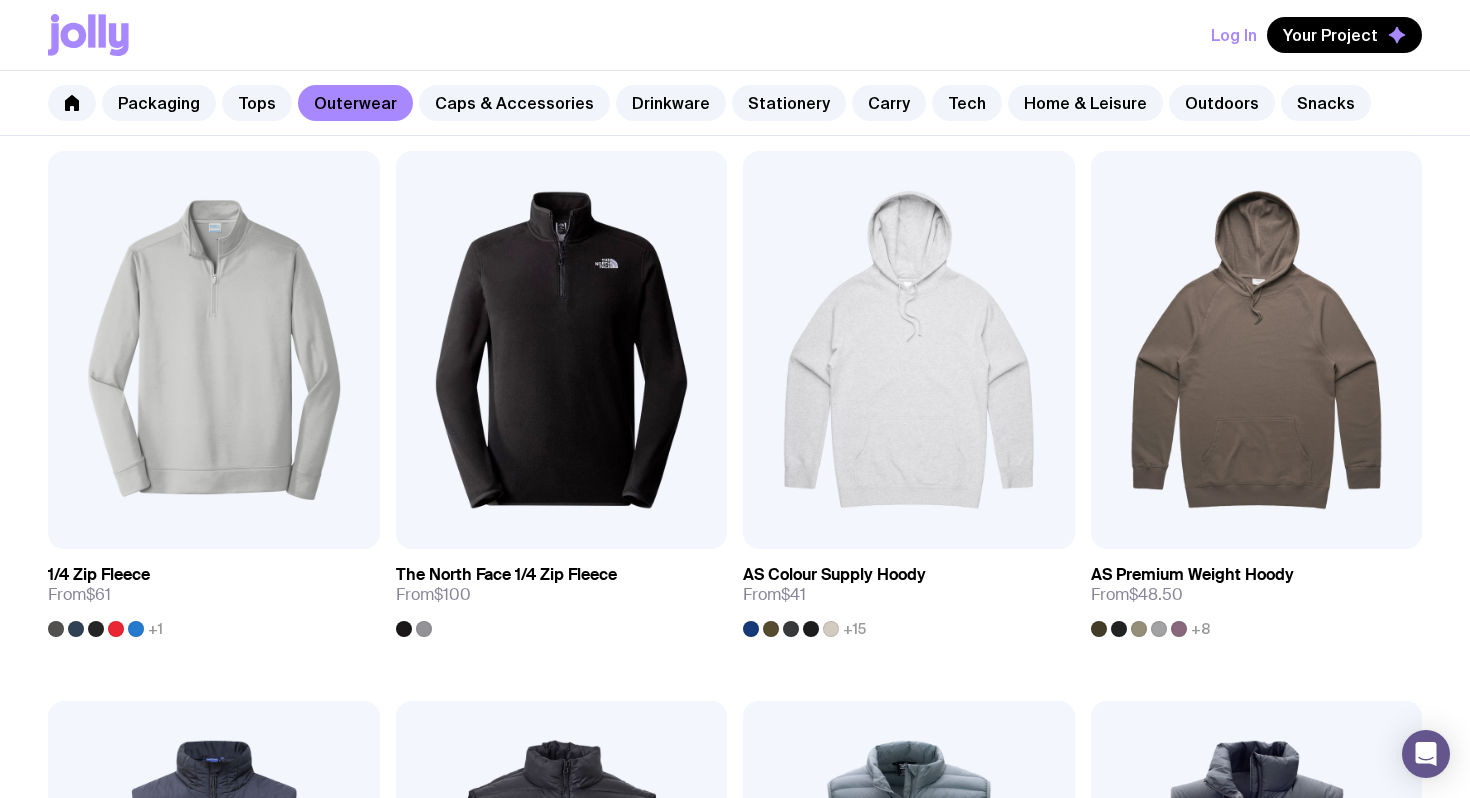 scroll, scrollTop: 909, scrollLeft: 0, axis: vertical 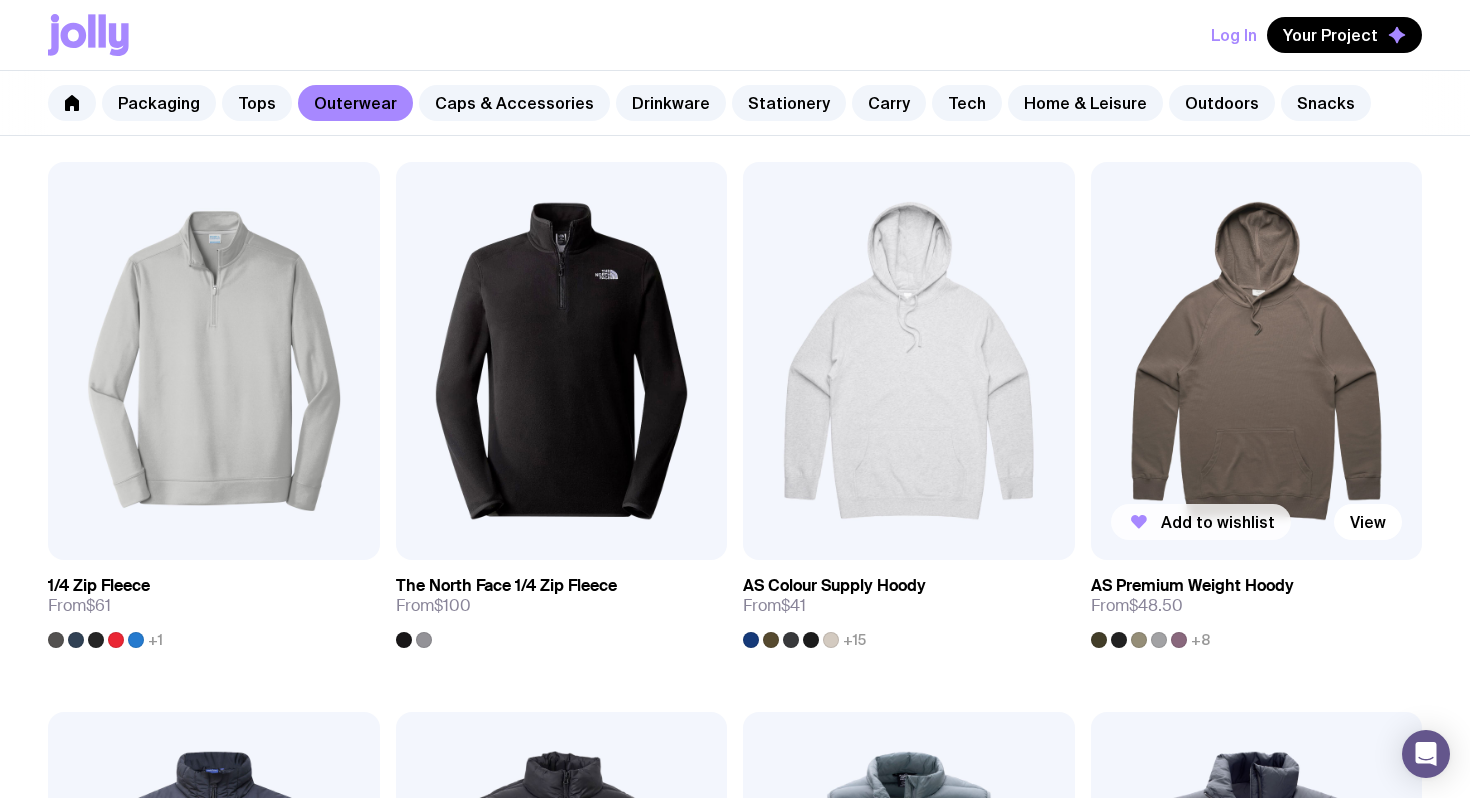 click 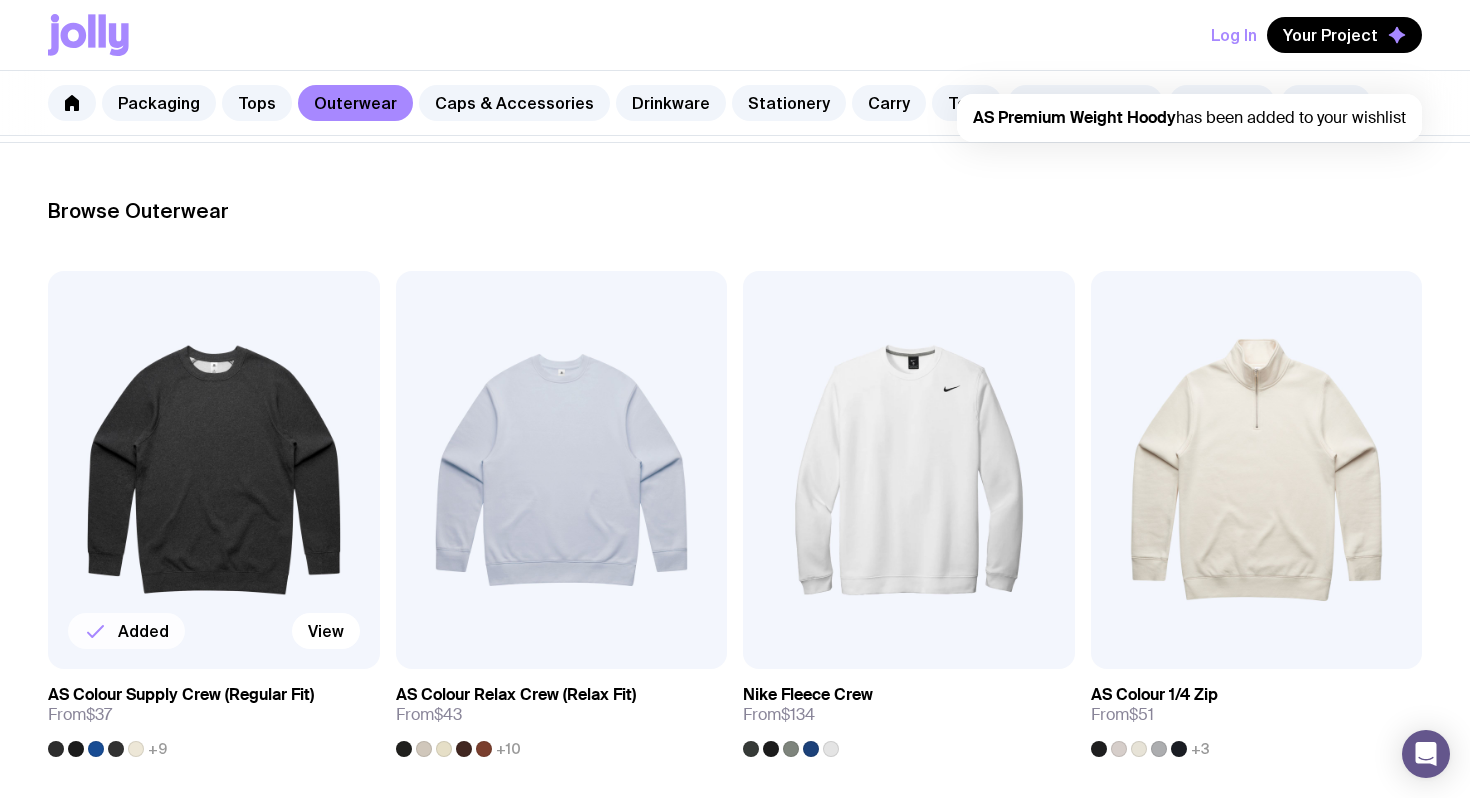 scroll, scrollTop: 255, scrollLeft: 0, axis: vertical 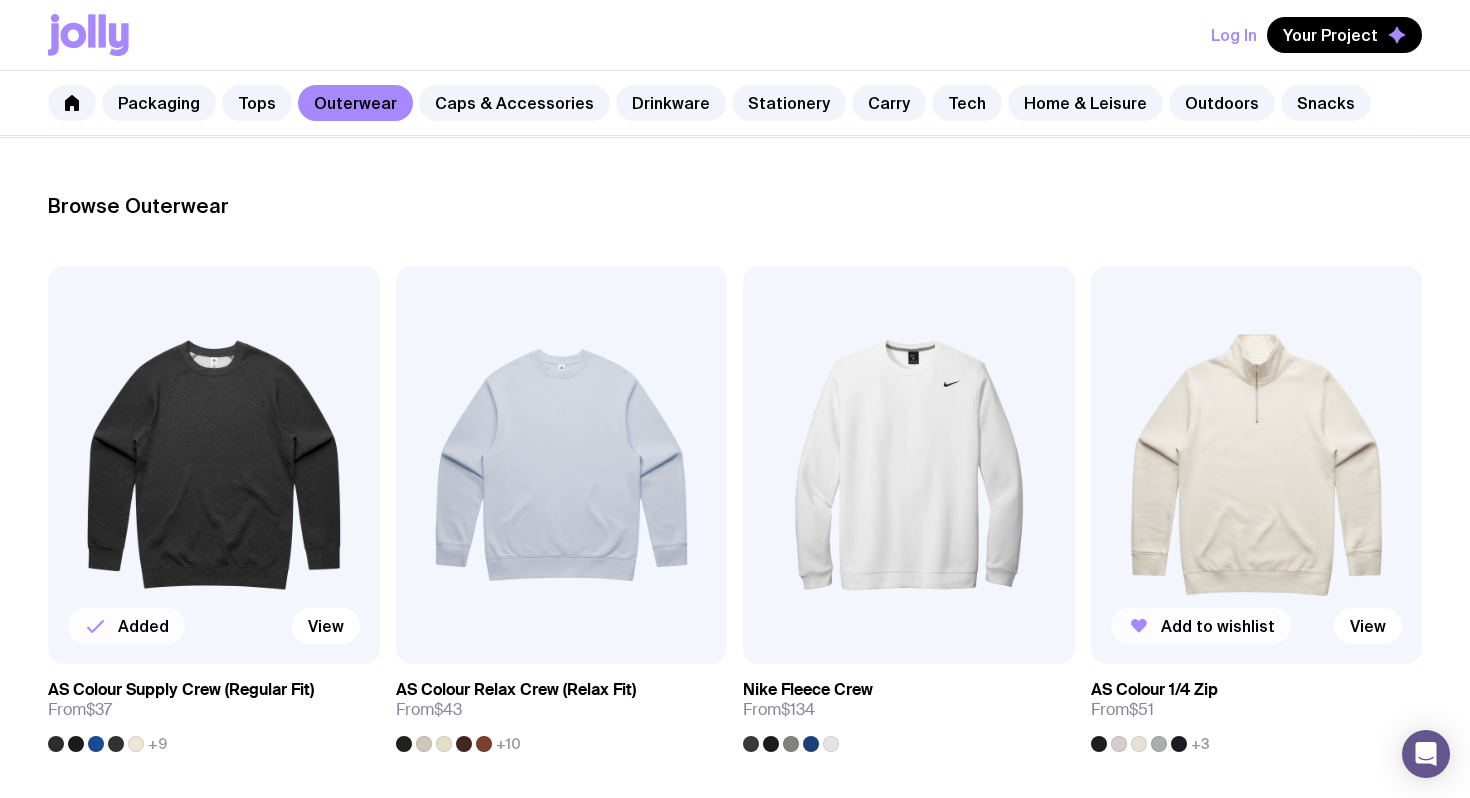 click on "Add to wishlist" at bounding box center (1201, 626) 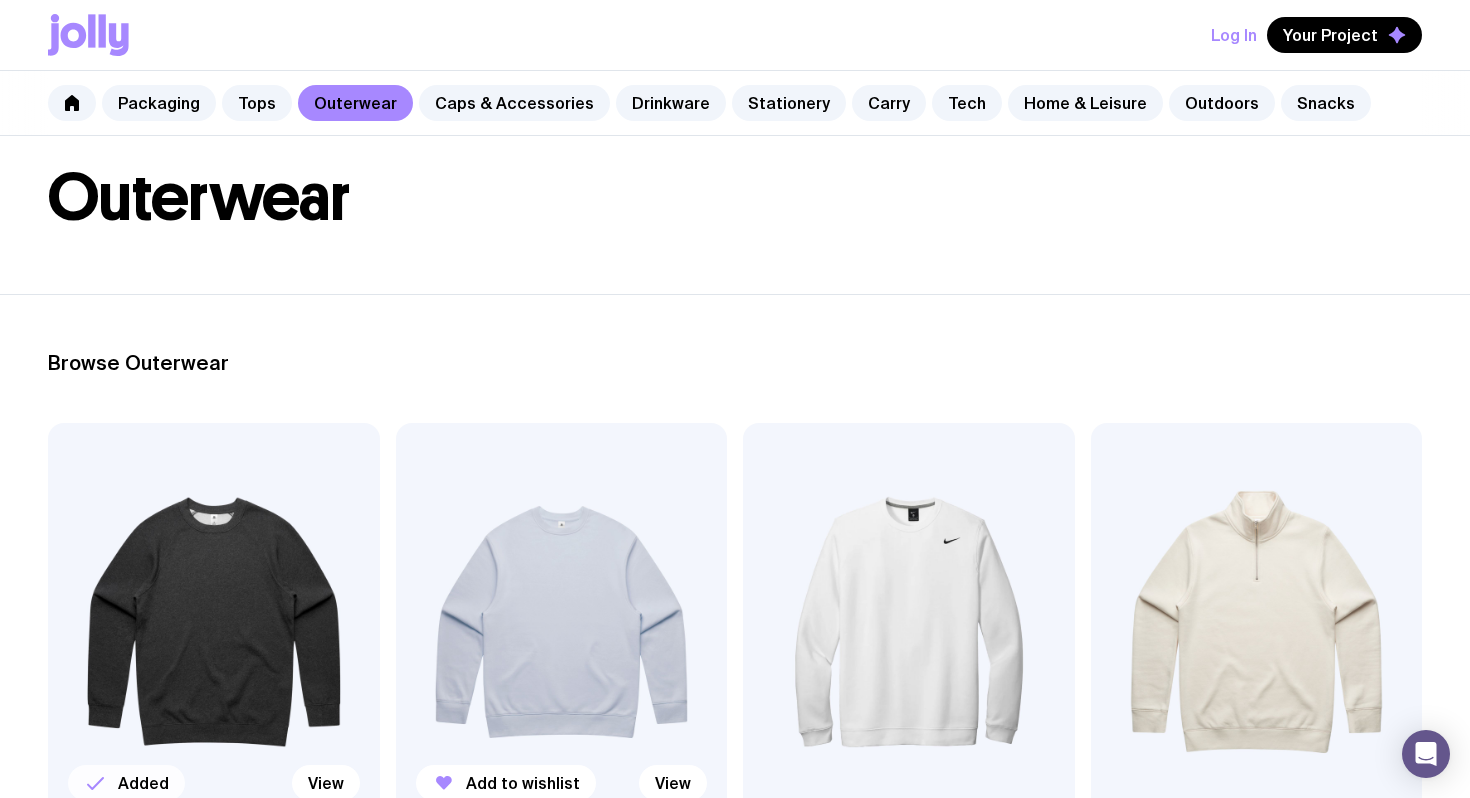 scroll, scrollTop: 0, scrollLeft: 0, axis: both 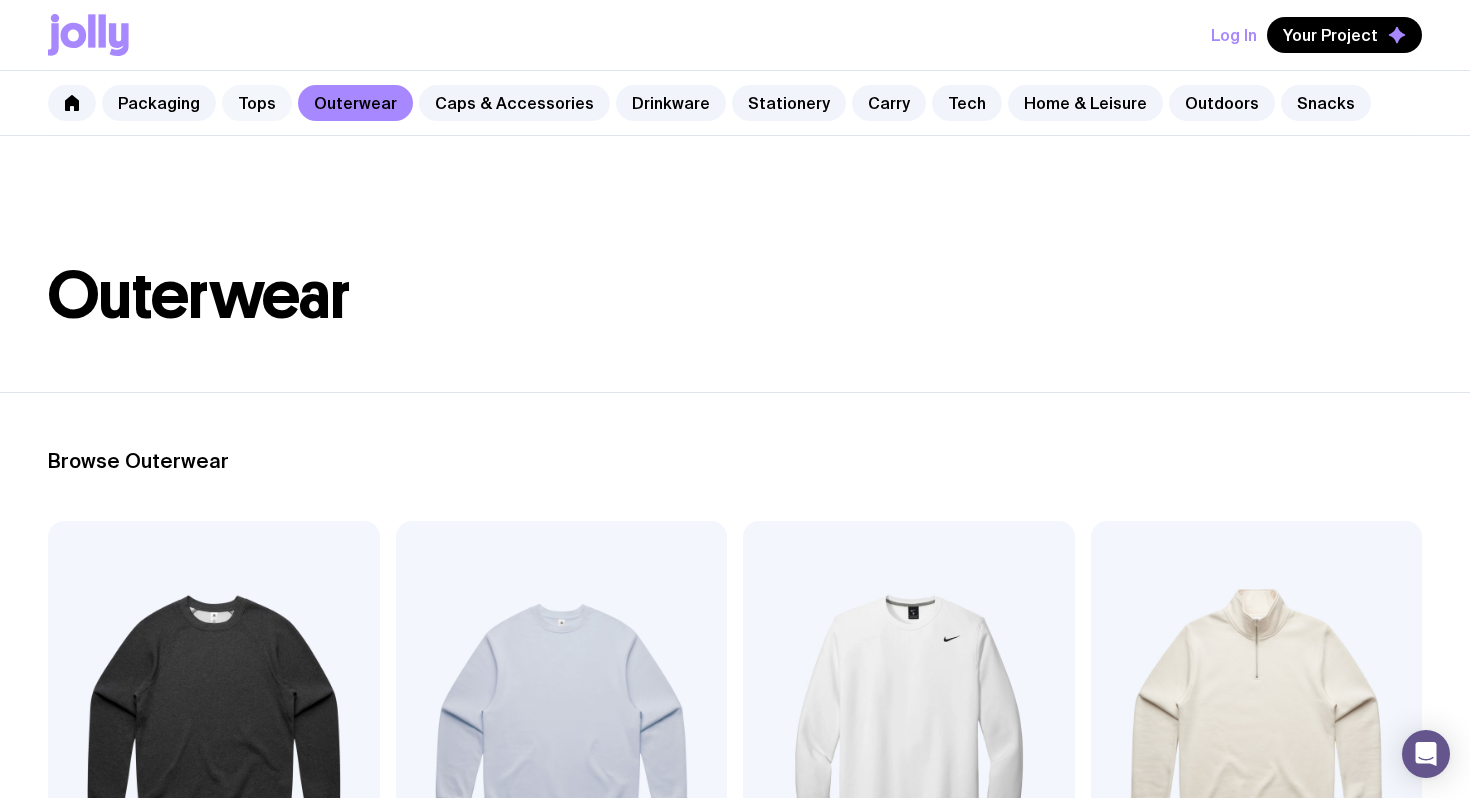 click on "Tops" 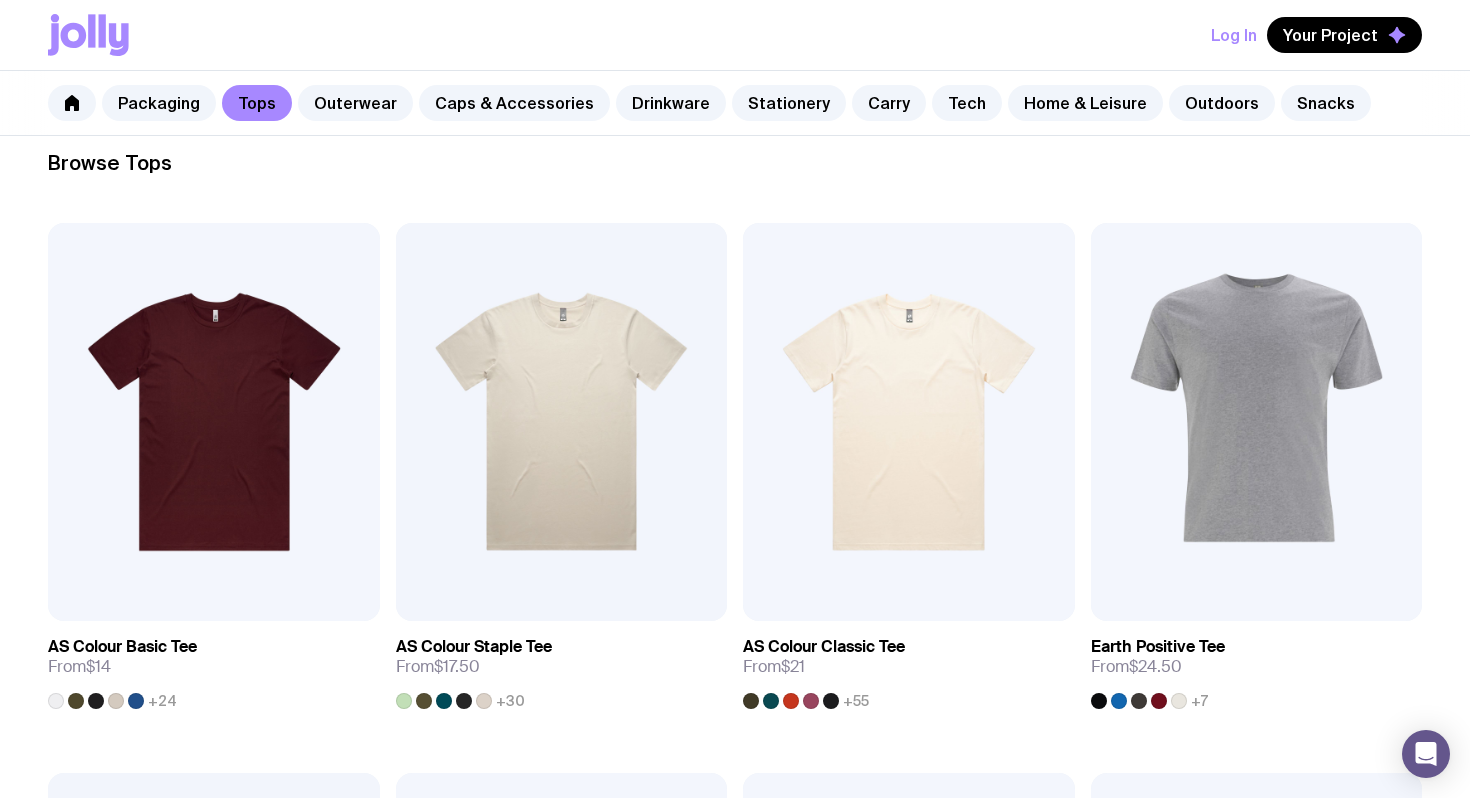 scroll, scrollTop: 300, scrollLeft: 0, axis: vertical 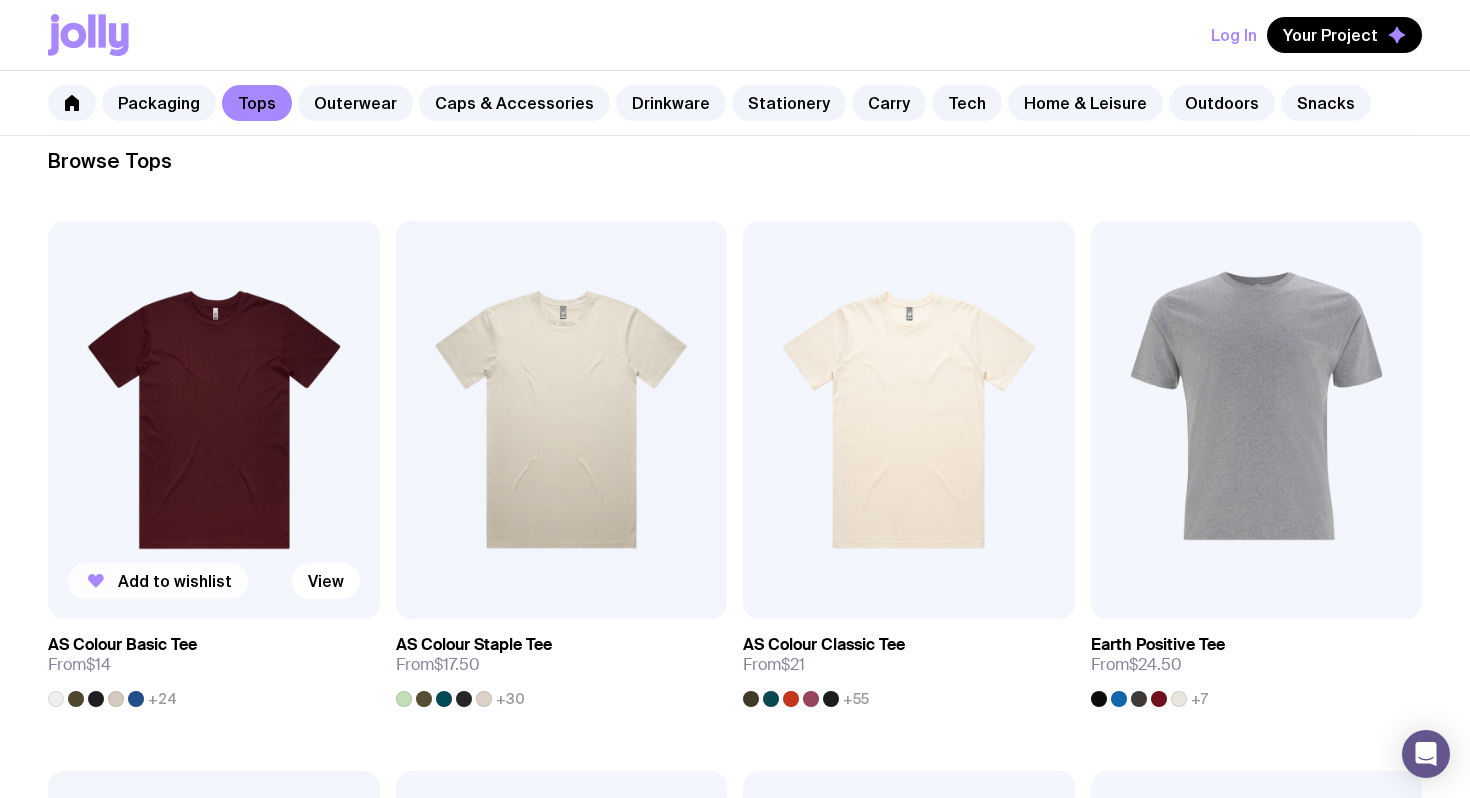 click on "Add to wishlist" 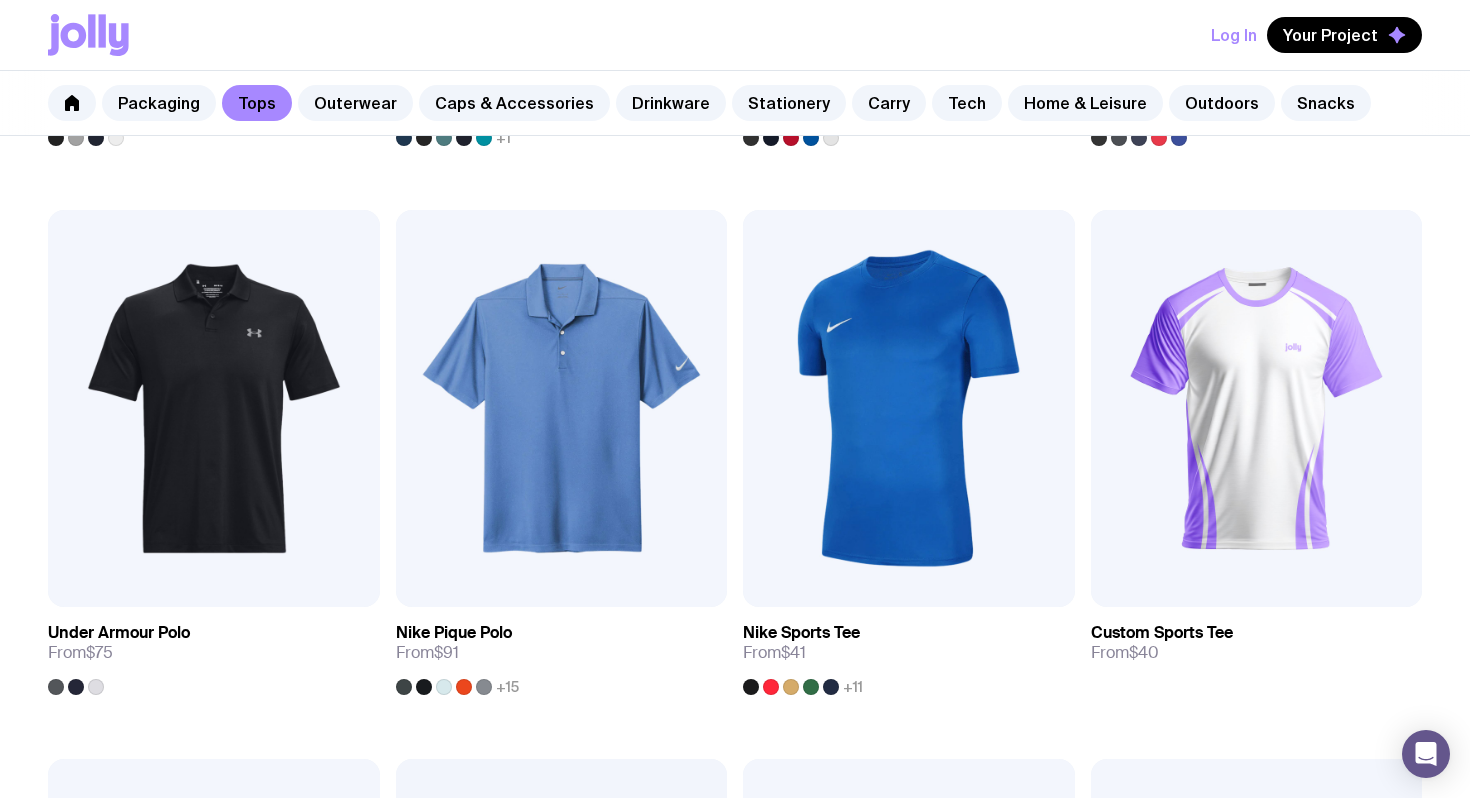scroll, scrollTop: 1412, scrollLeft: 0, axis: vertical 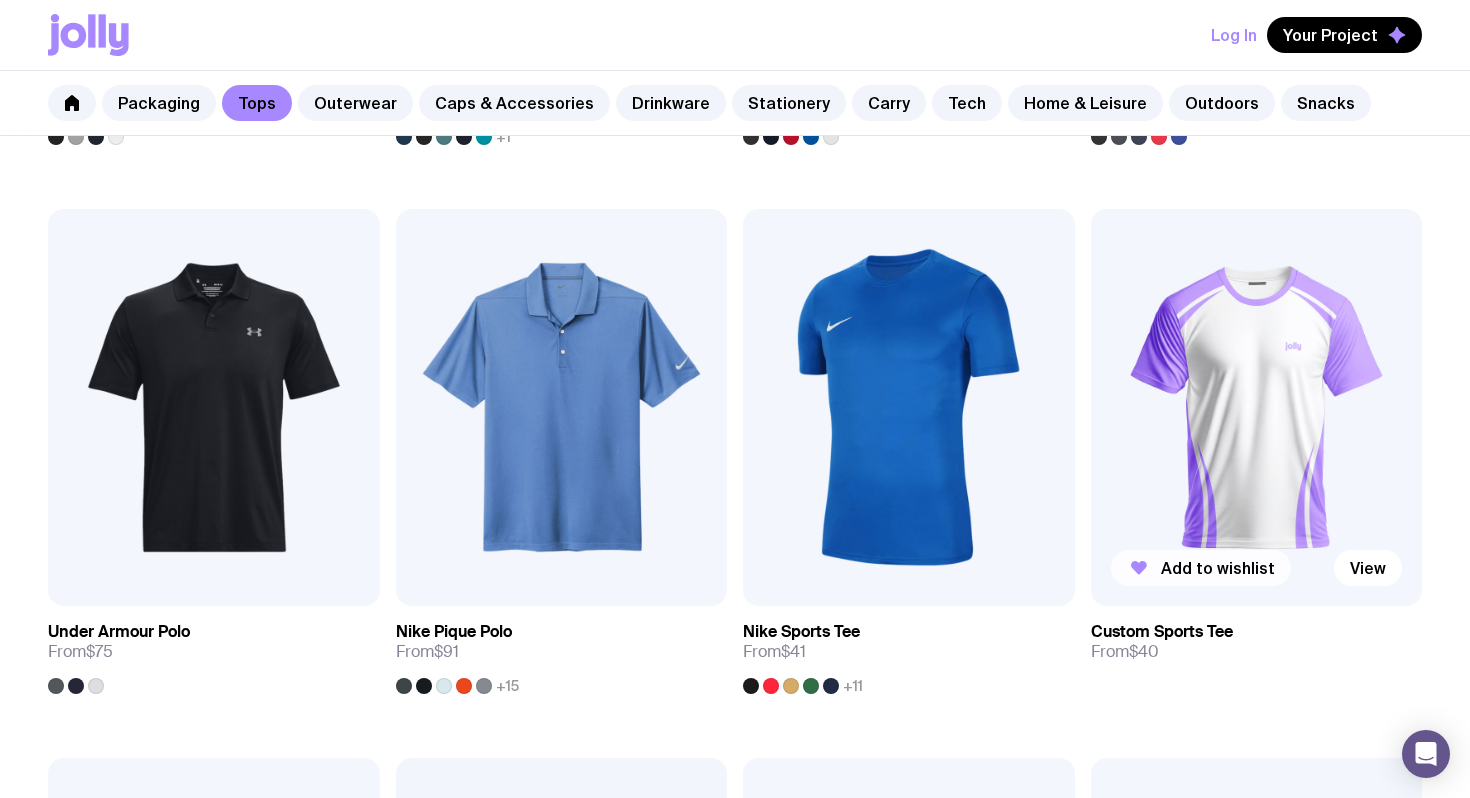 click on "Add to wishlist" 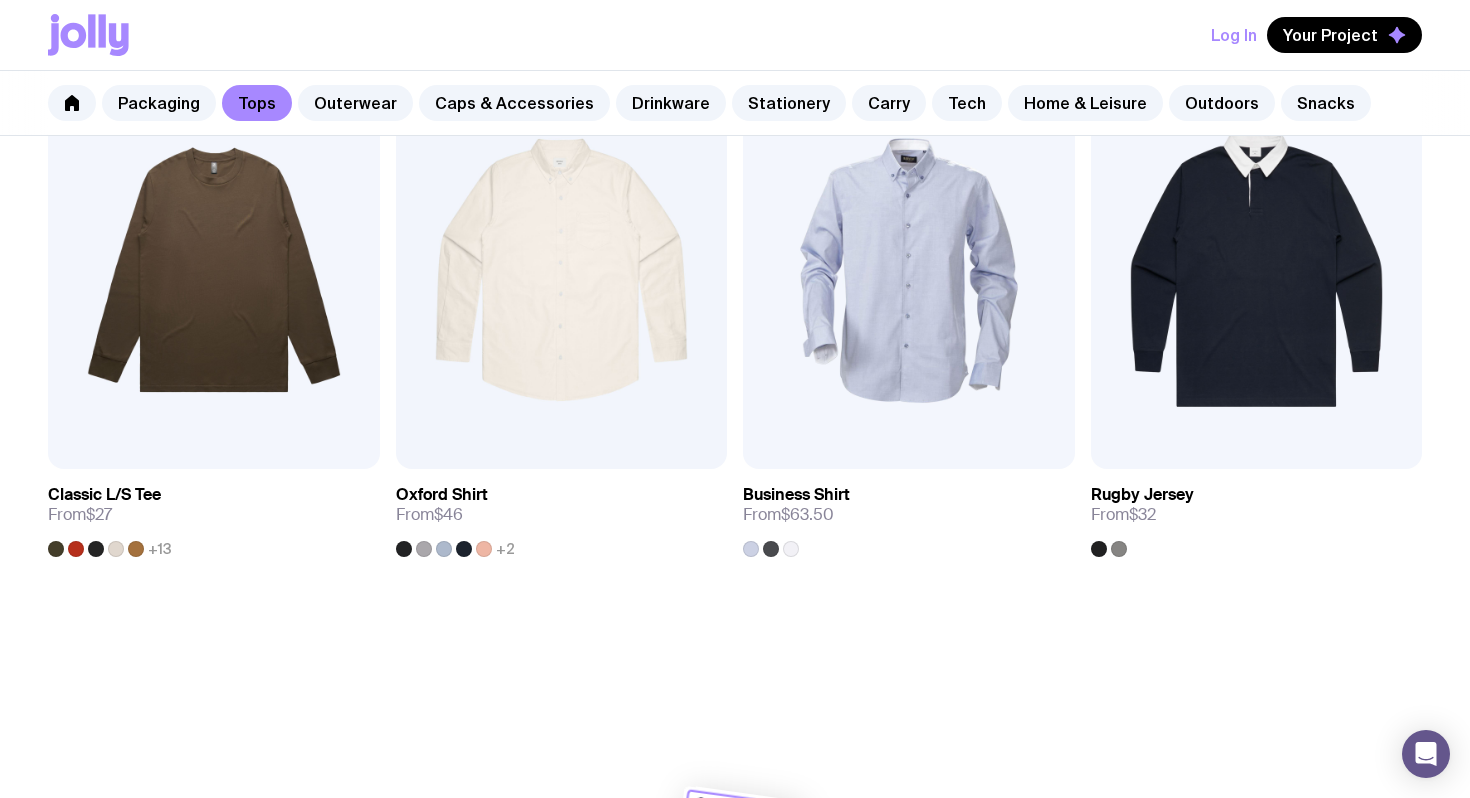 scroll, scrollTop: 2198, scrollLeft: 0, axis: vertical 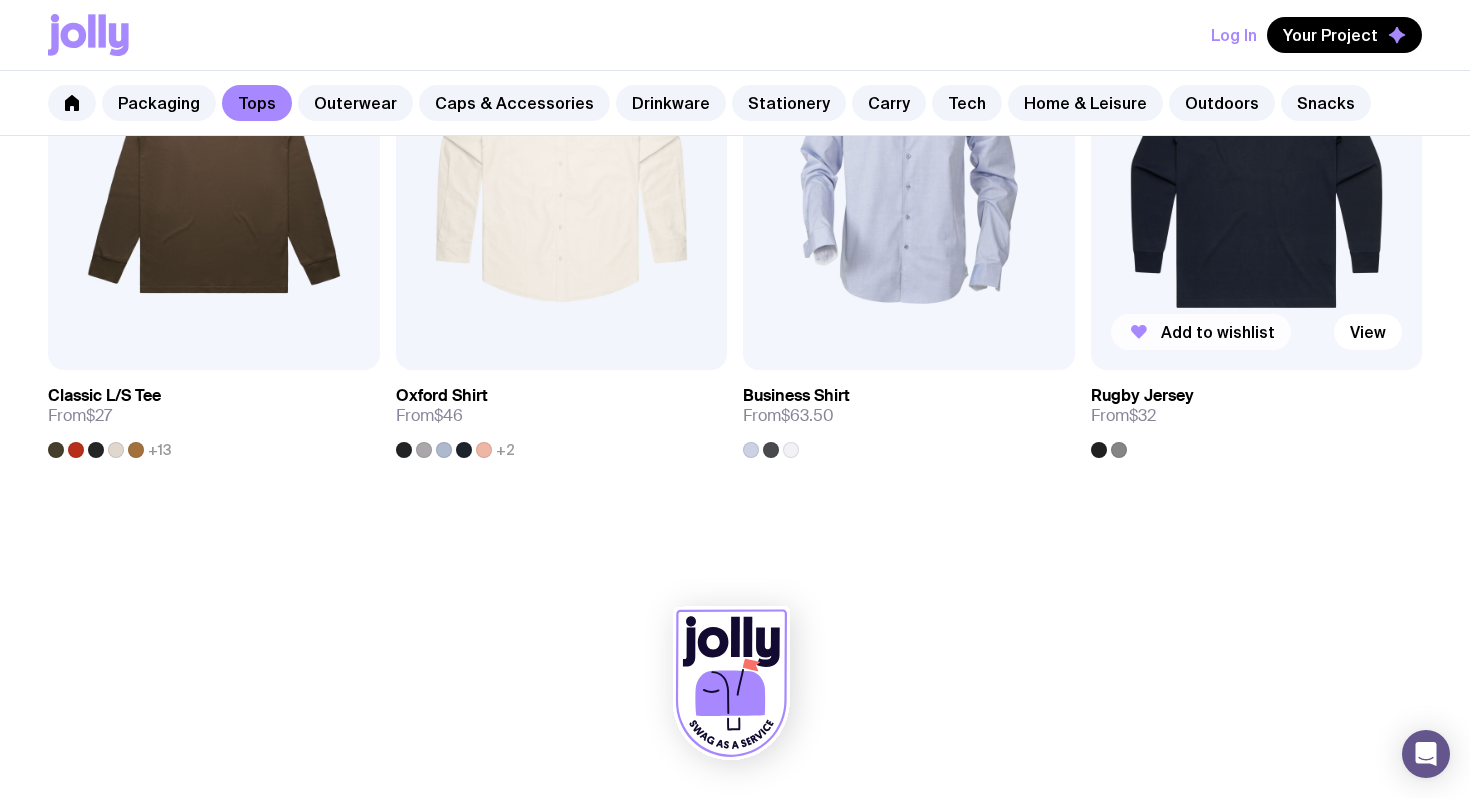 click on "Add to wishlist" at bounding box center (1201, 332) 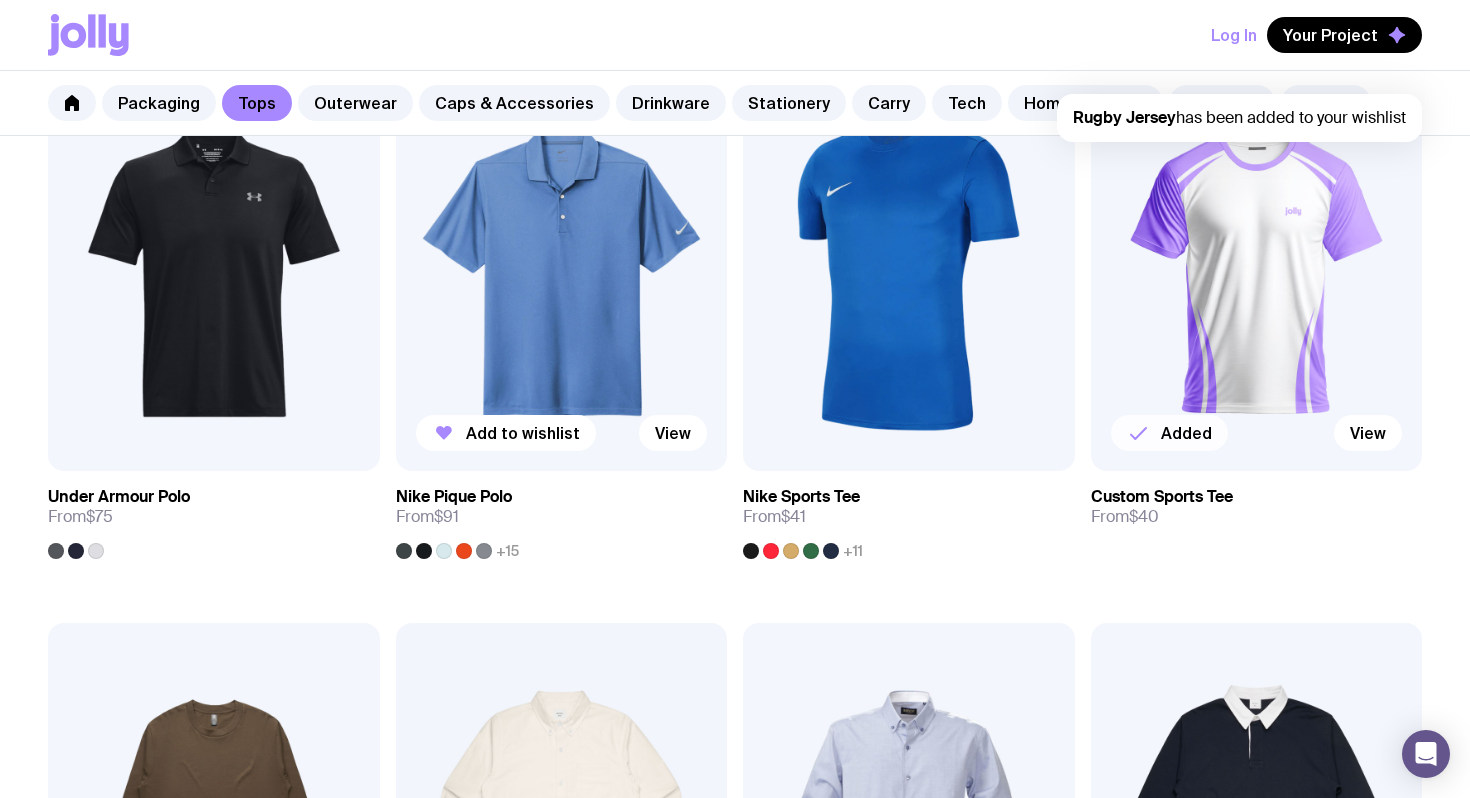 scroll, scrollTop: 1327, scrollLeft: 0, axis: vertical 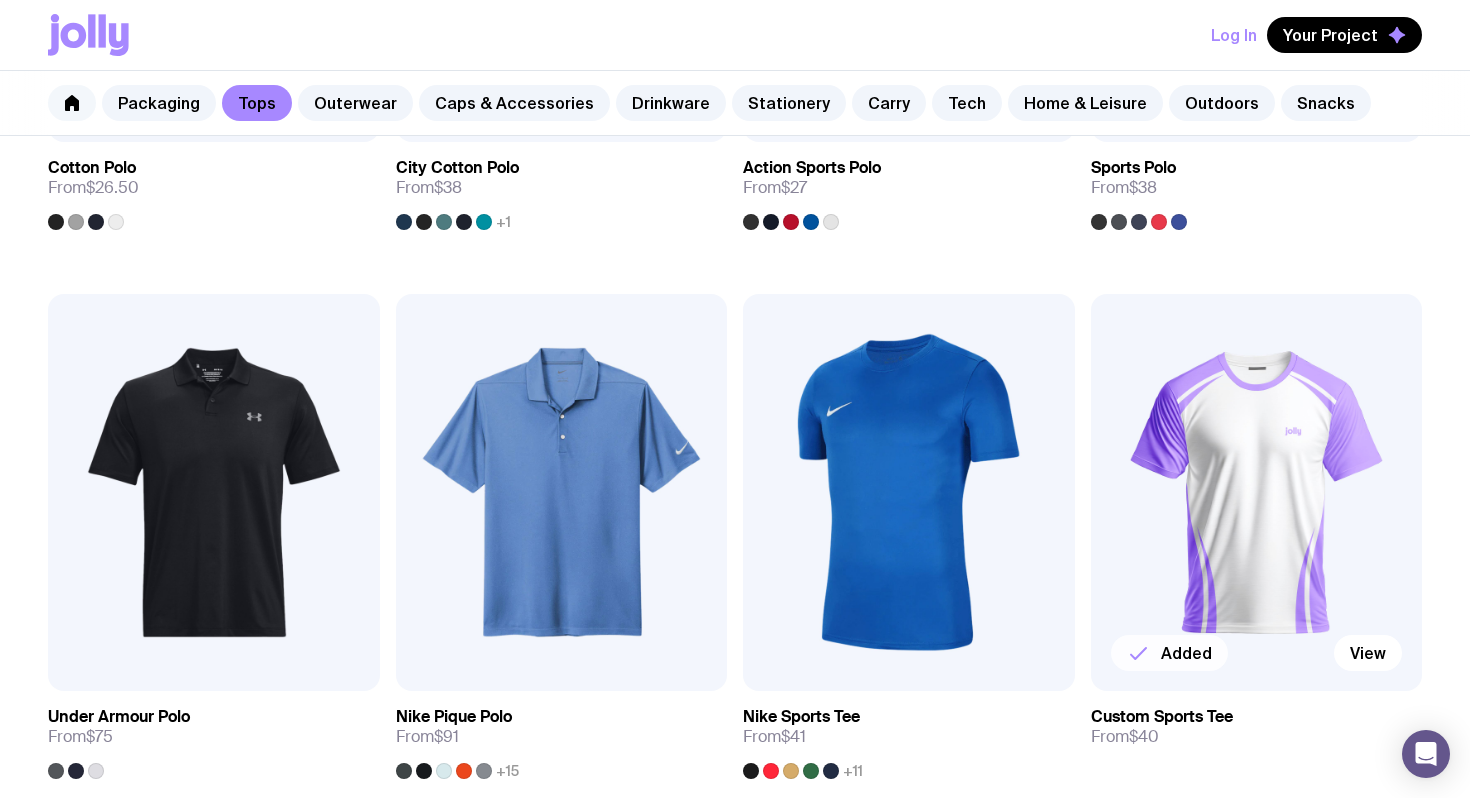 click 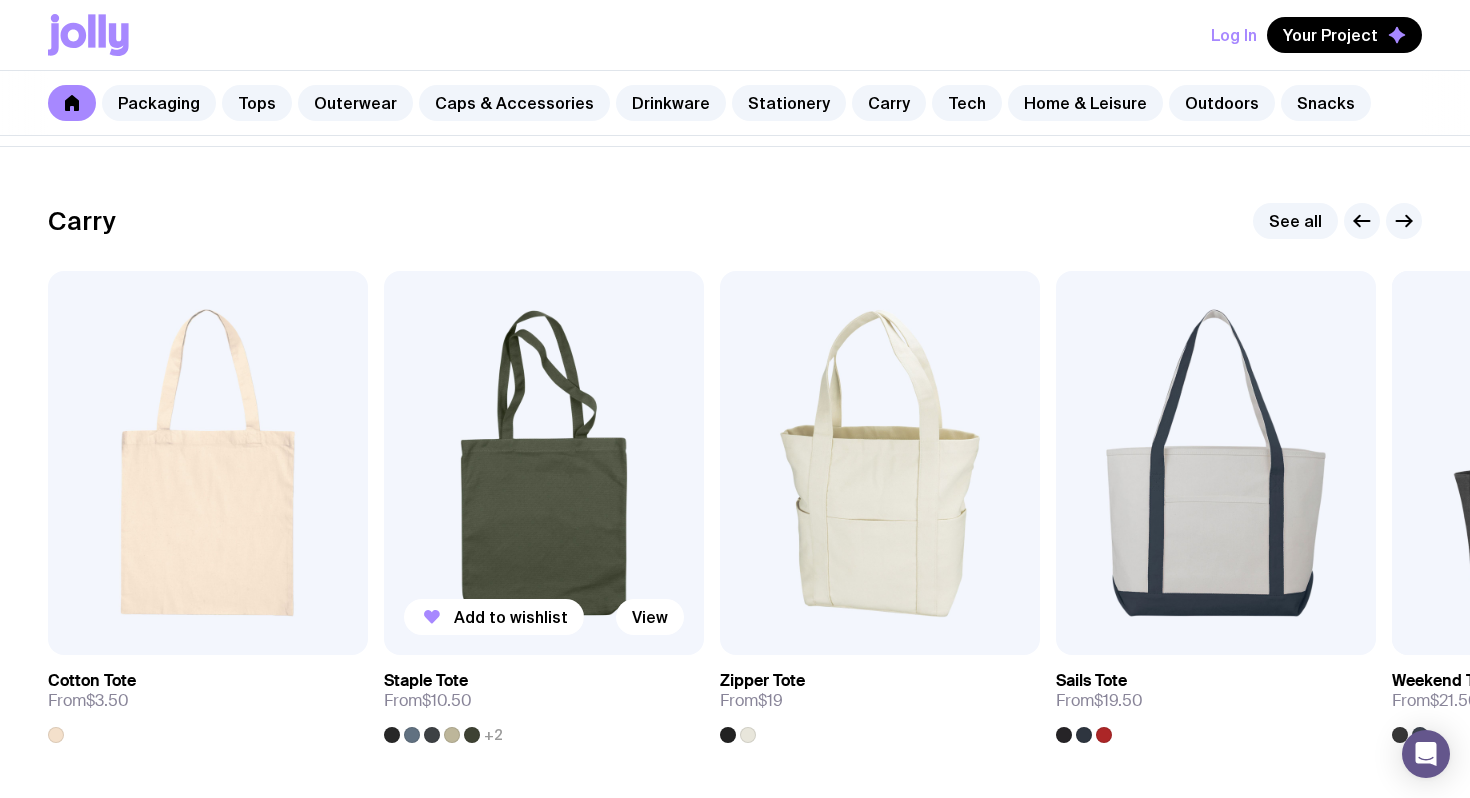 scroll, scrollTop: 4195, scrollLeft: 0, axis: vertical 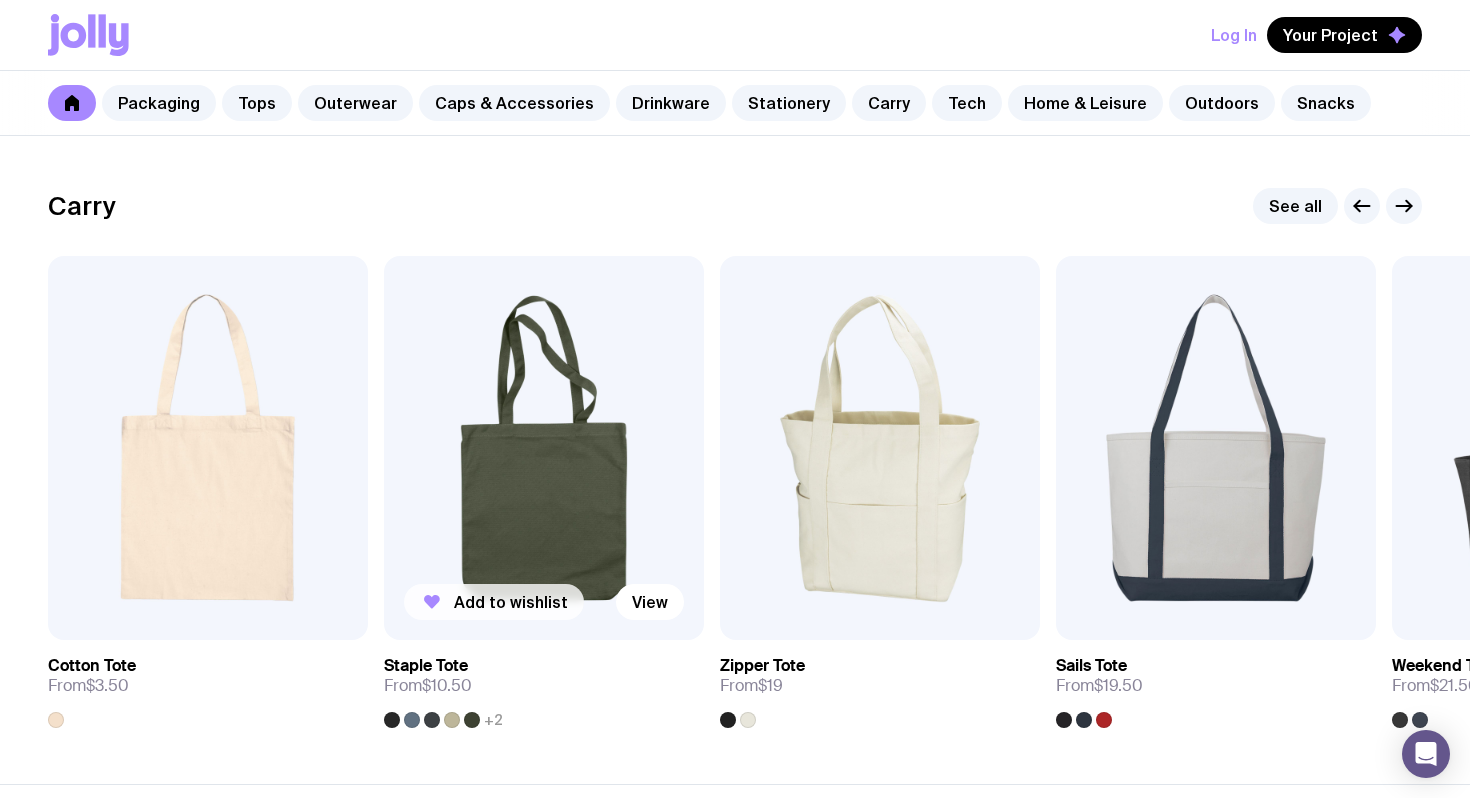 click on "Add to wishlist" at bounding box center (494, 602) 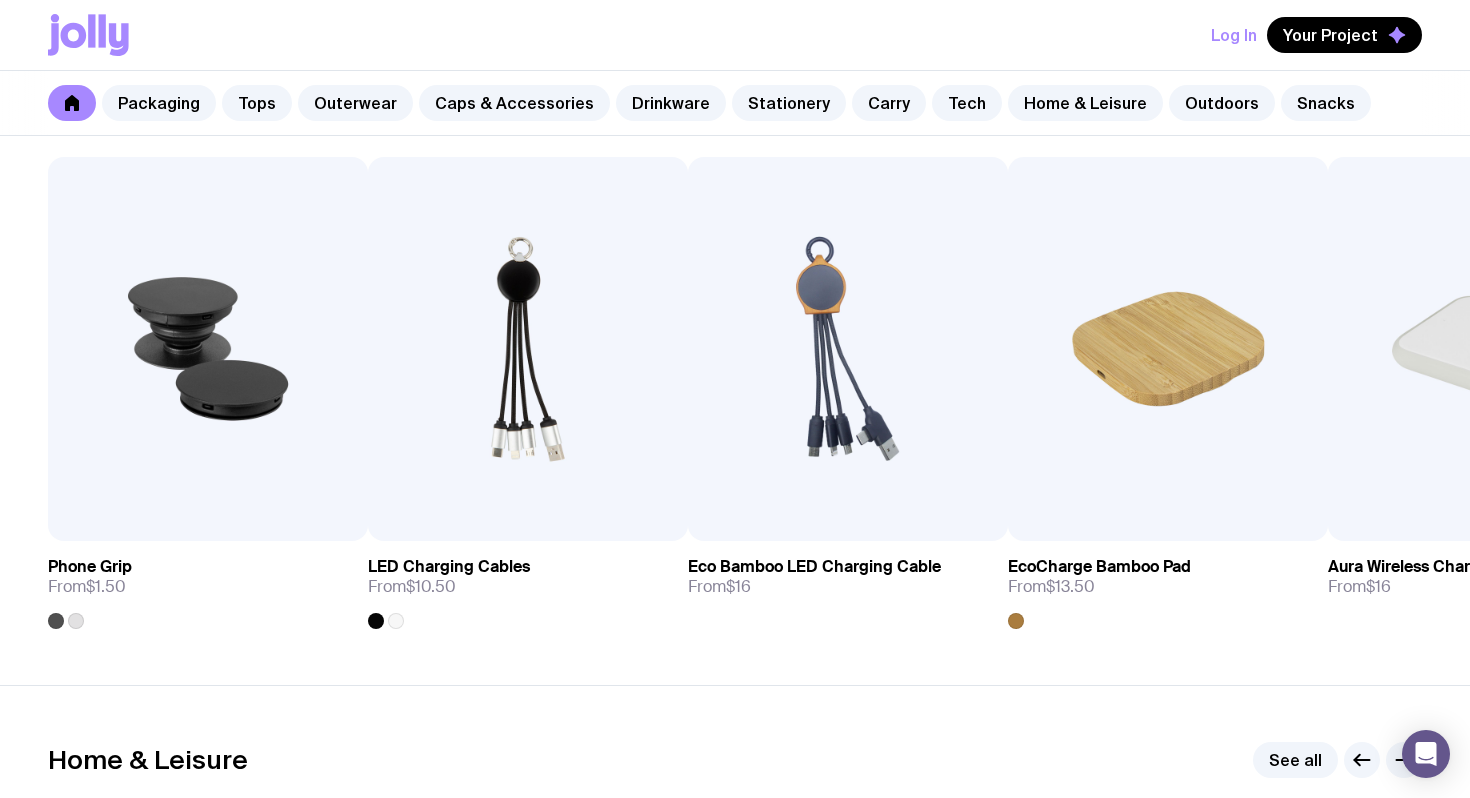 scroll, scrollTop: 4956, scrollLeft: 0, axis: vertical 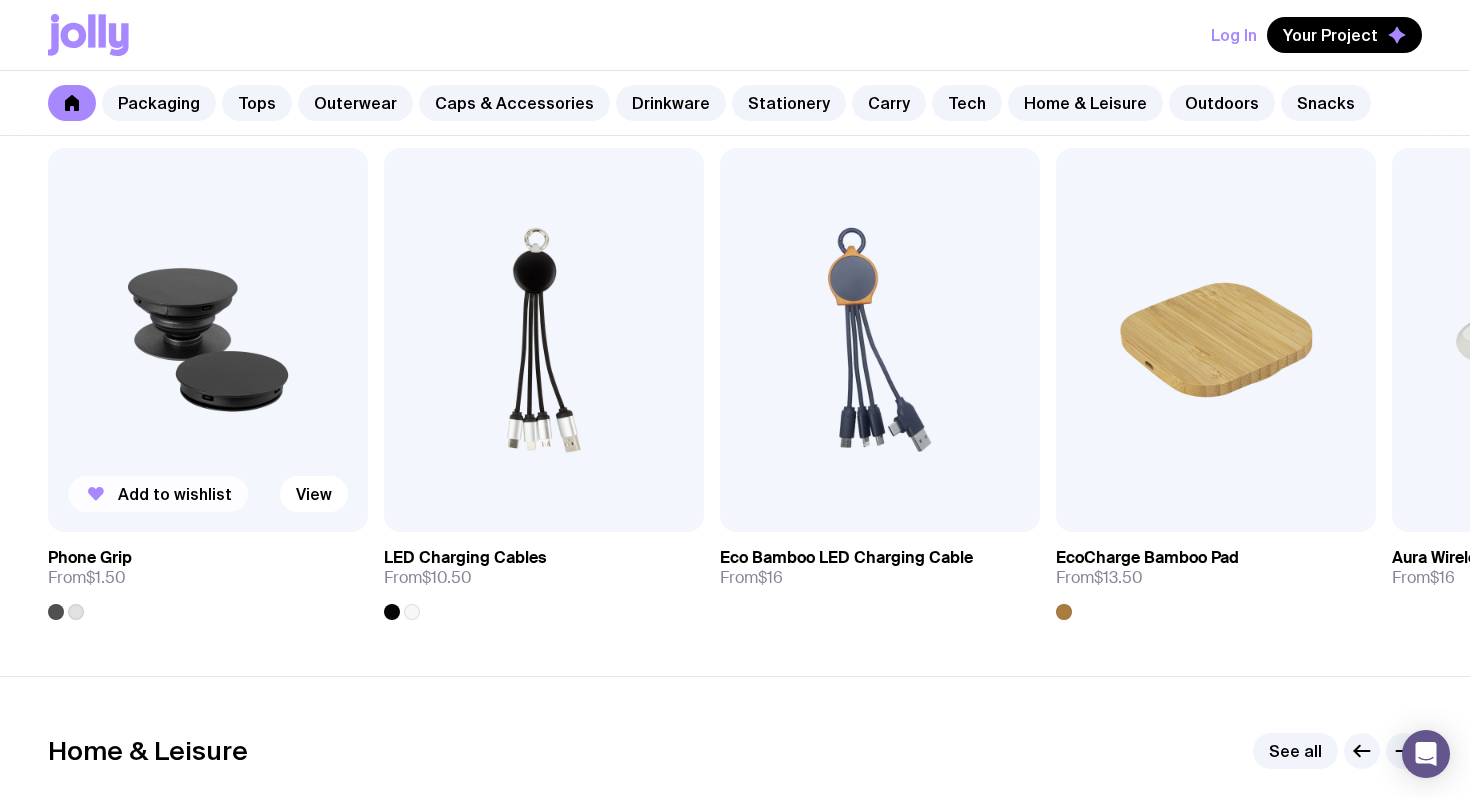 click on "Add to wishlist" at bounding box center (158, 494) 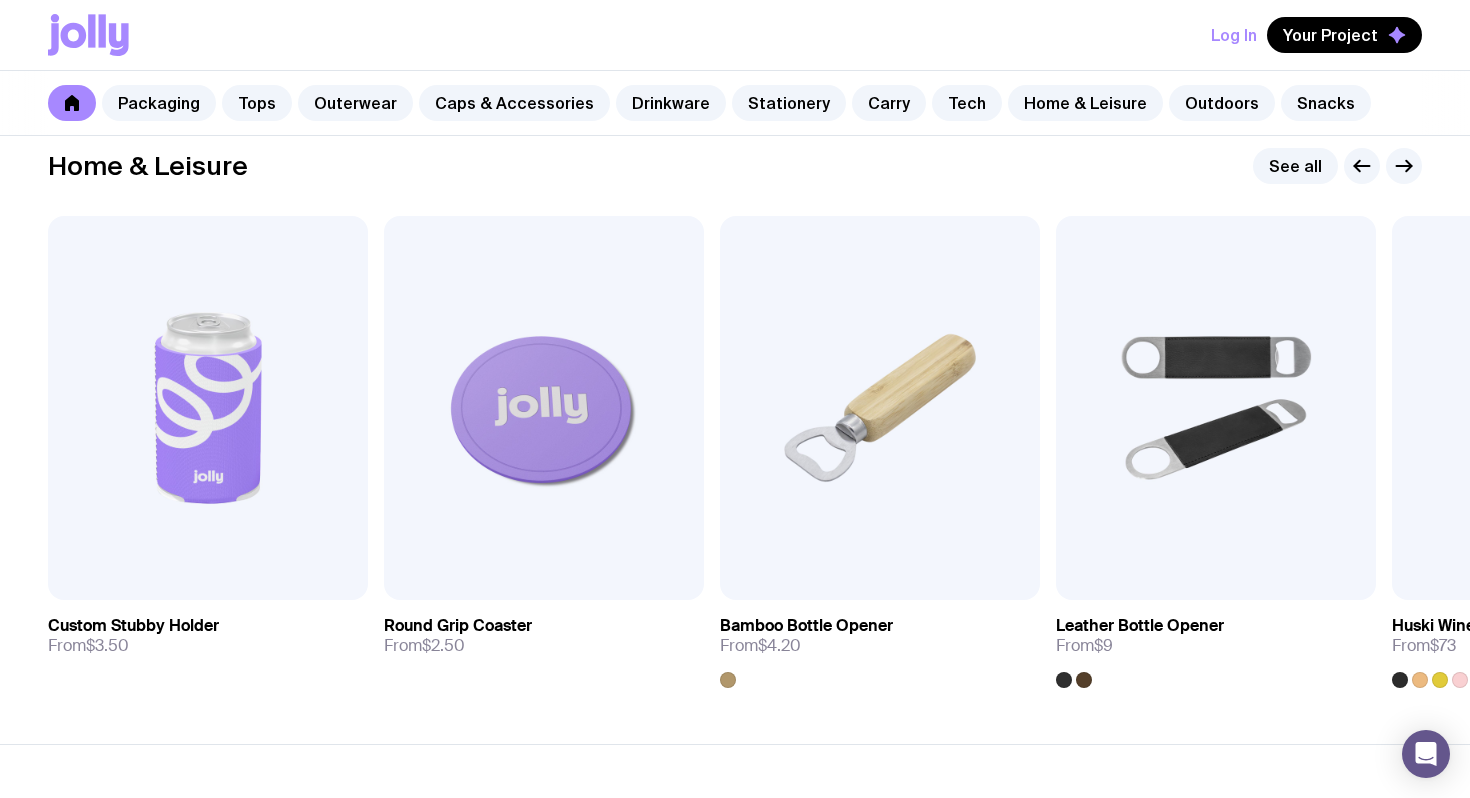 scroll, scrollTop: 5542, scrollLeft: 0, axis: vertical 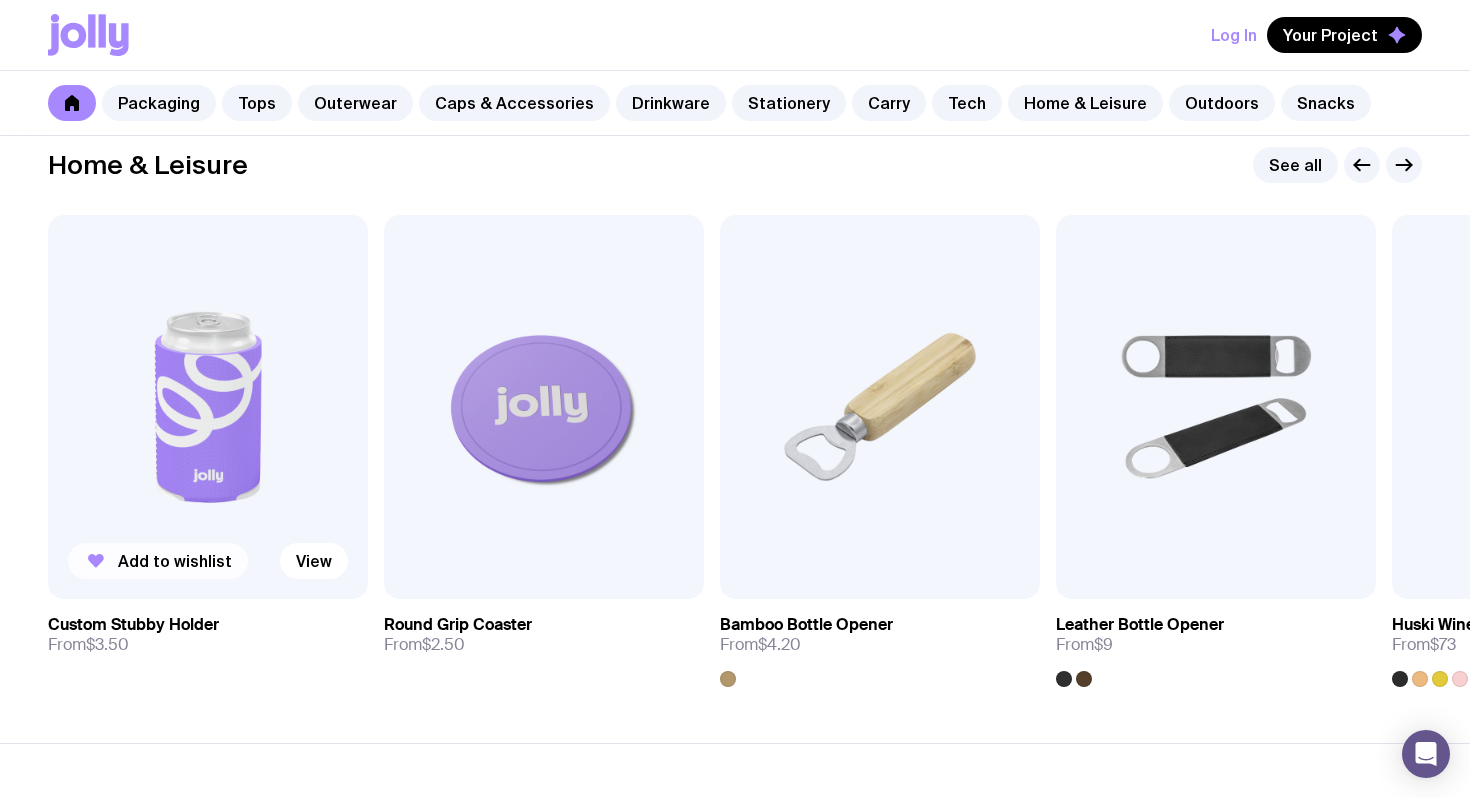 click on "Add to wishlist" 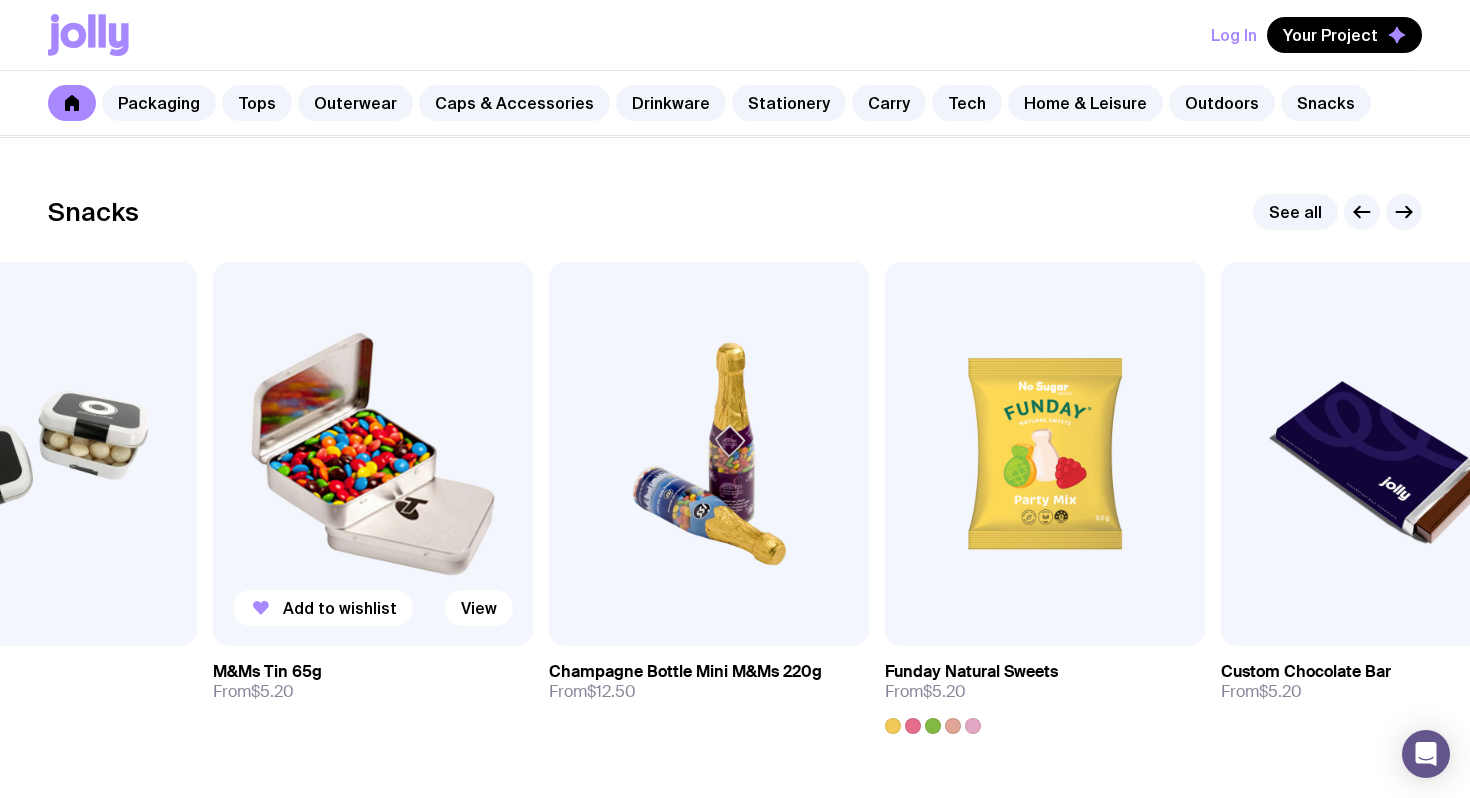 scroll, scrollTop: 6805, scrollLeft: 0, axis: vertical 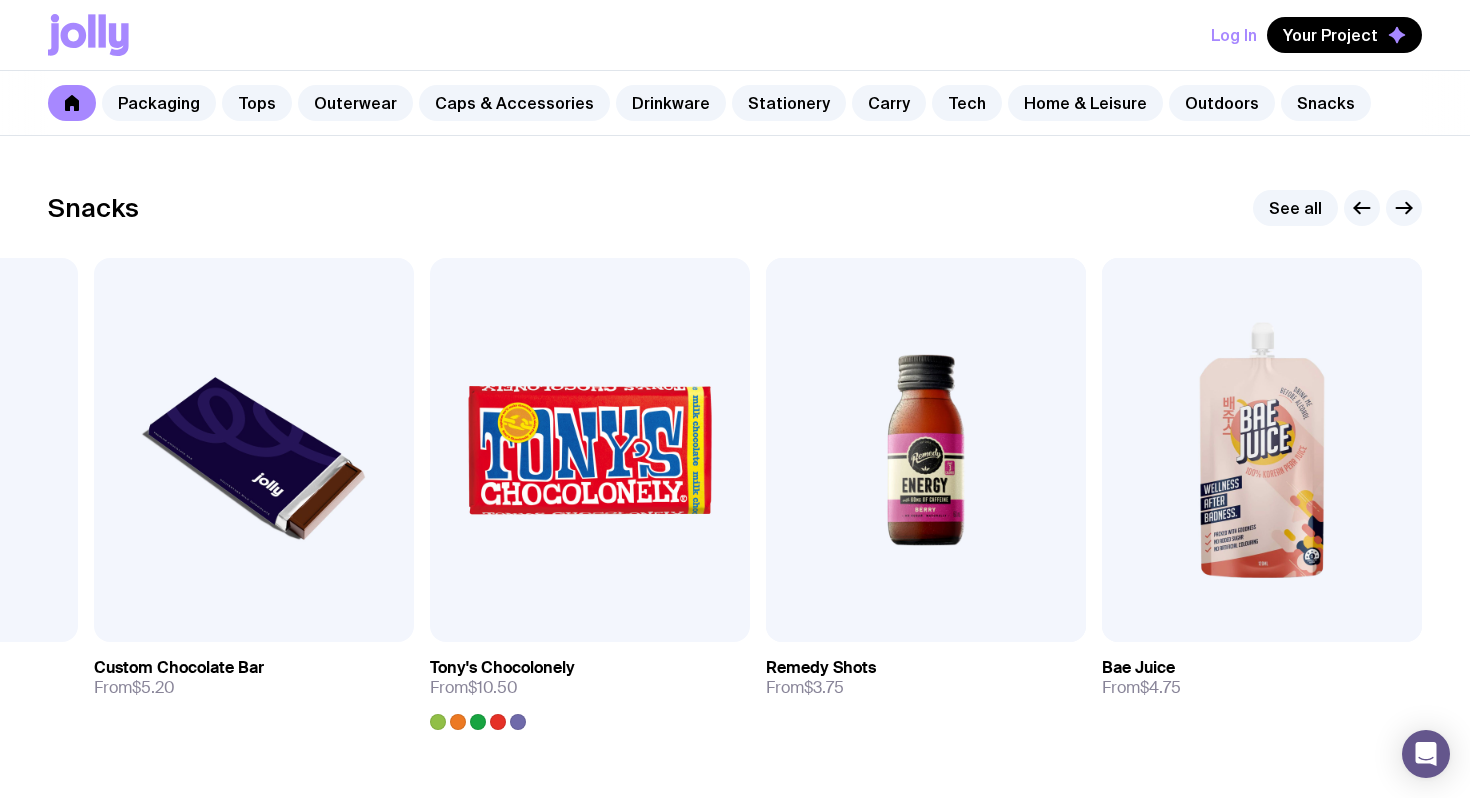 click on "Log In" at bounding box center (1234, 35) 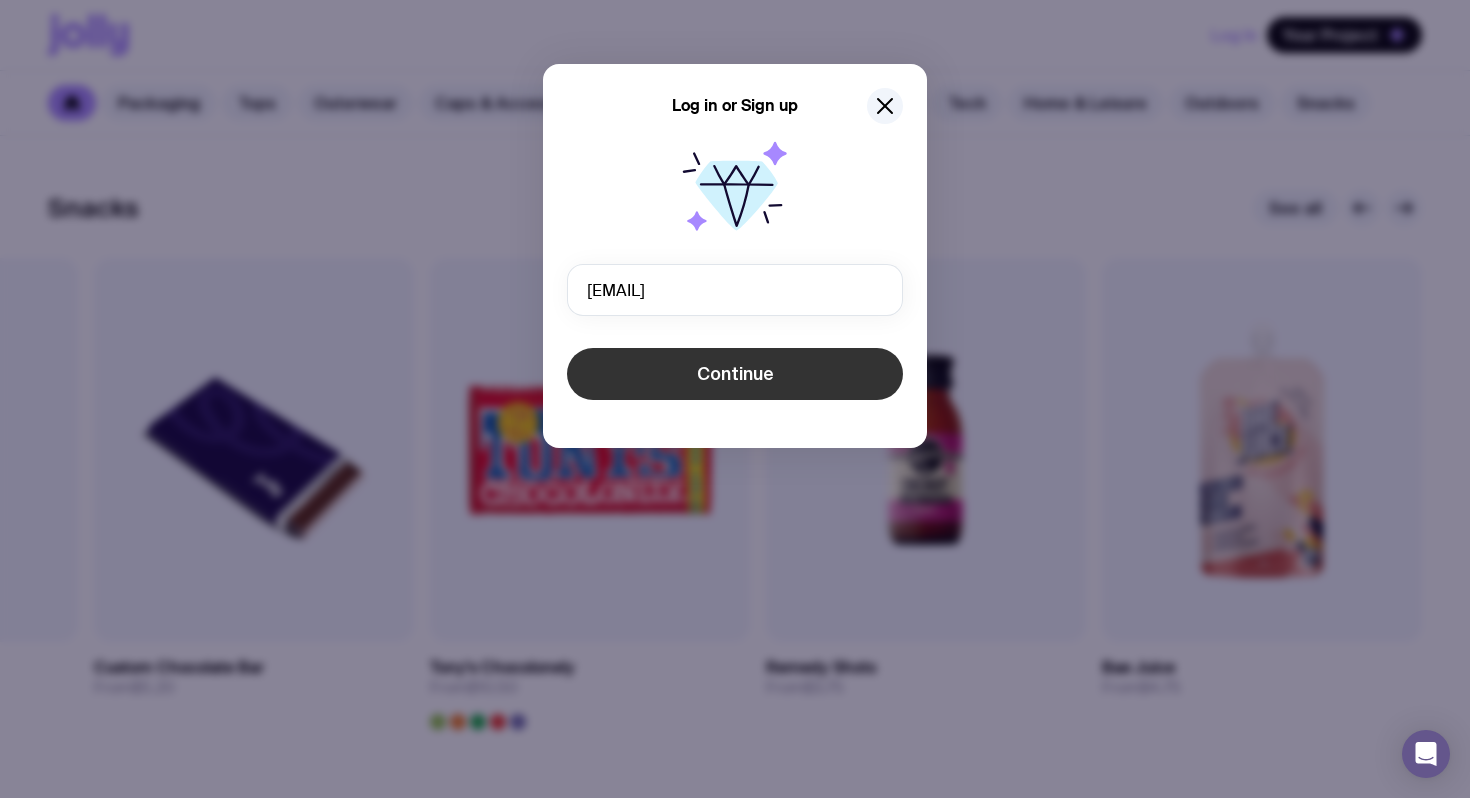click on "Continue" at bounding box center [735, 374] 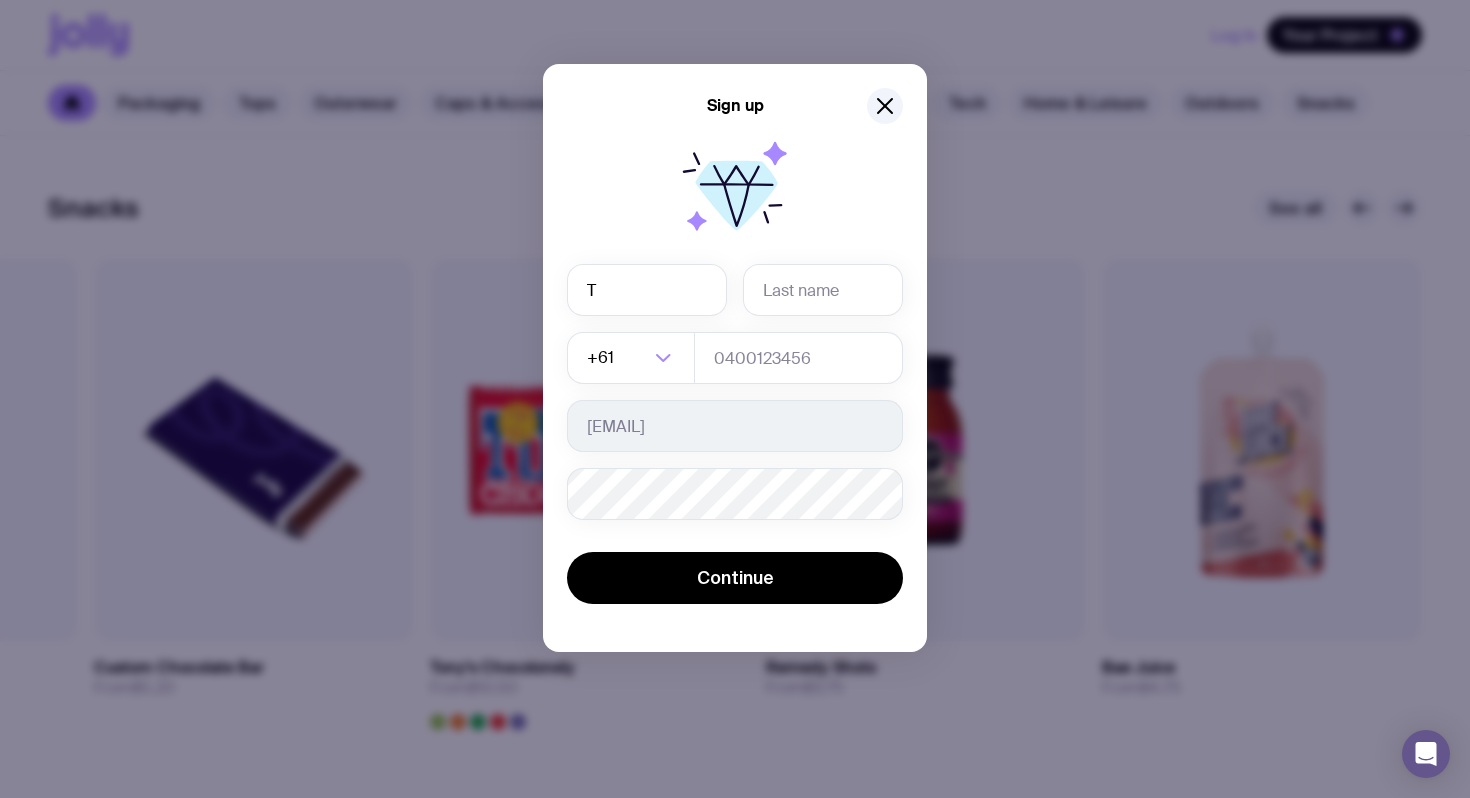 type on "[FIRST]" 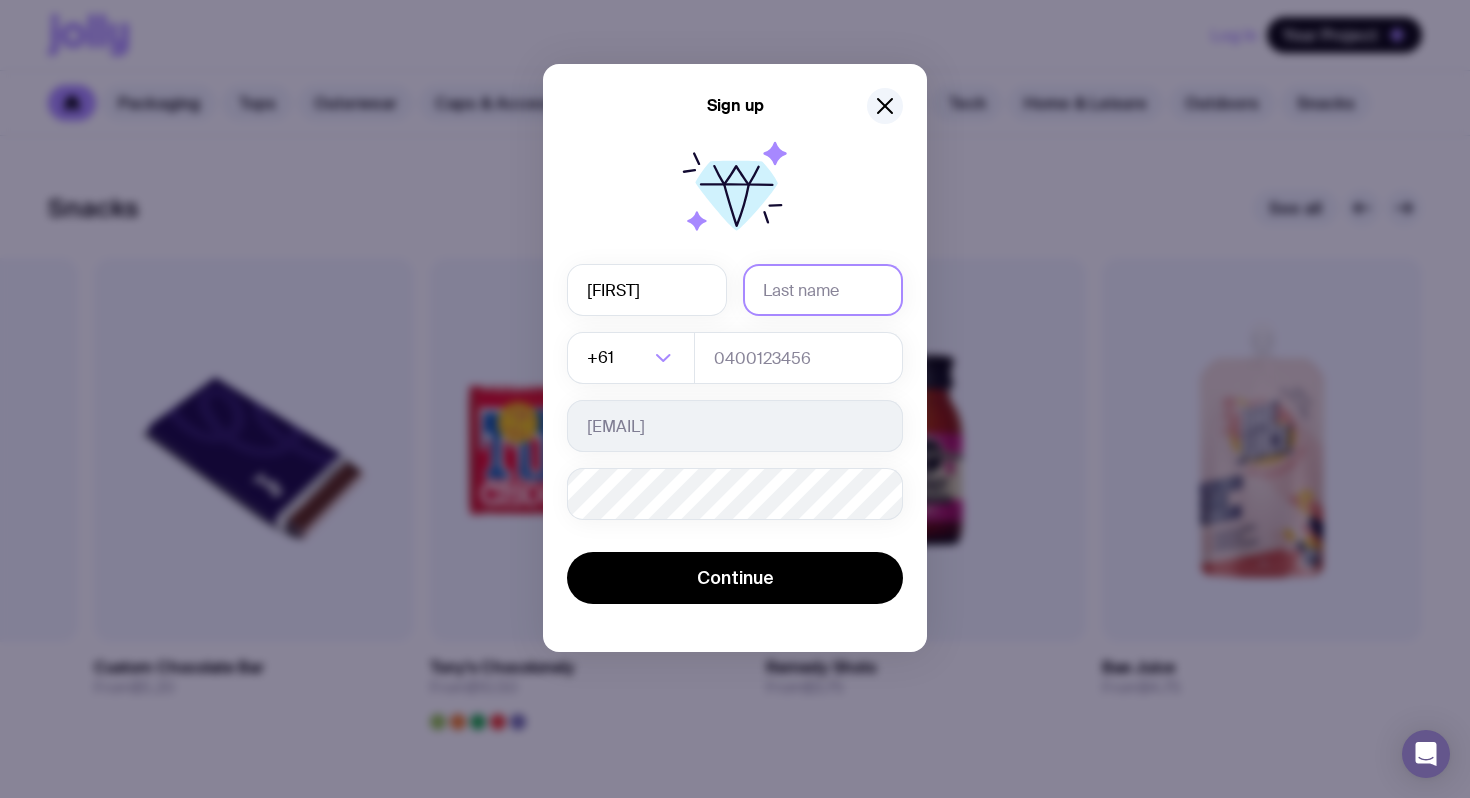 type on "[FIRST]-[LAST]" 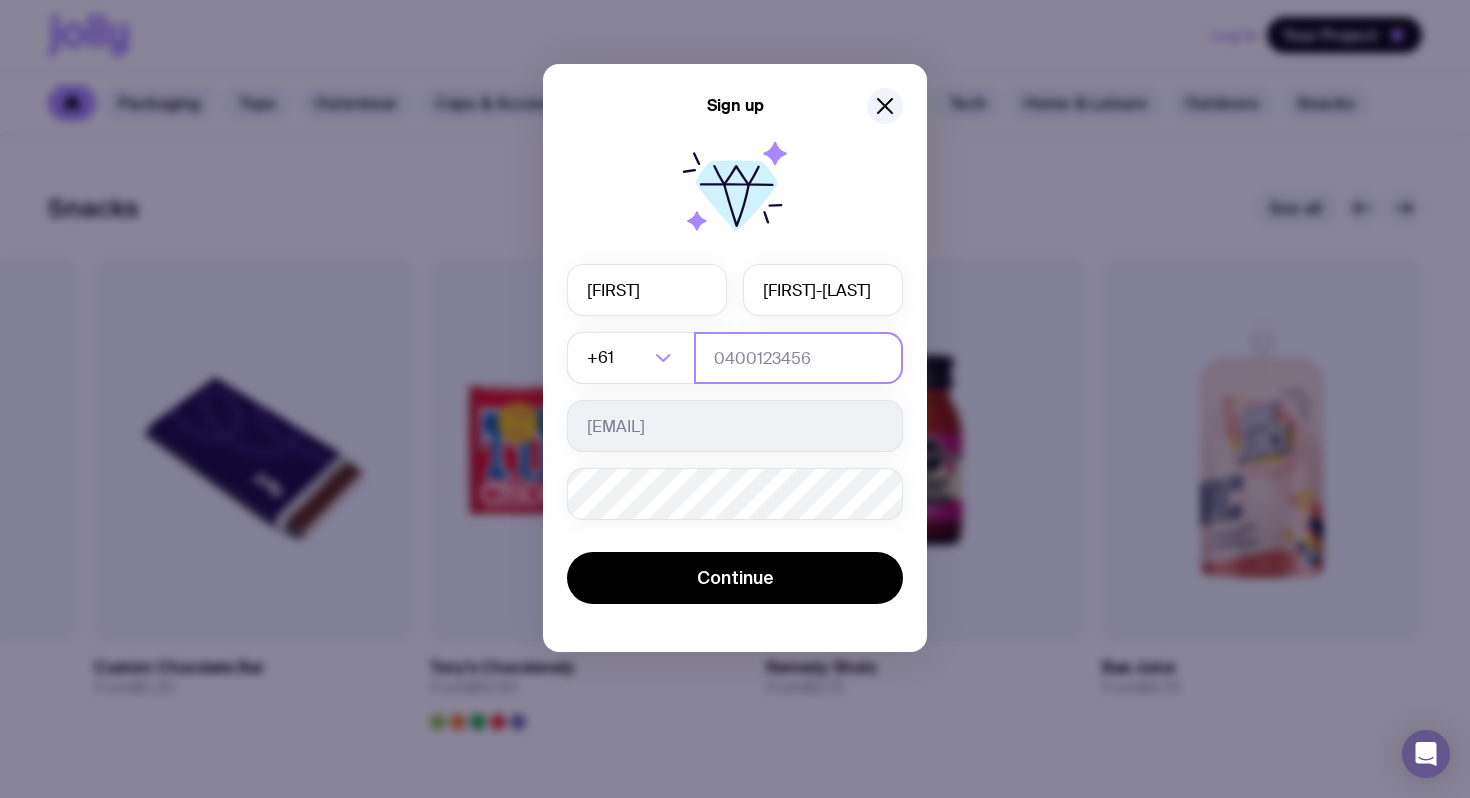 type on "[PHONE]" 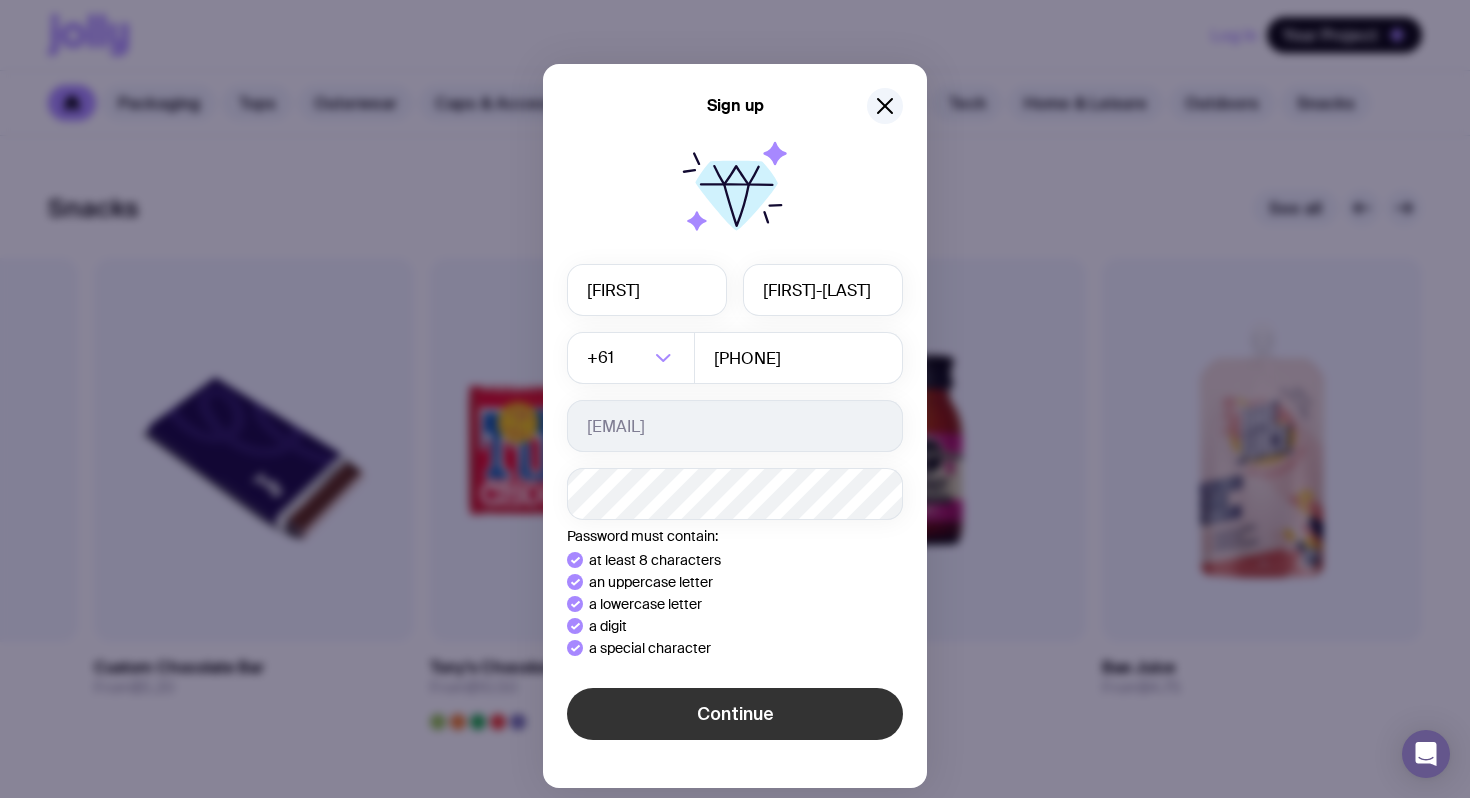 click on "Continue" at bounding box center [735, 716] 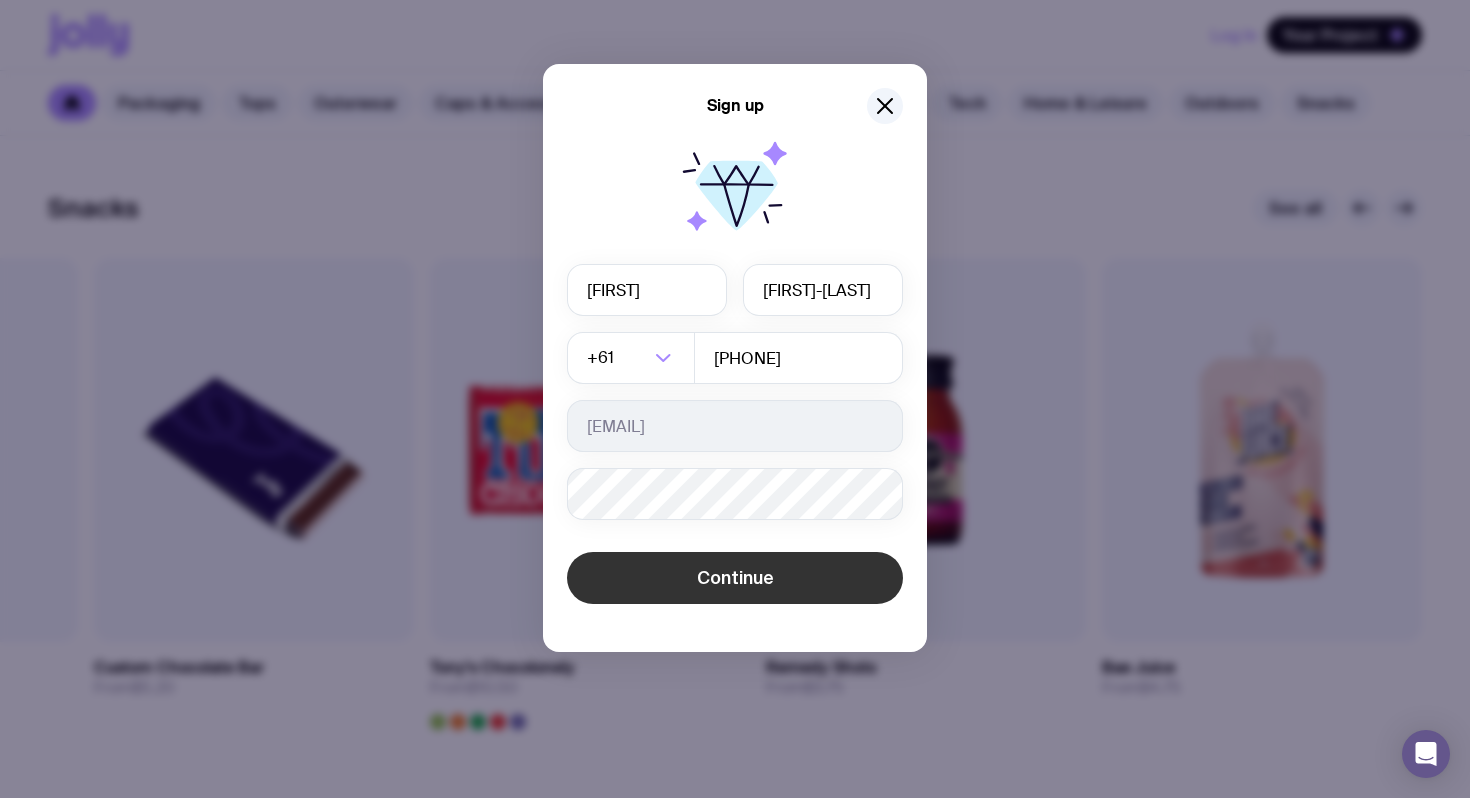 click on "Continue" 